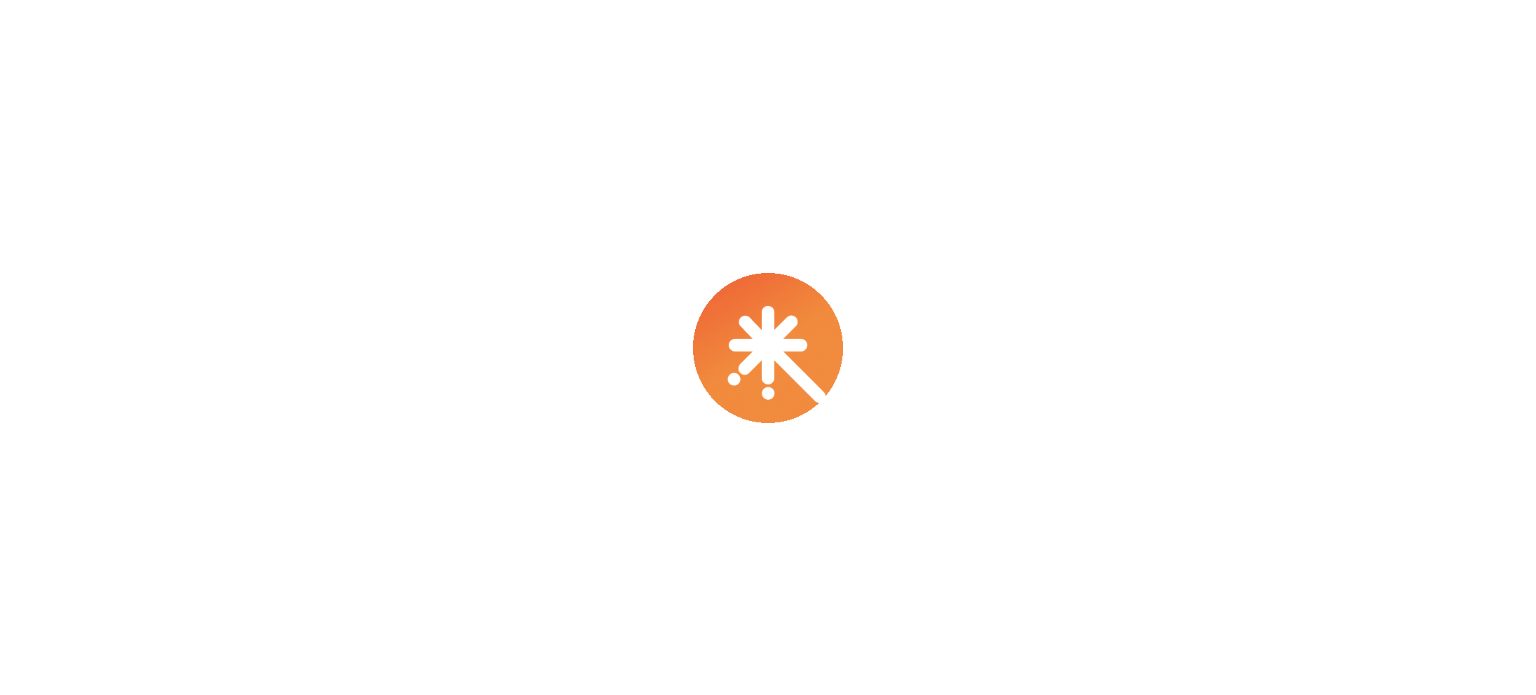 scroll, scrollTop: 0, scrollLeft: 0, axis: both 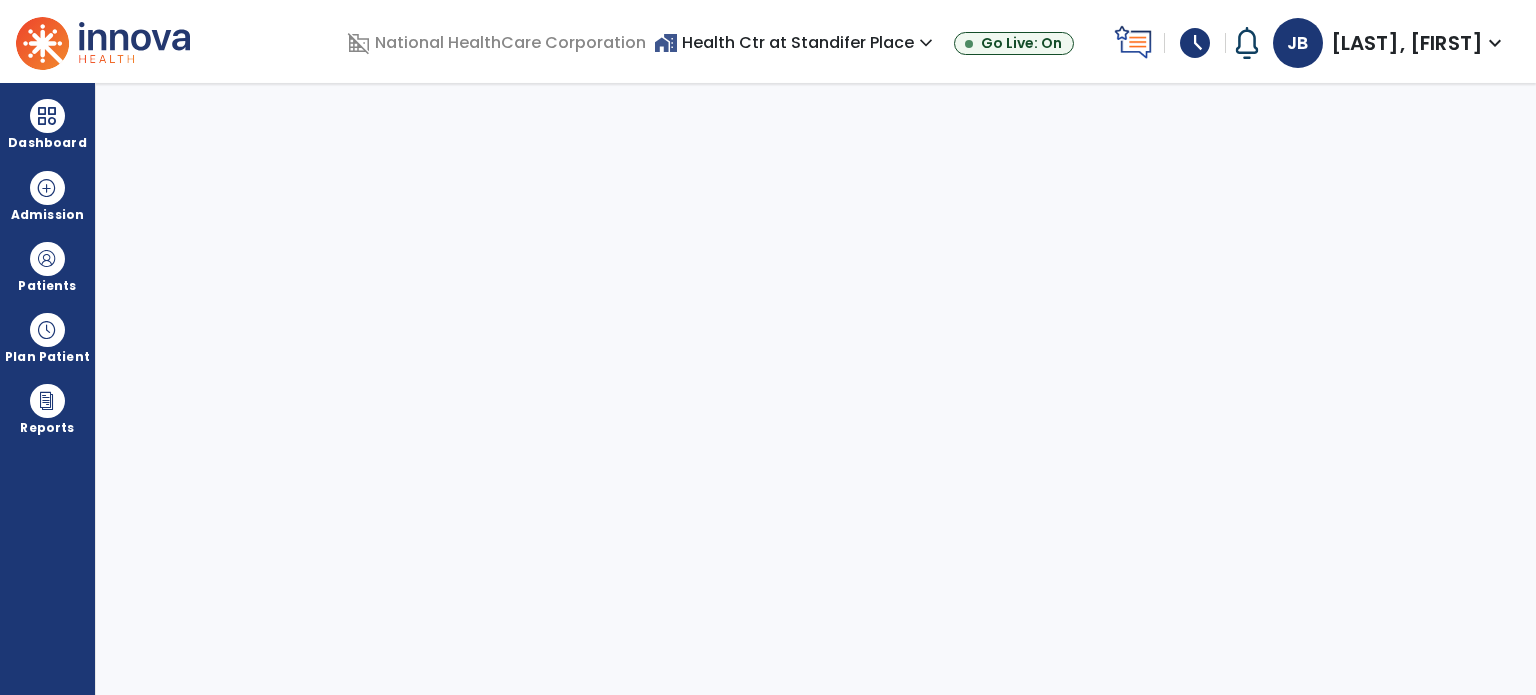 select on "****" 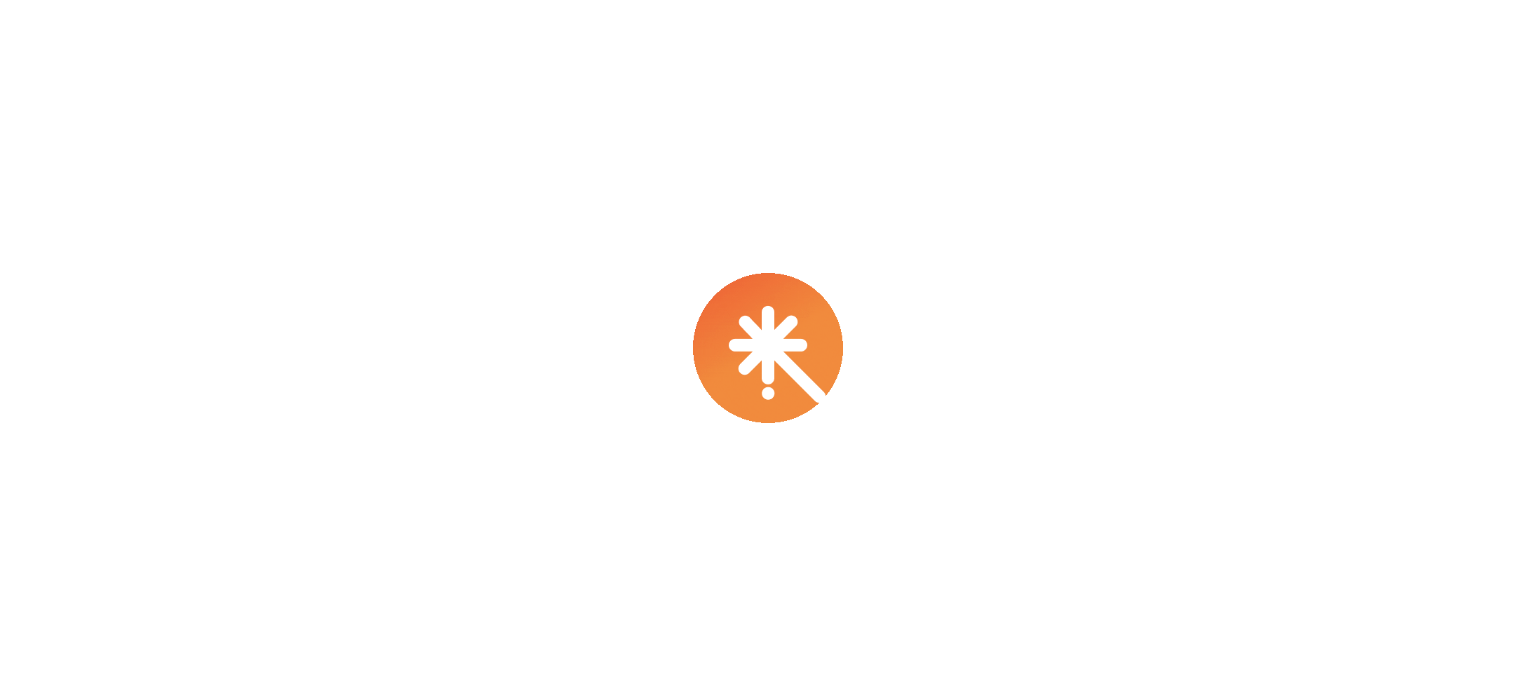 scroll, scrollTop: 0, scrollLeft: 0, axis: both 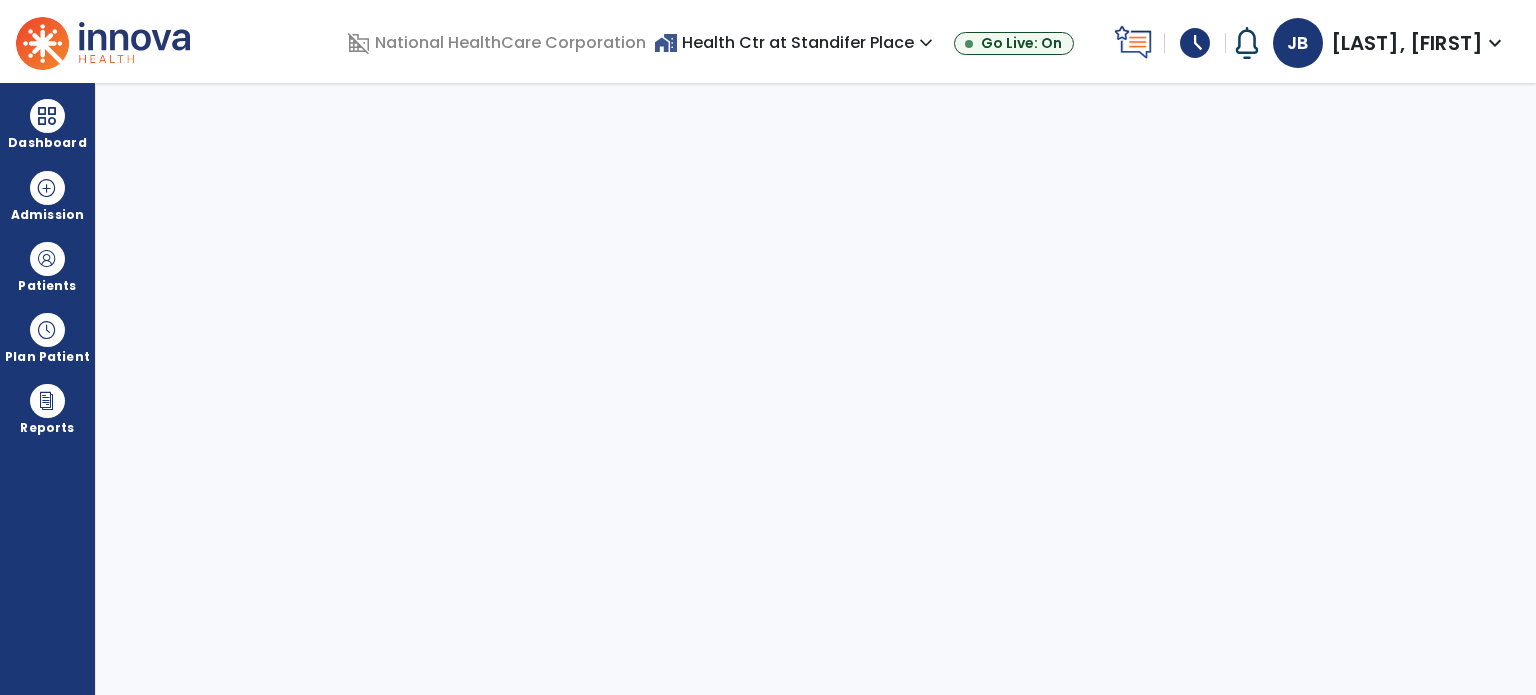 select on "****" 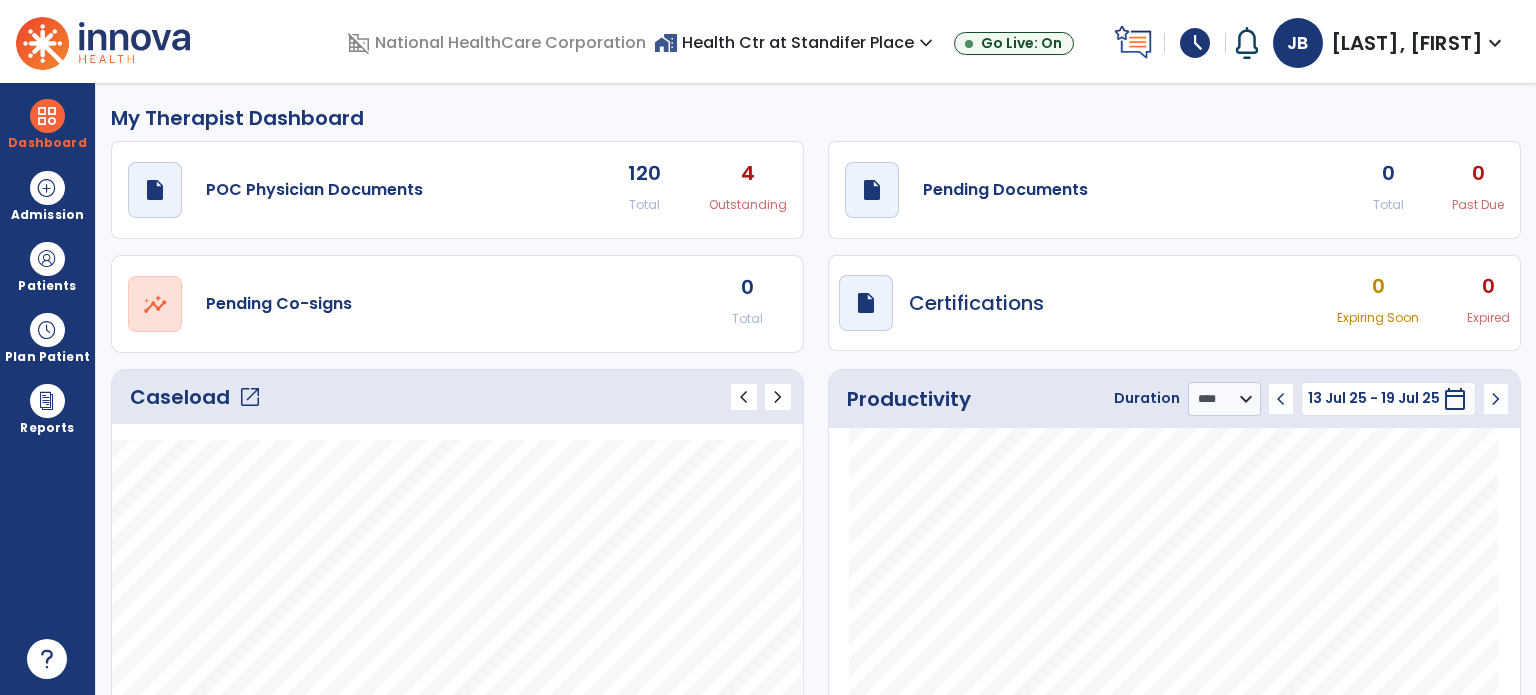 click on "open_in_new" 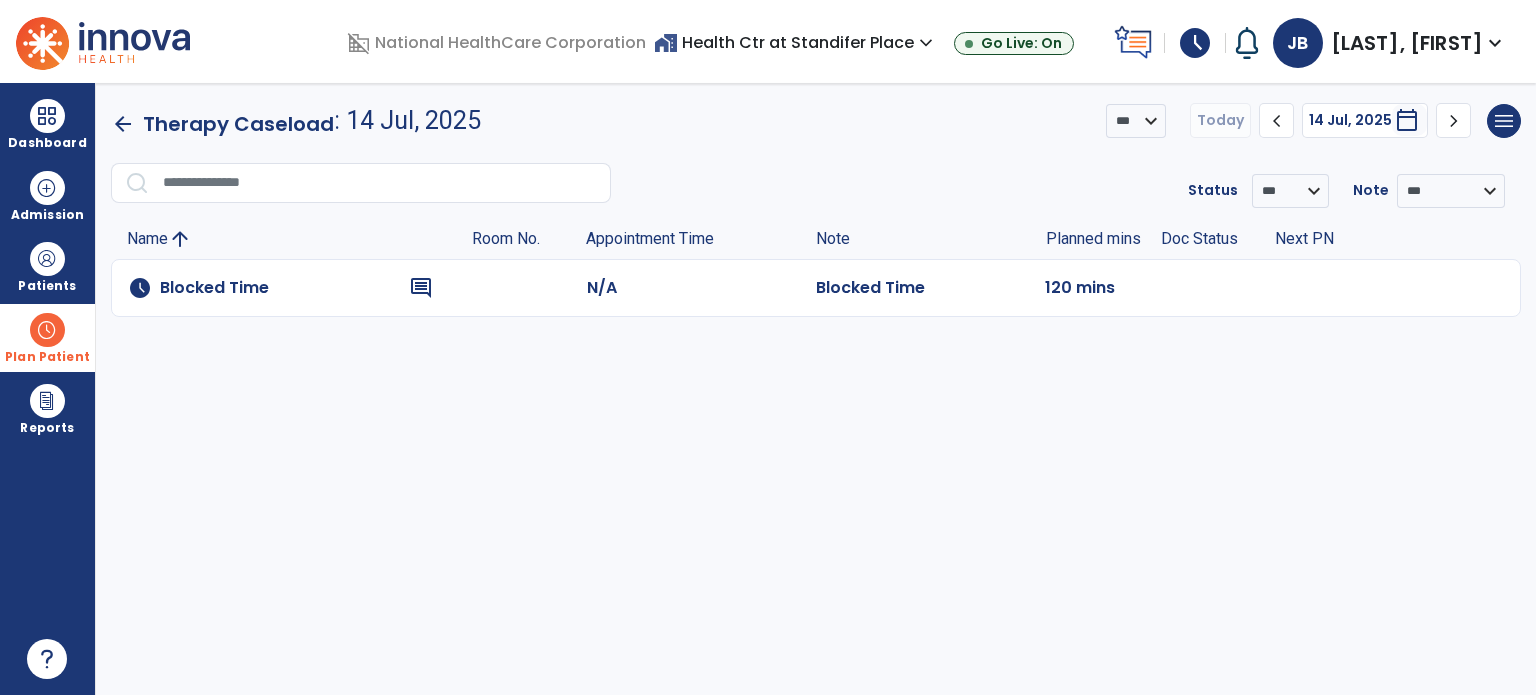 click on "Plan Patient" at bounding box center (47, 286) 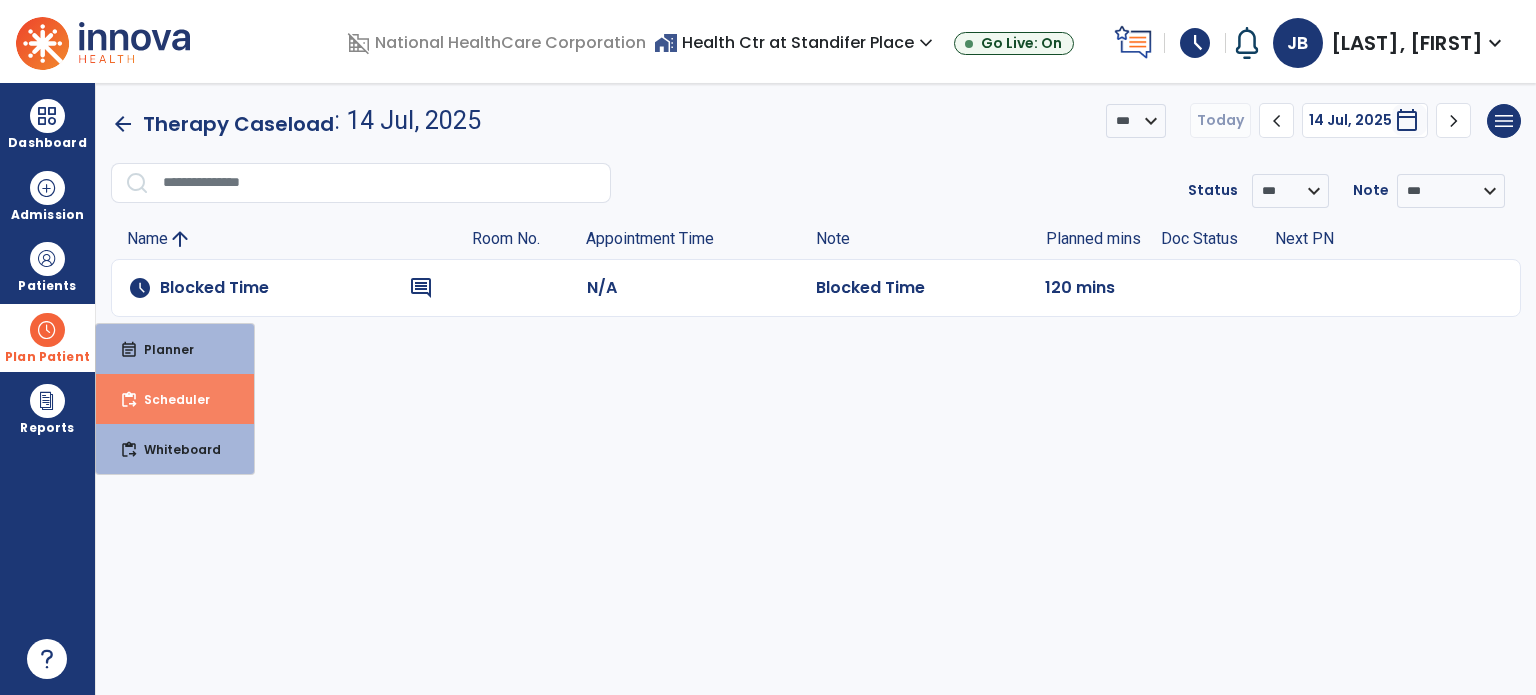 click on "content_paste_go  Scheduler" at bounding box center [175, 399] 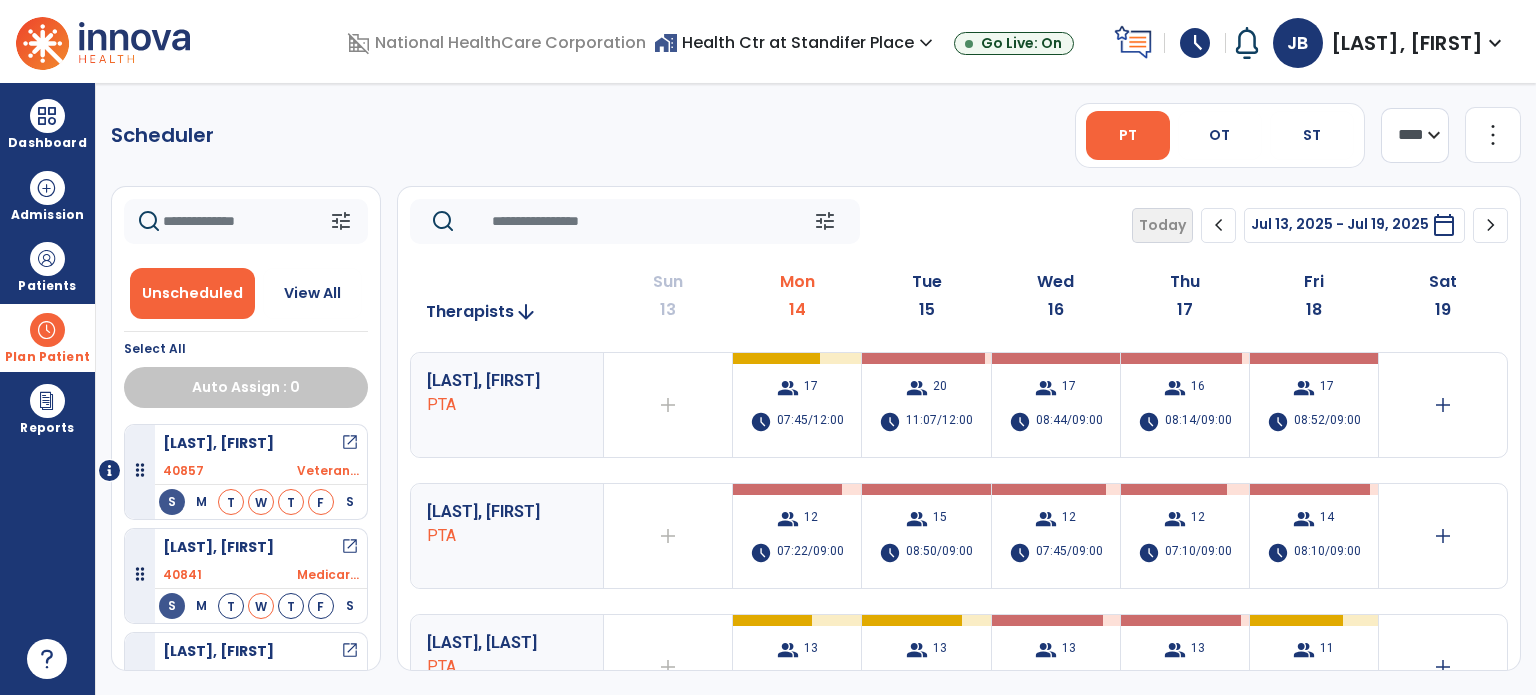 click on "Scheduler   PT   OT   ST  **** *** more_vert  Manage Labor   View All Therapists   Print" 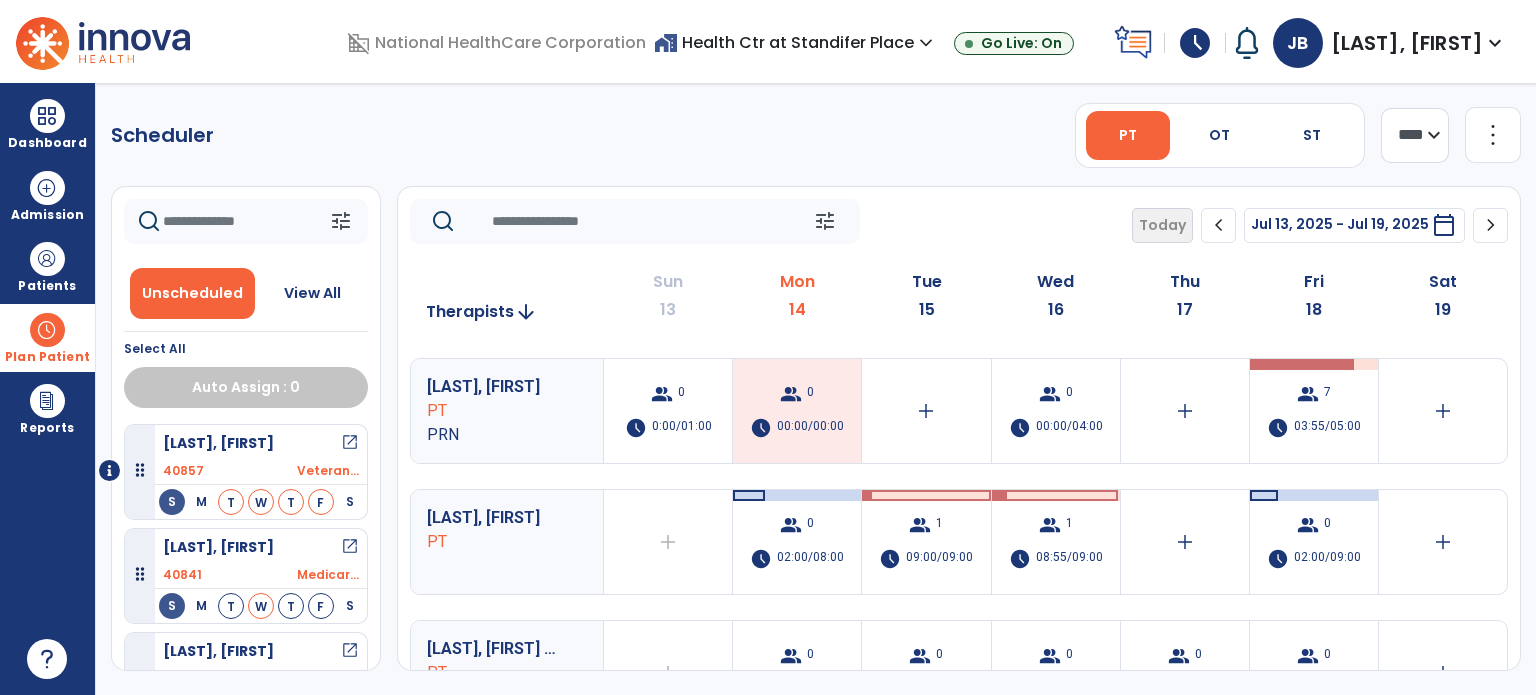 scroll, scrollTop: 1594, scrollLeft: 0, axis: vertical 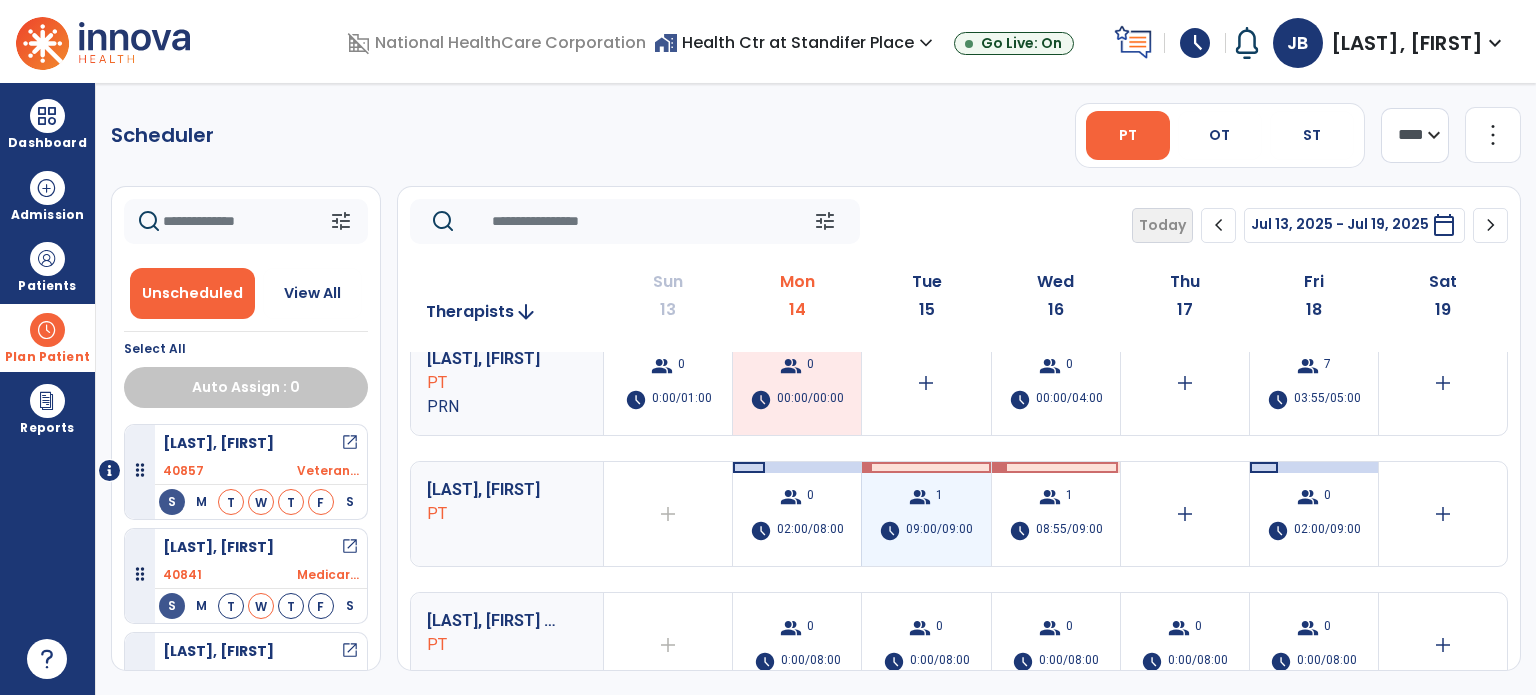 click on "group" at bounding box center (920, 497) 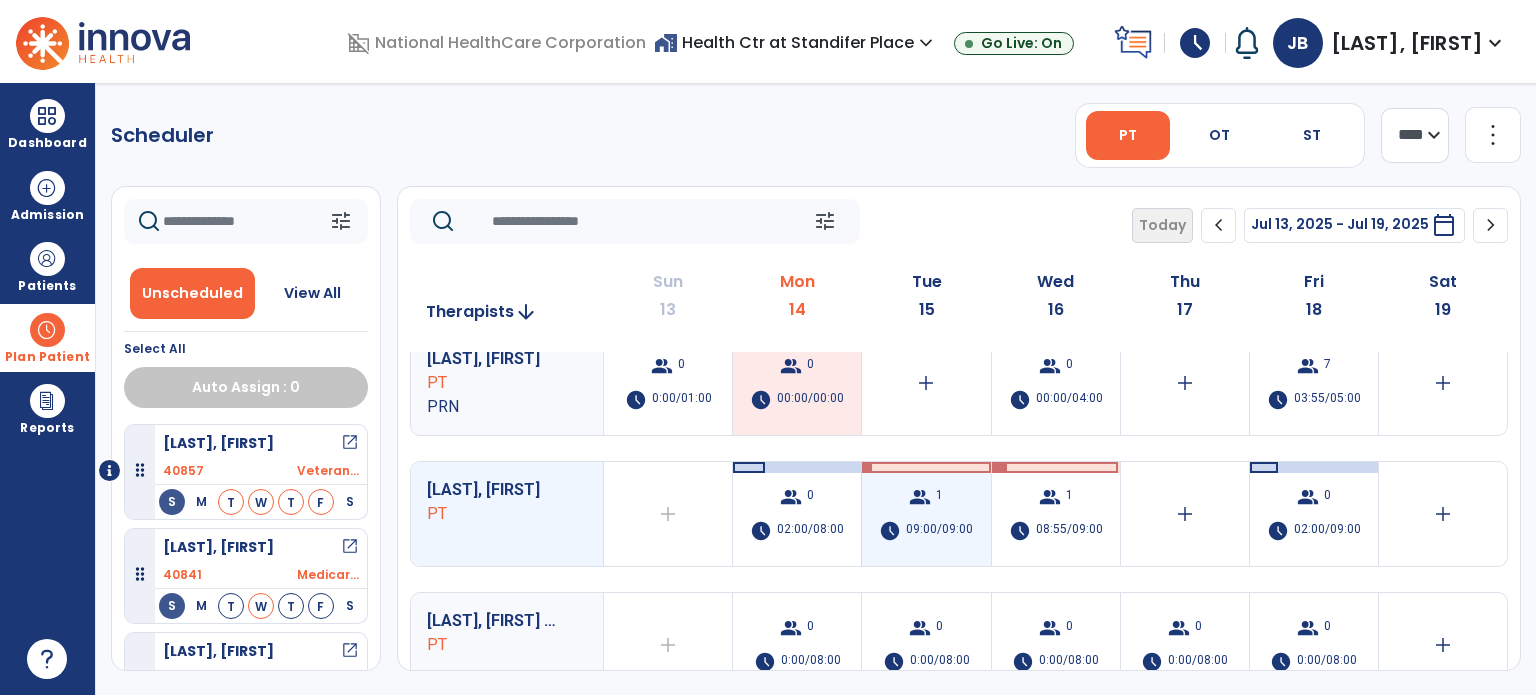 click on "09:00/09:00" at bounding box center (939, 531) 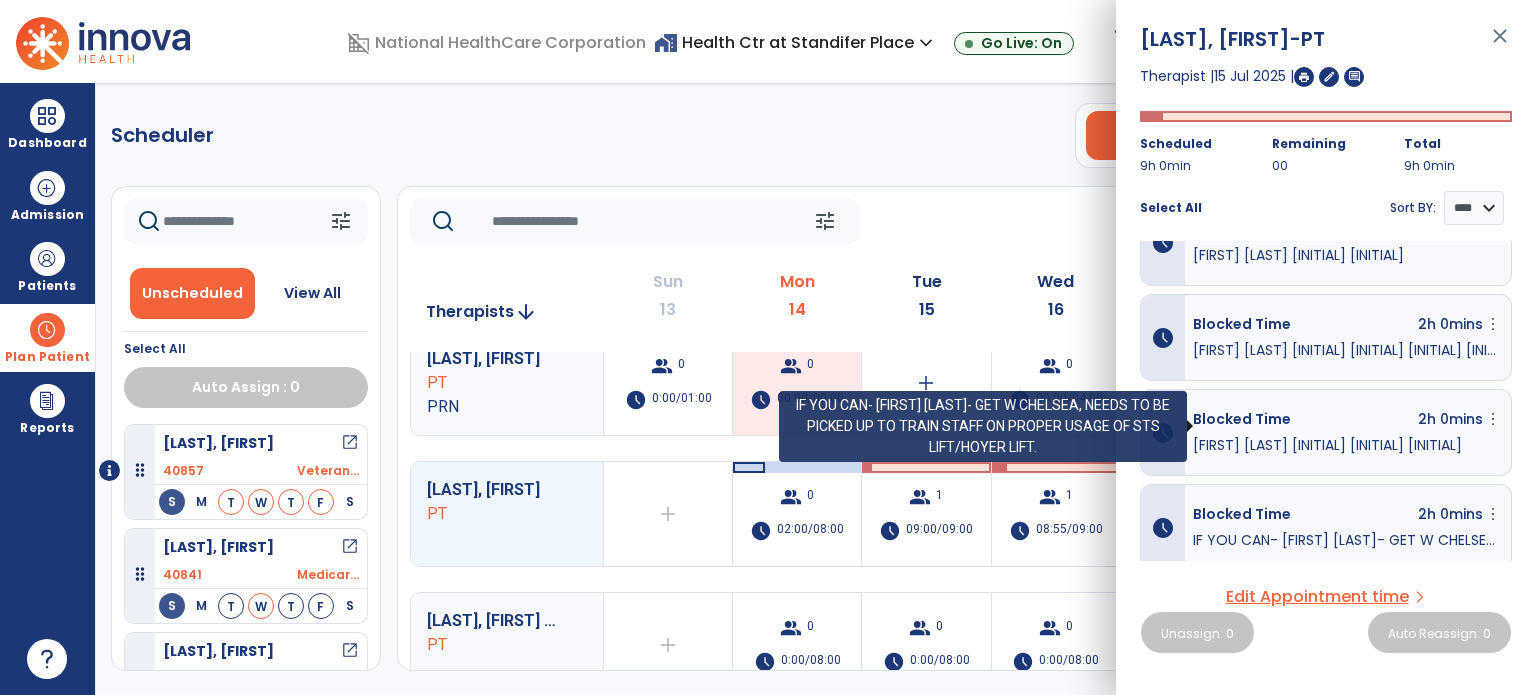 scroll, scrollTop: 40, scrollLeft: 0, axis: vertical 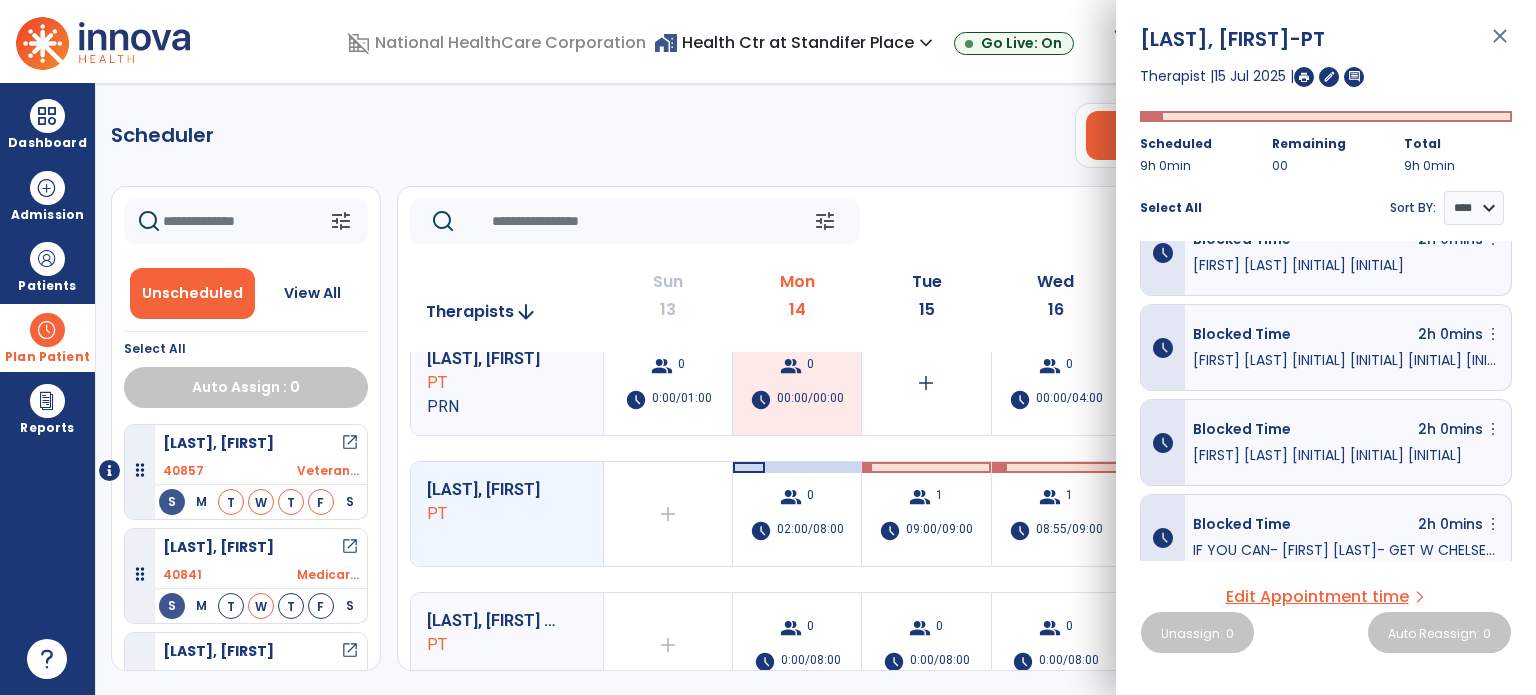 click on "tune   Today  chevron_left Jul 13, 2025 - Jul 19, 2025  *********  calendar_today  chevron_right" 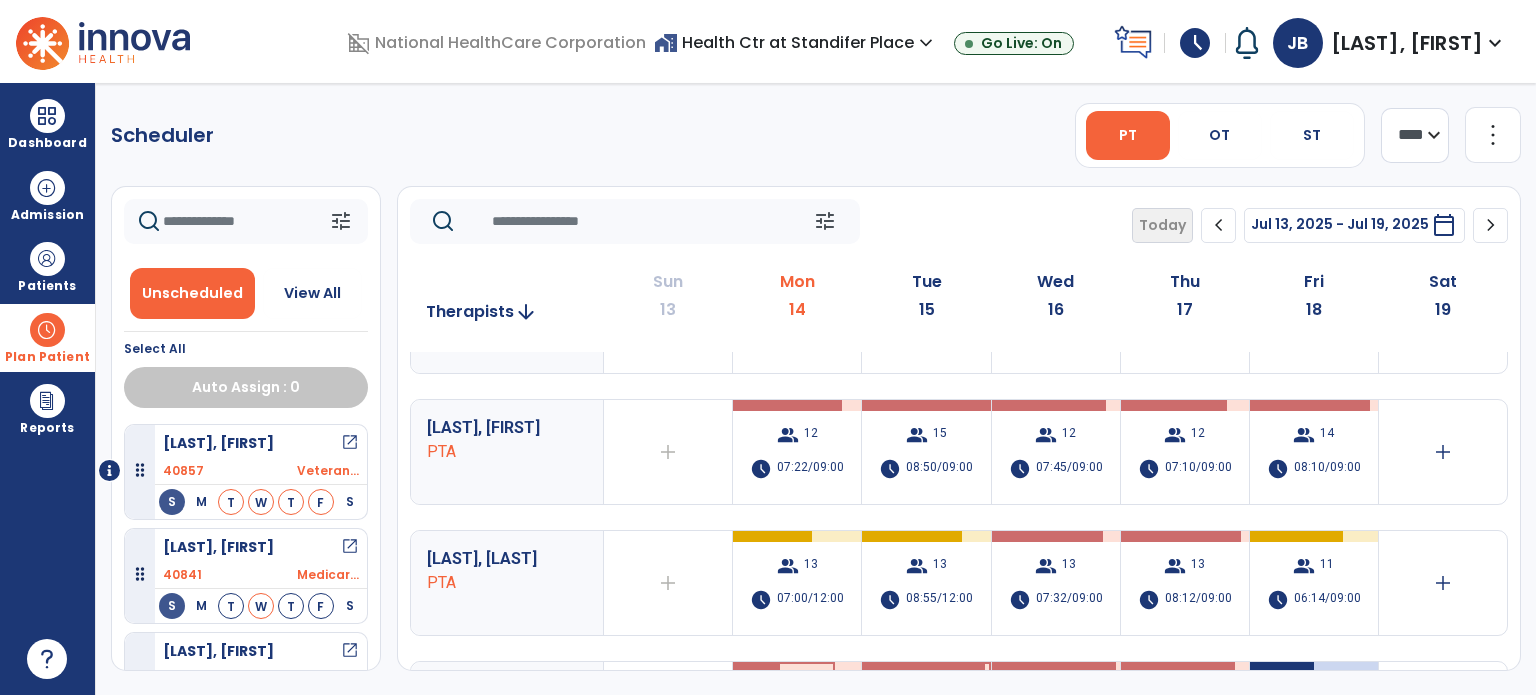 scroll, scrollTop: 0, scrollLeft: 0, axis: both 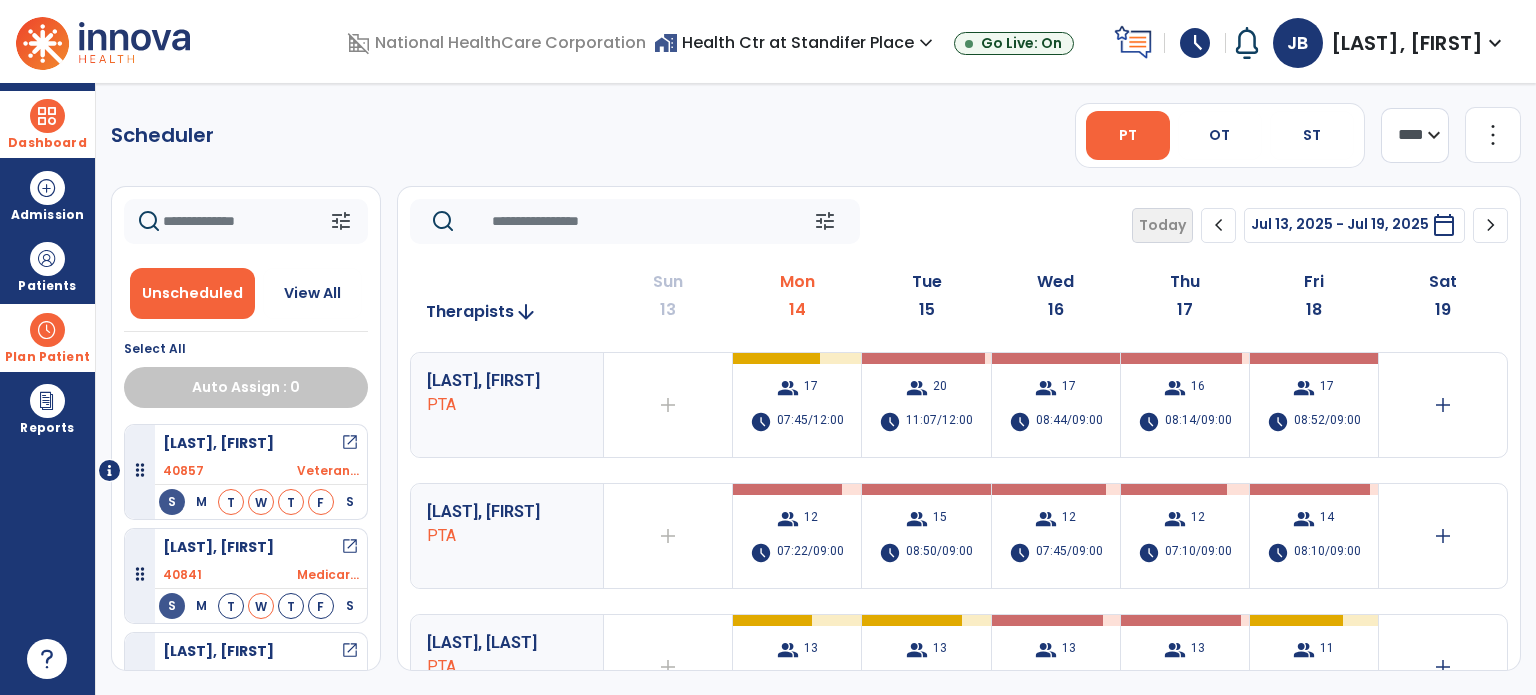 click at bounding box center (47, 116) 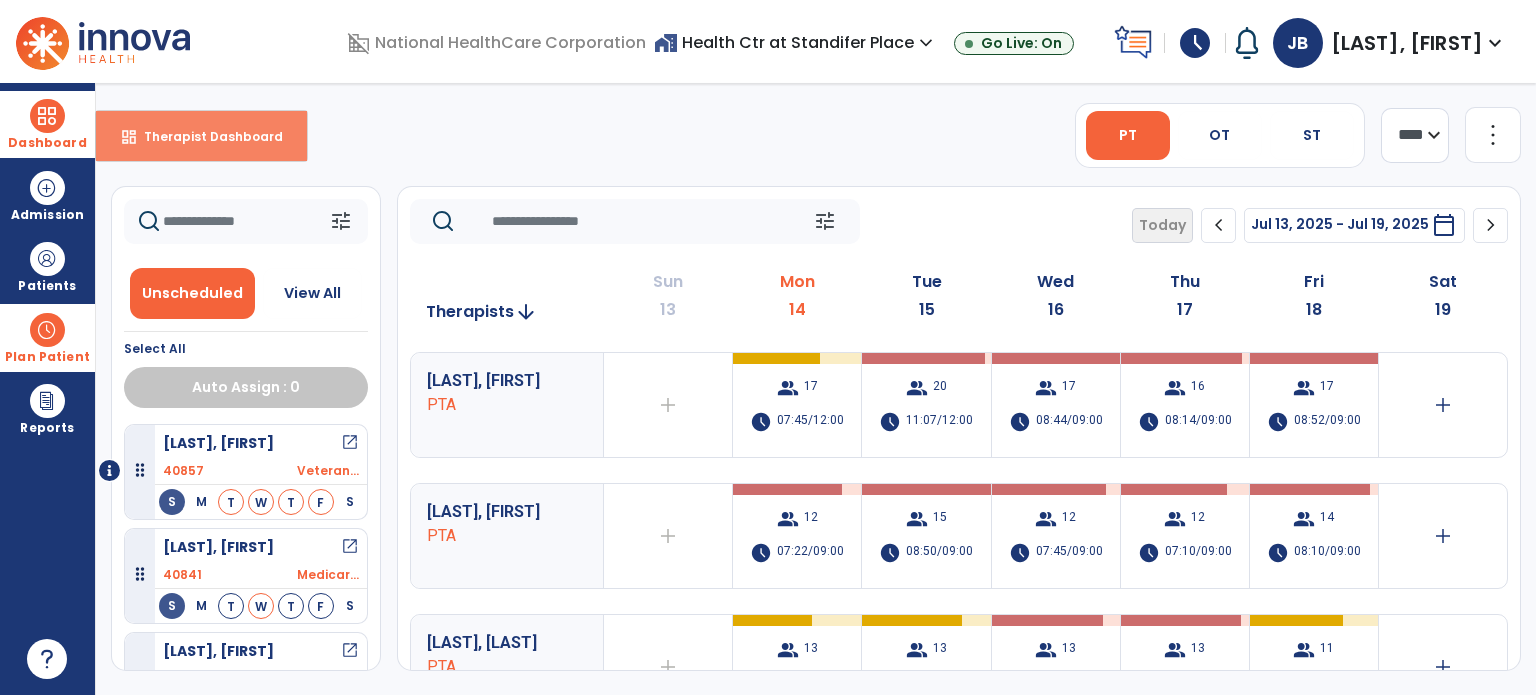 click on "dashboard  Therapist Dashboard" at bounding box center (201, 136) 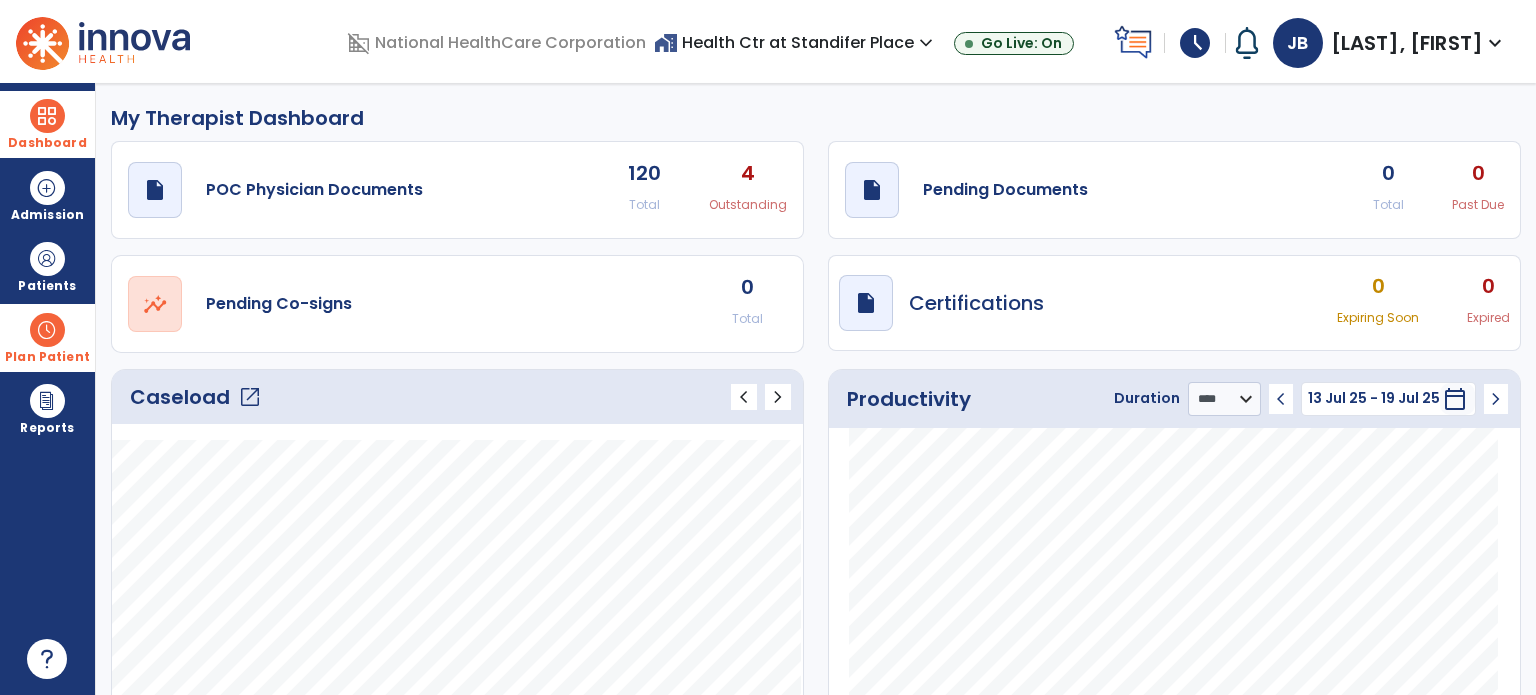 click on "open_in_new" 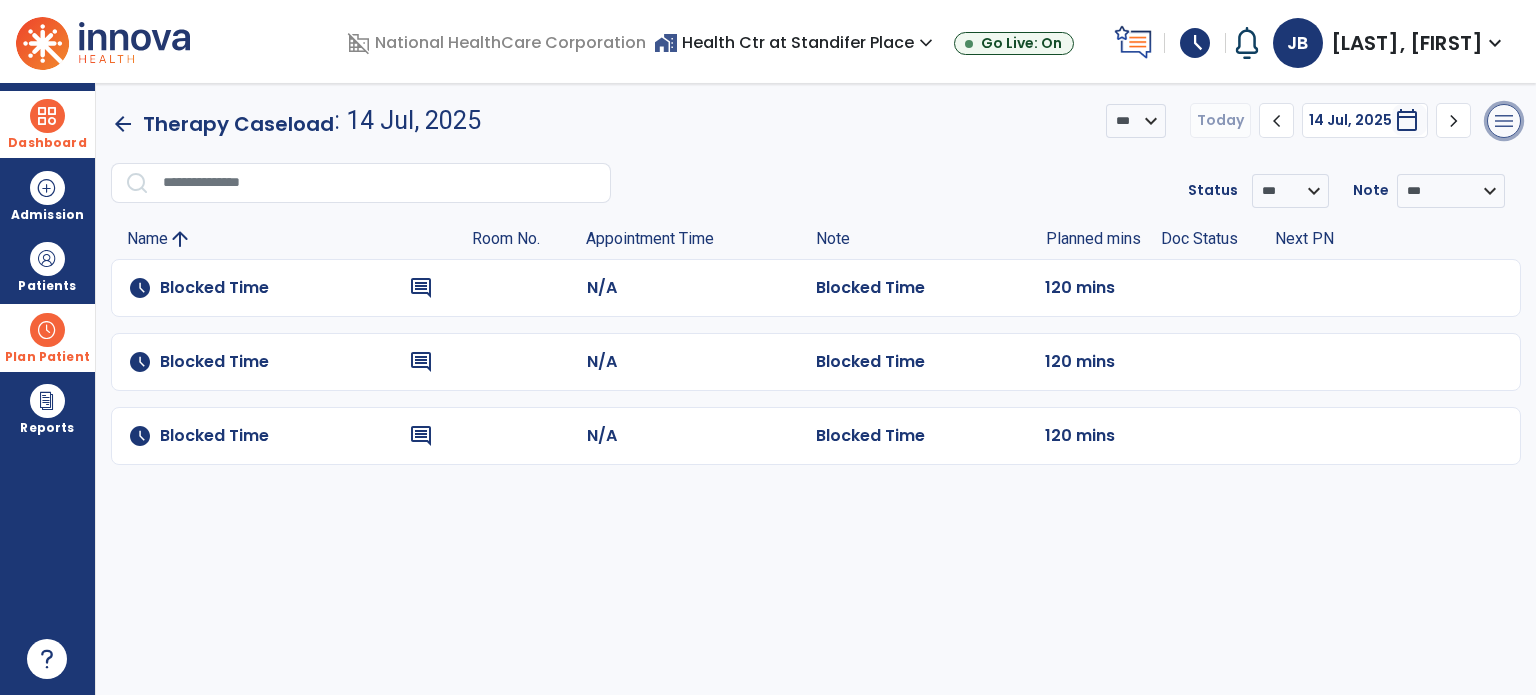 click on "menu" at bounding box center (1504, 121) 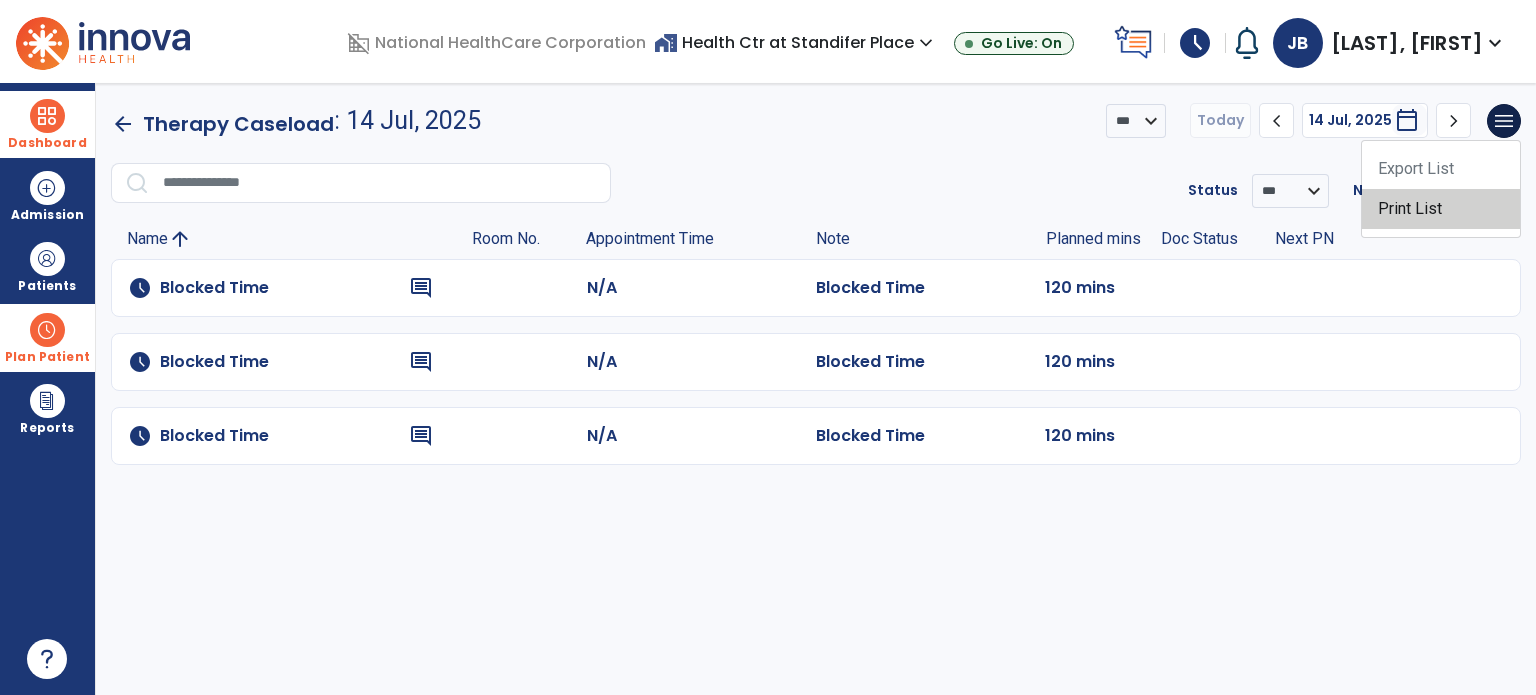 click on "Print List" 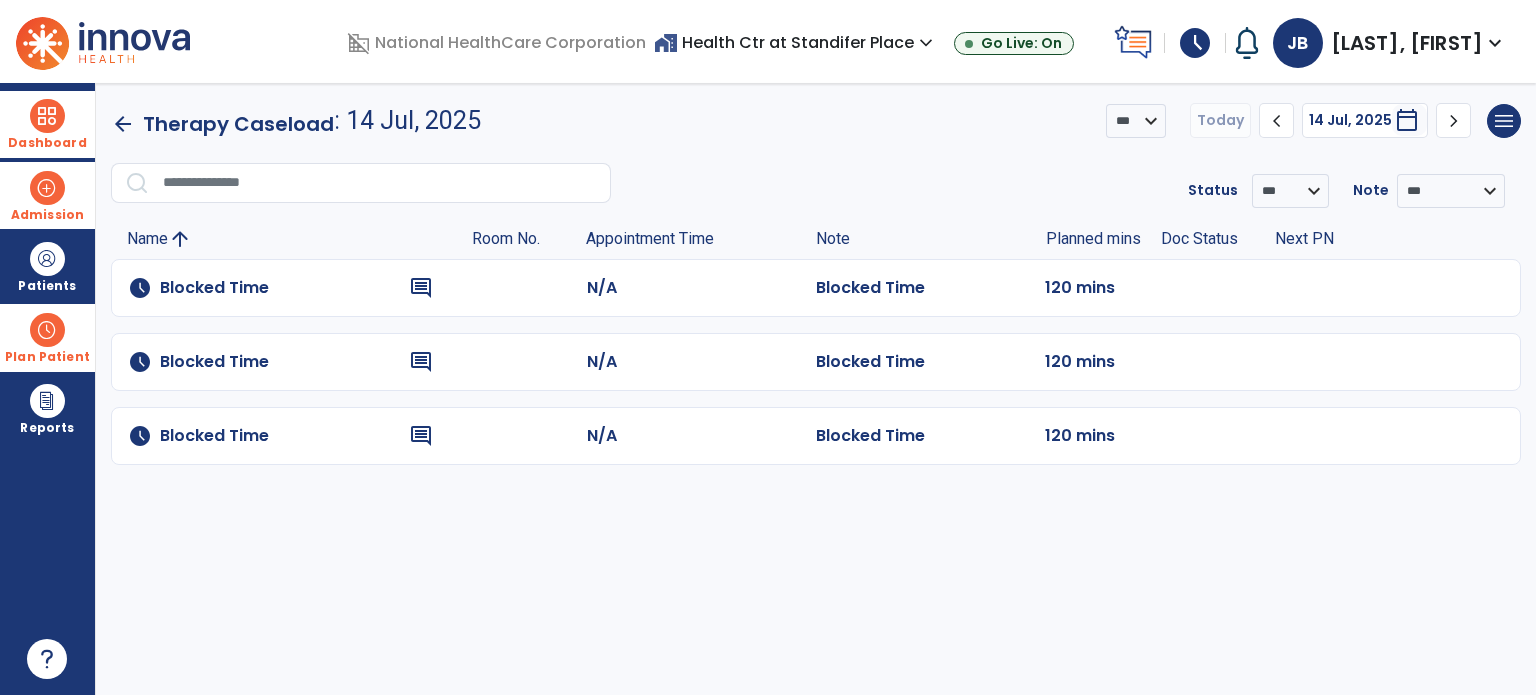 click at bounding box center [47, 188] 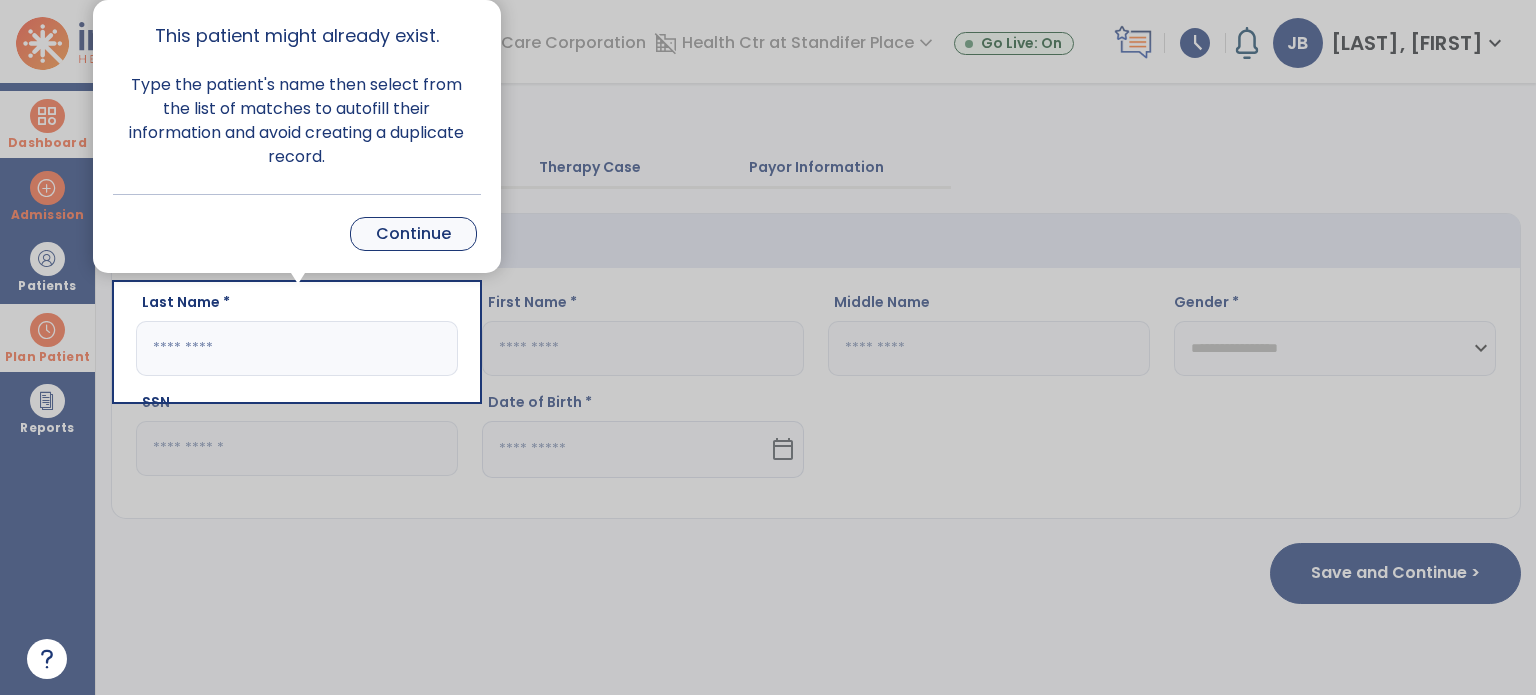 click on "Continue" at bounding box center [413, 234] 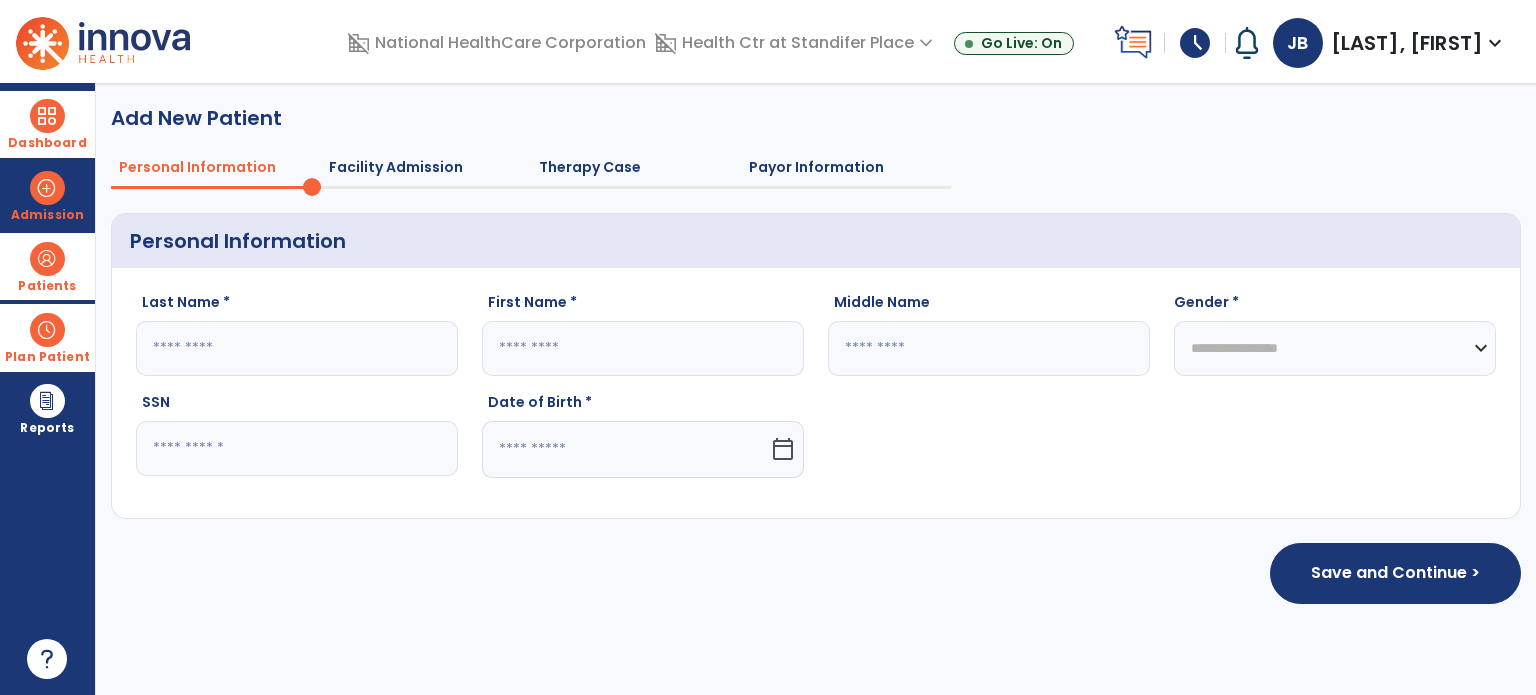 click at bounding box center (47, 259) 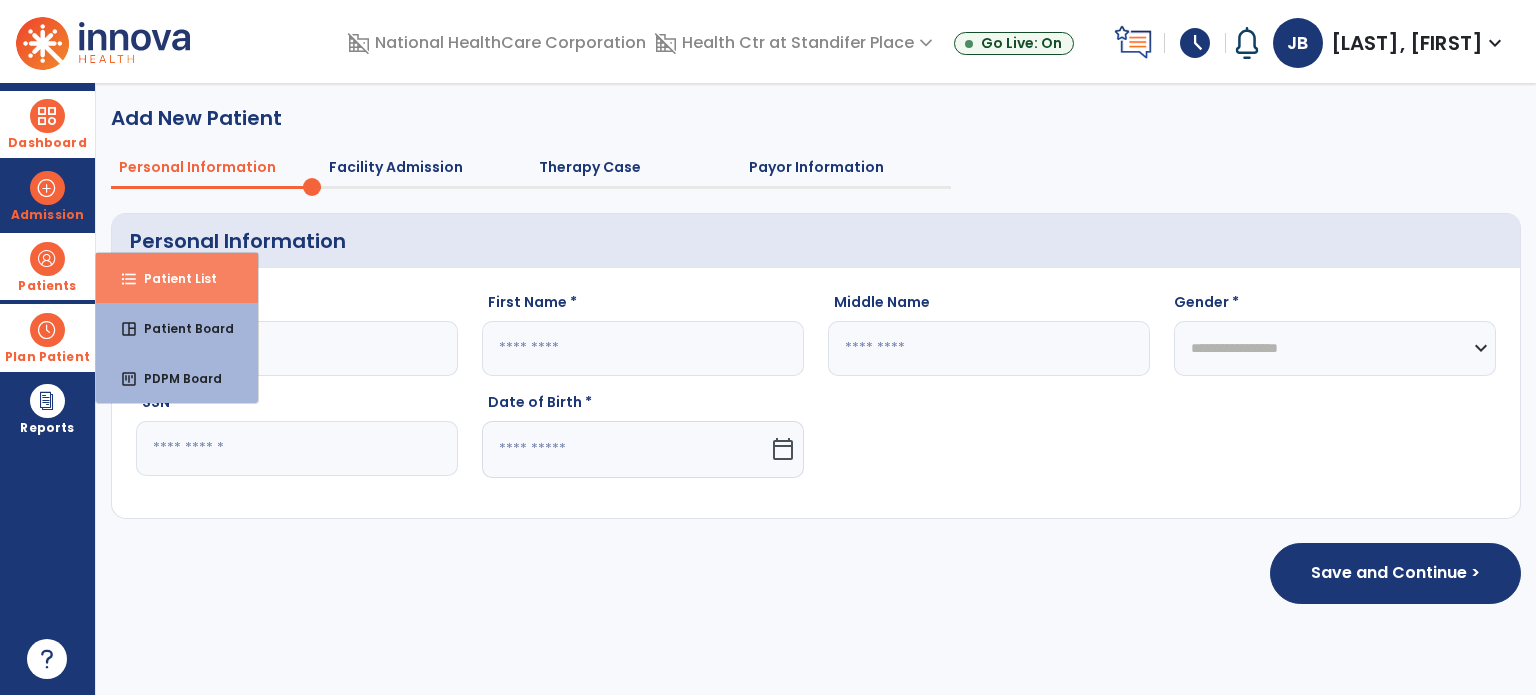 click on "format_list_bulleted  Patient List" at bounding box center (177, 278) 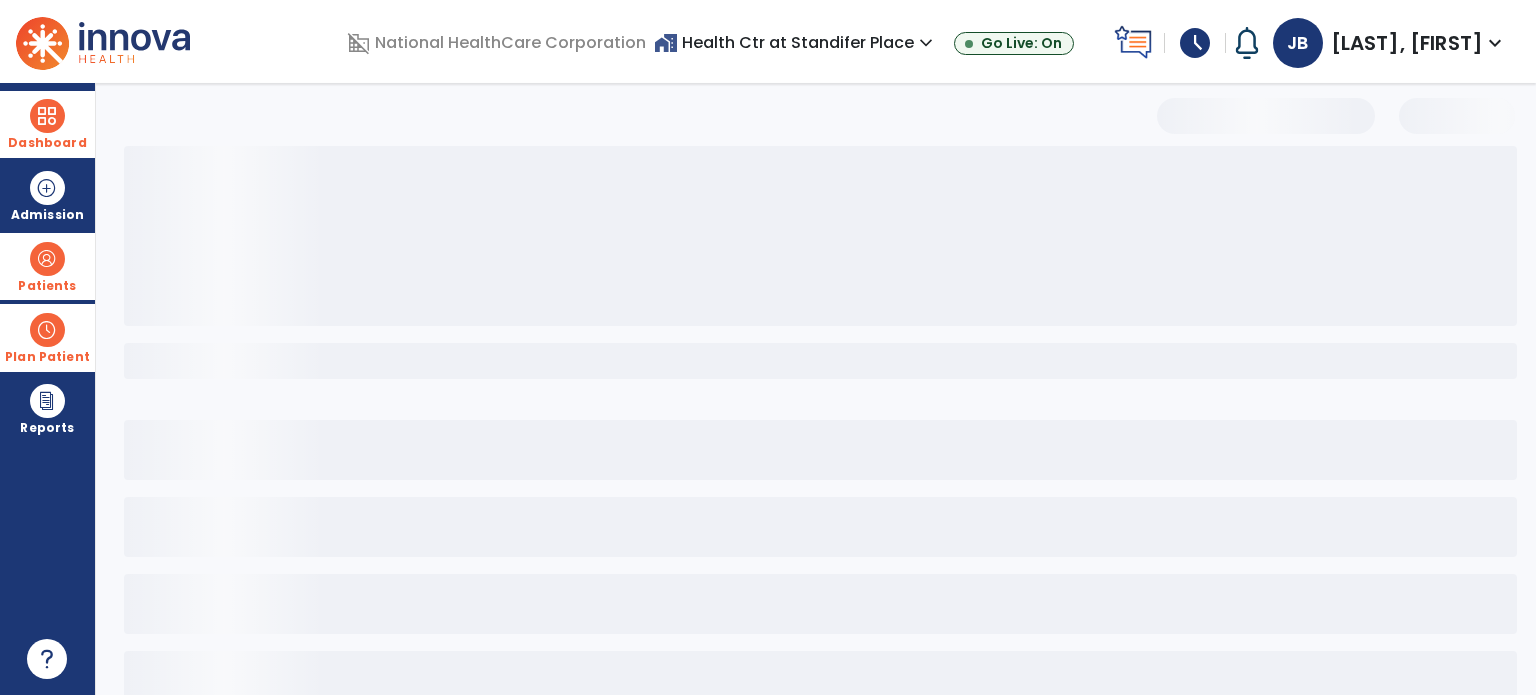 select on "***" 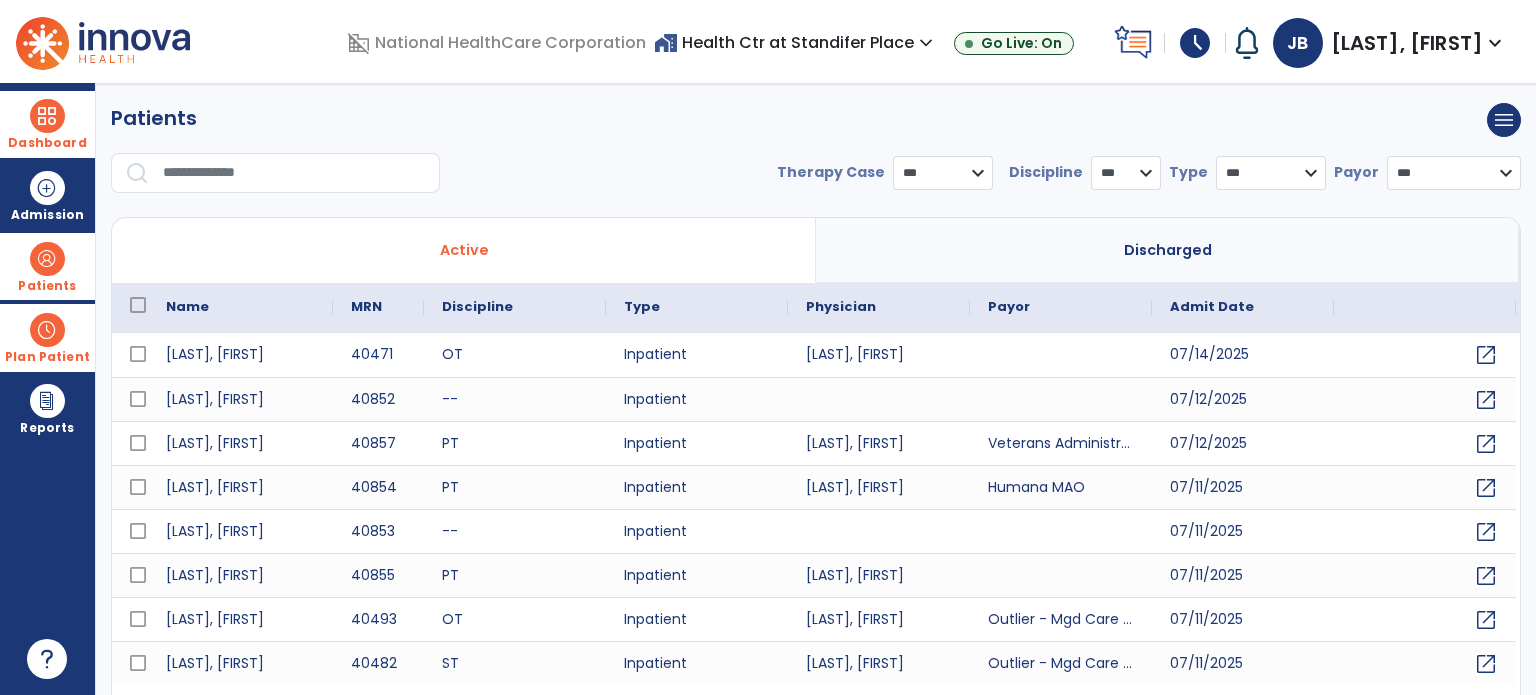 click at bounding box center [294, 173] 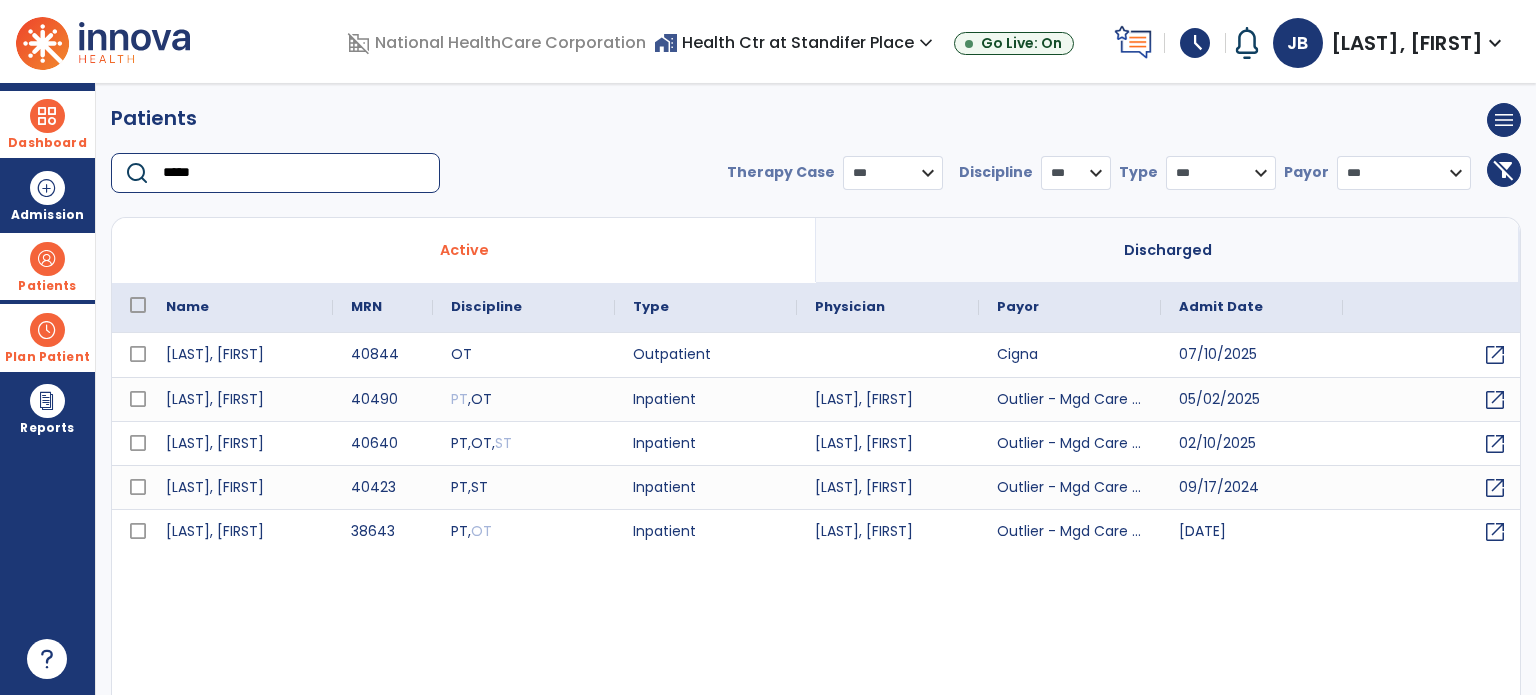 type on "*****" 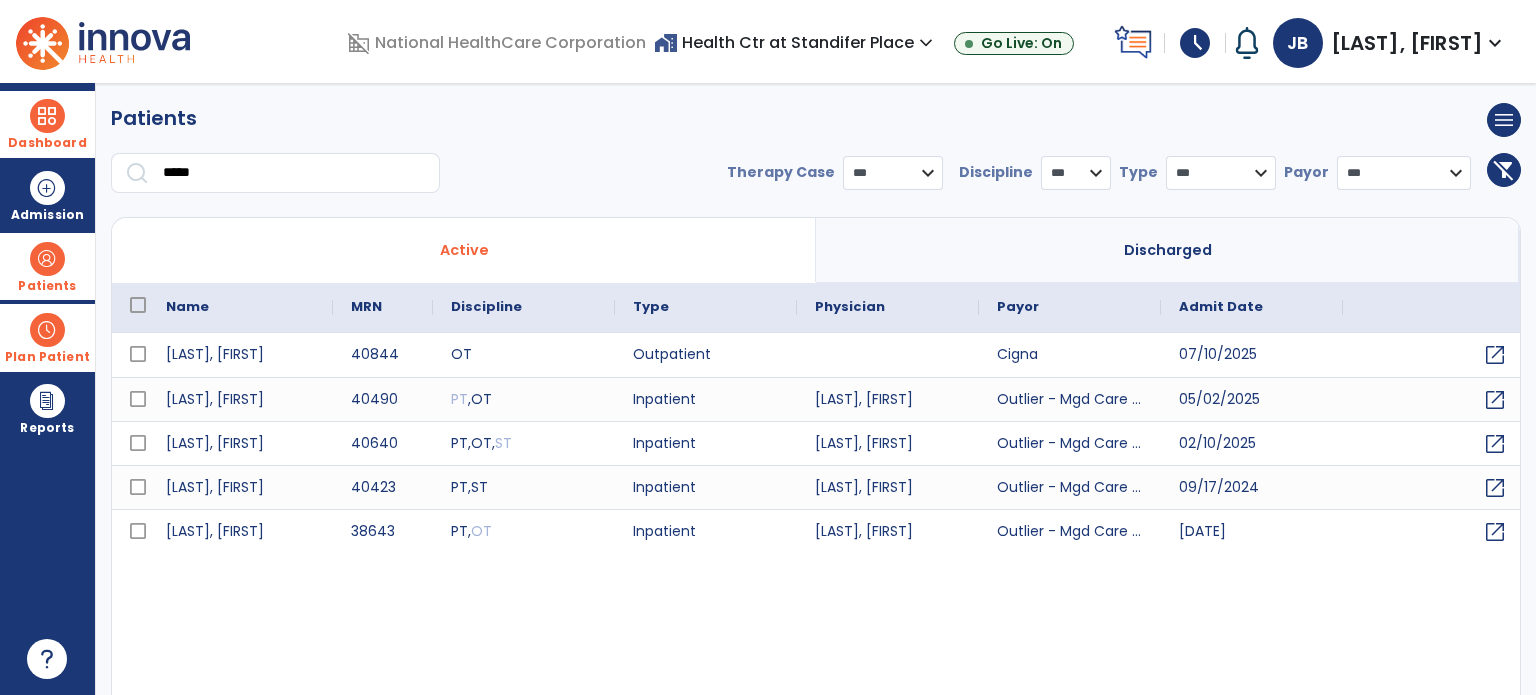 click on "Discharged" at bounding box center [1168, 250] 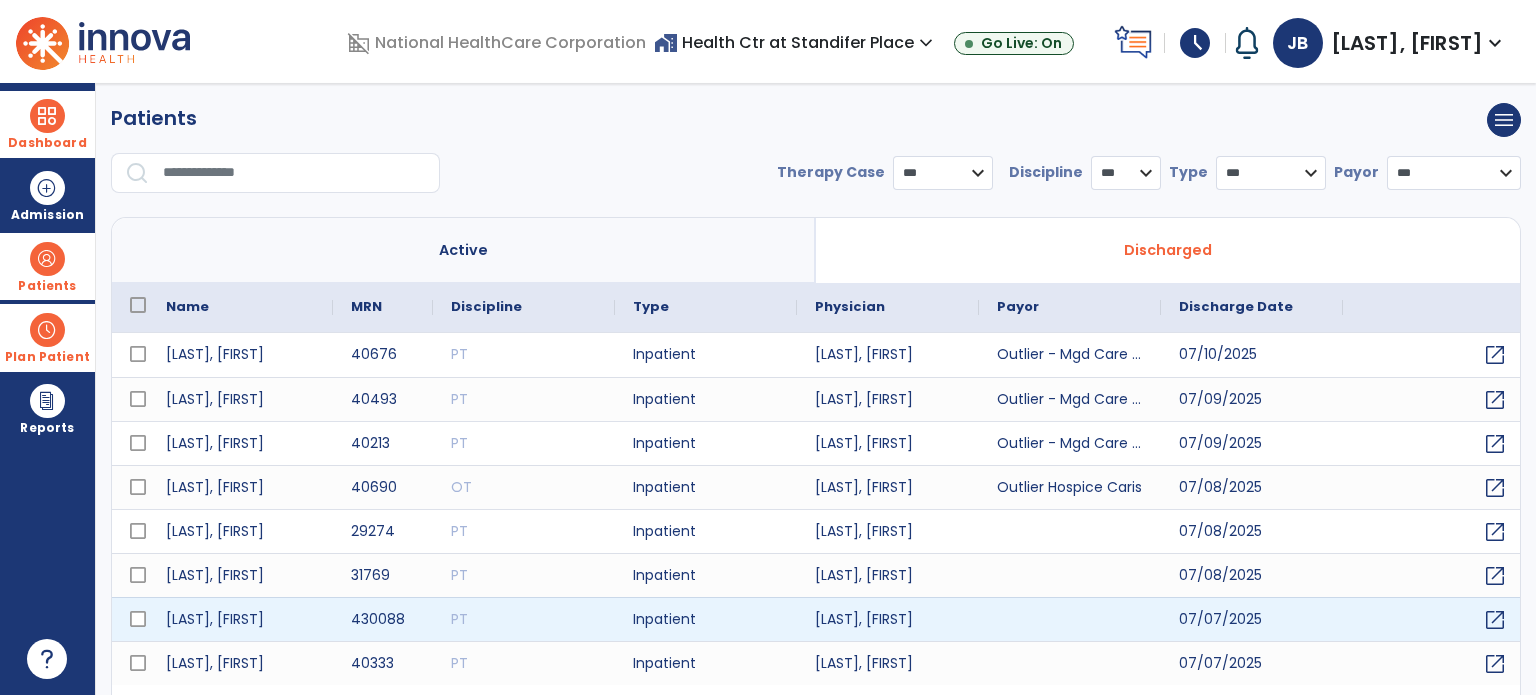 scroll, scrollTop: 46, scrollLeft: 0, axis: vertical 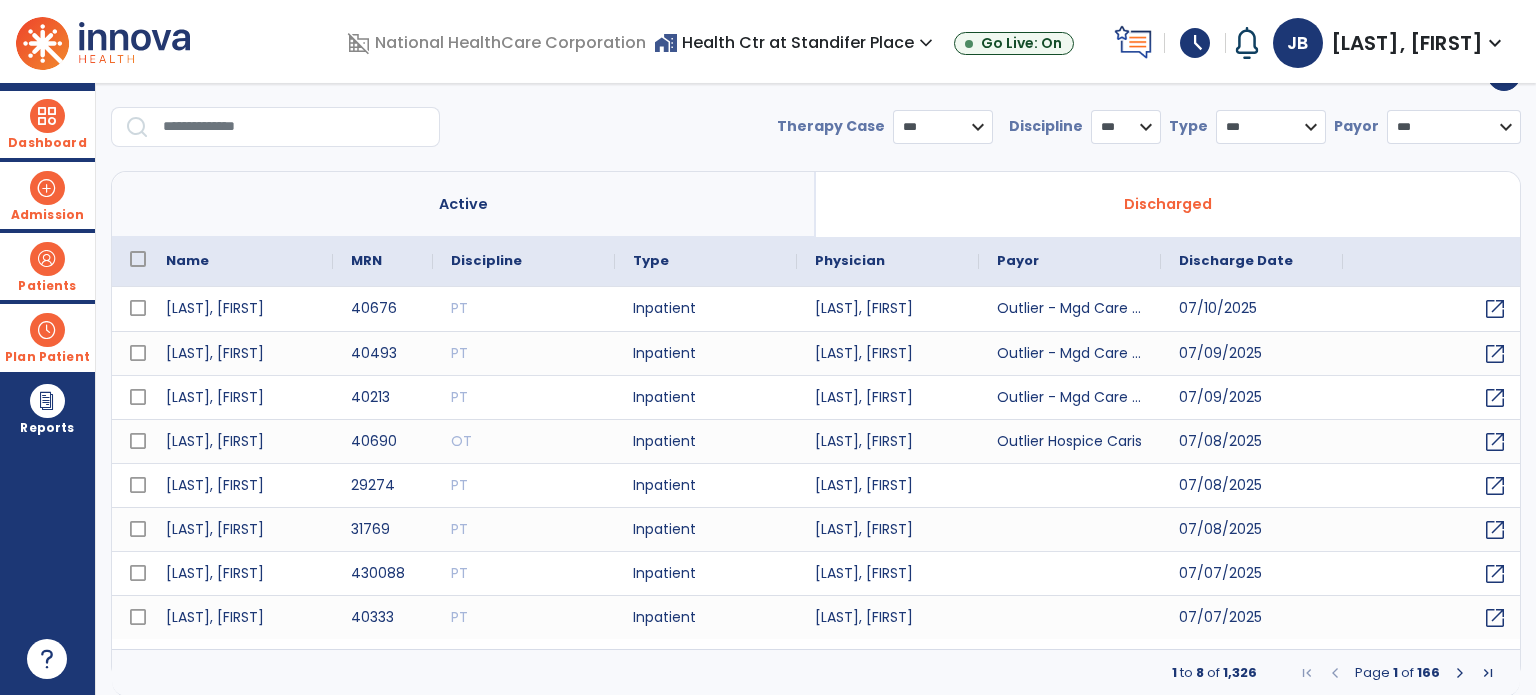 click on "Admission" at bounding box center (47, 195) 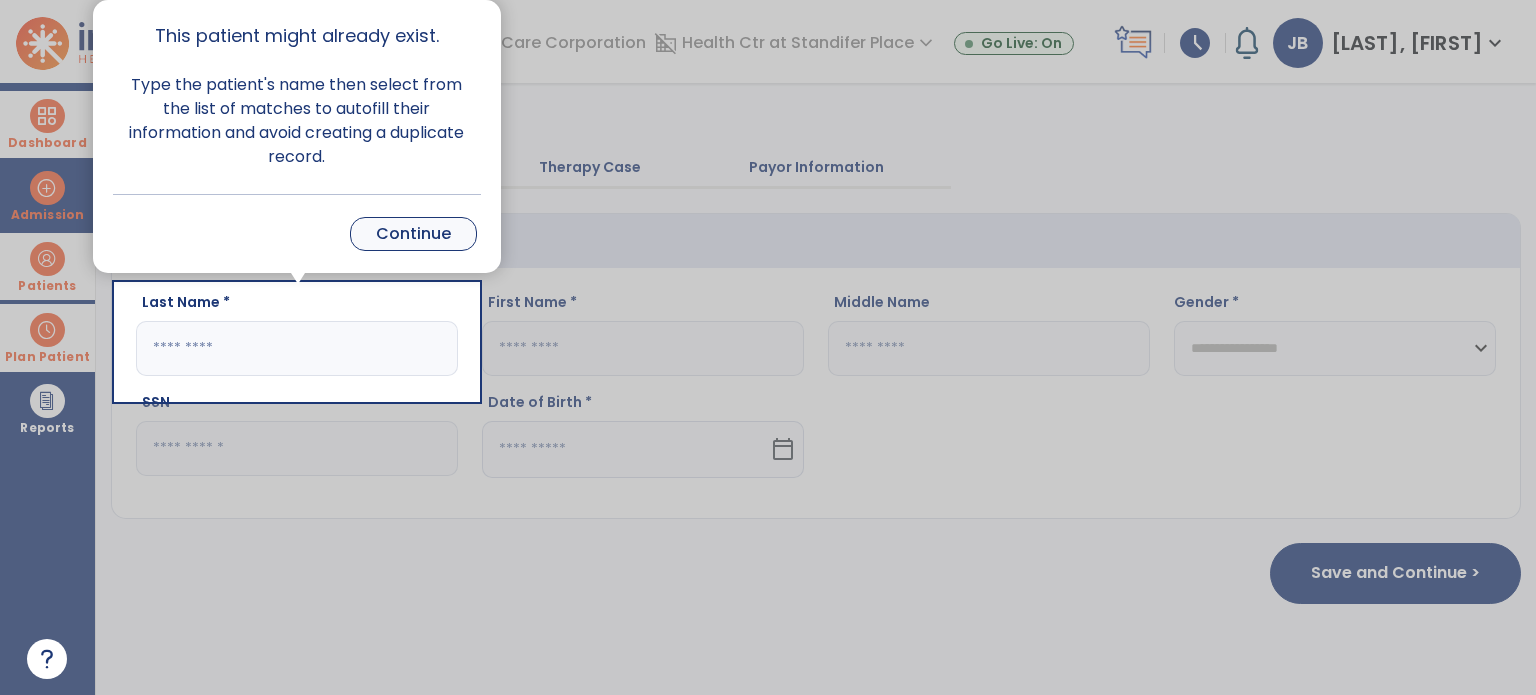 click on "Continue" at bounding box center [413, 234] 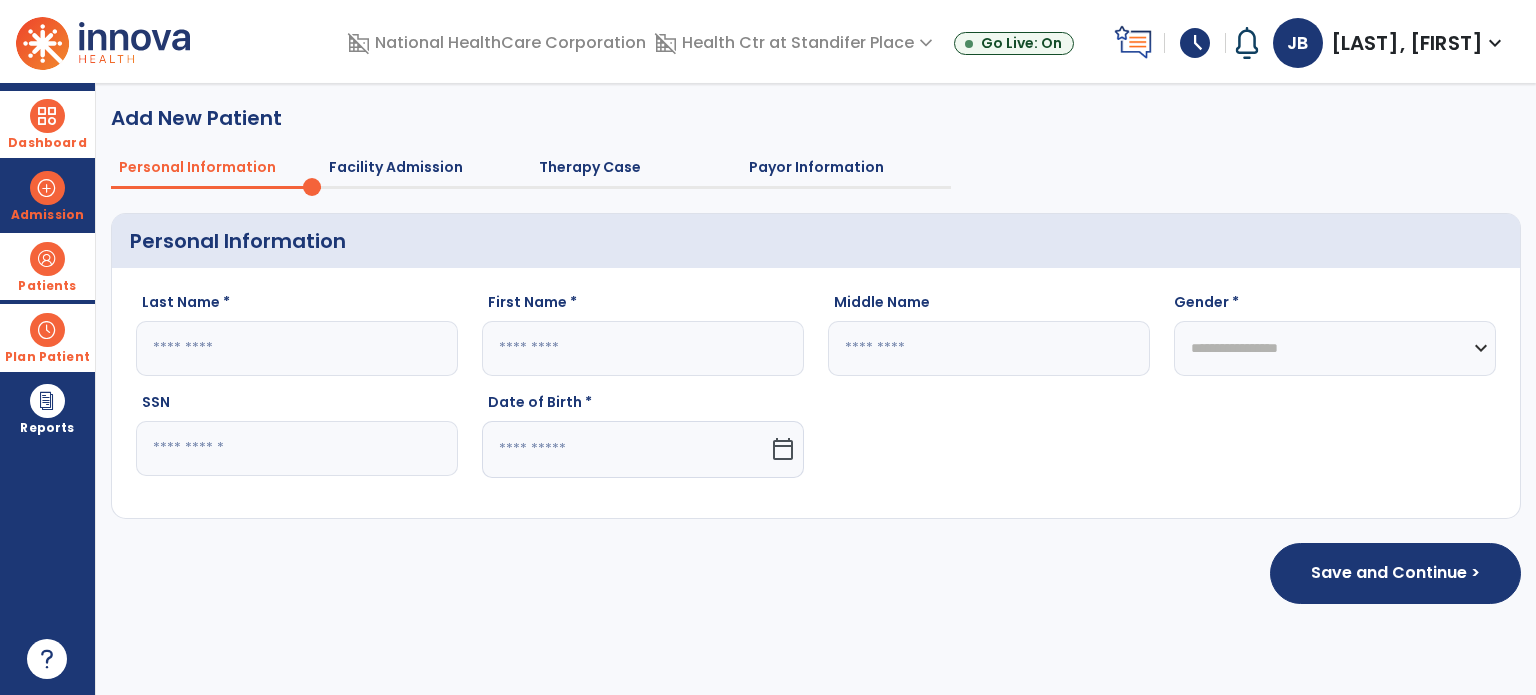 click 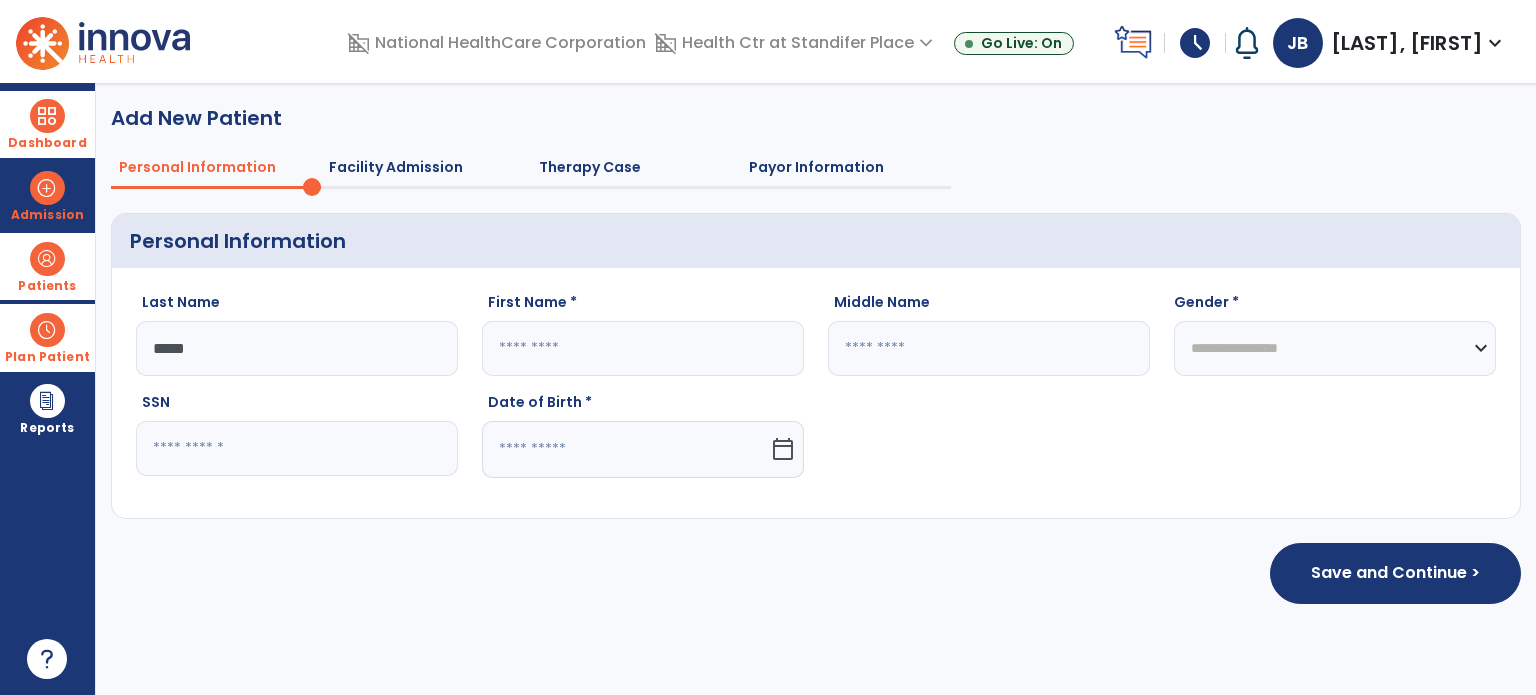 type on "*****" 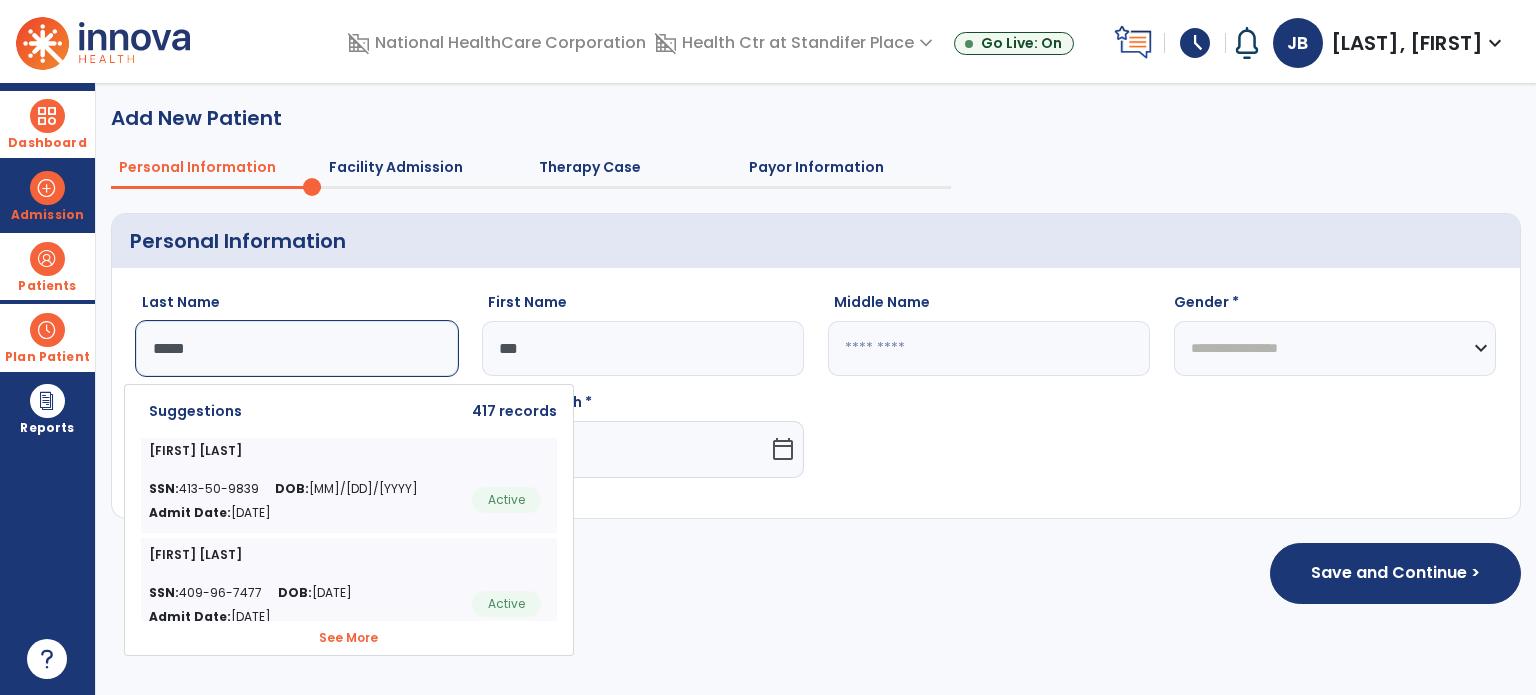 type on "***" 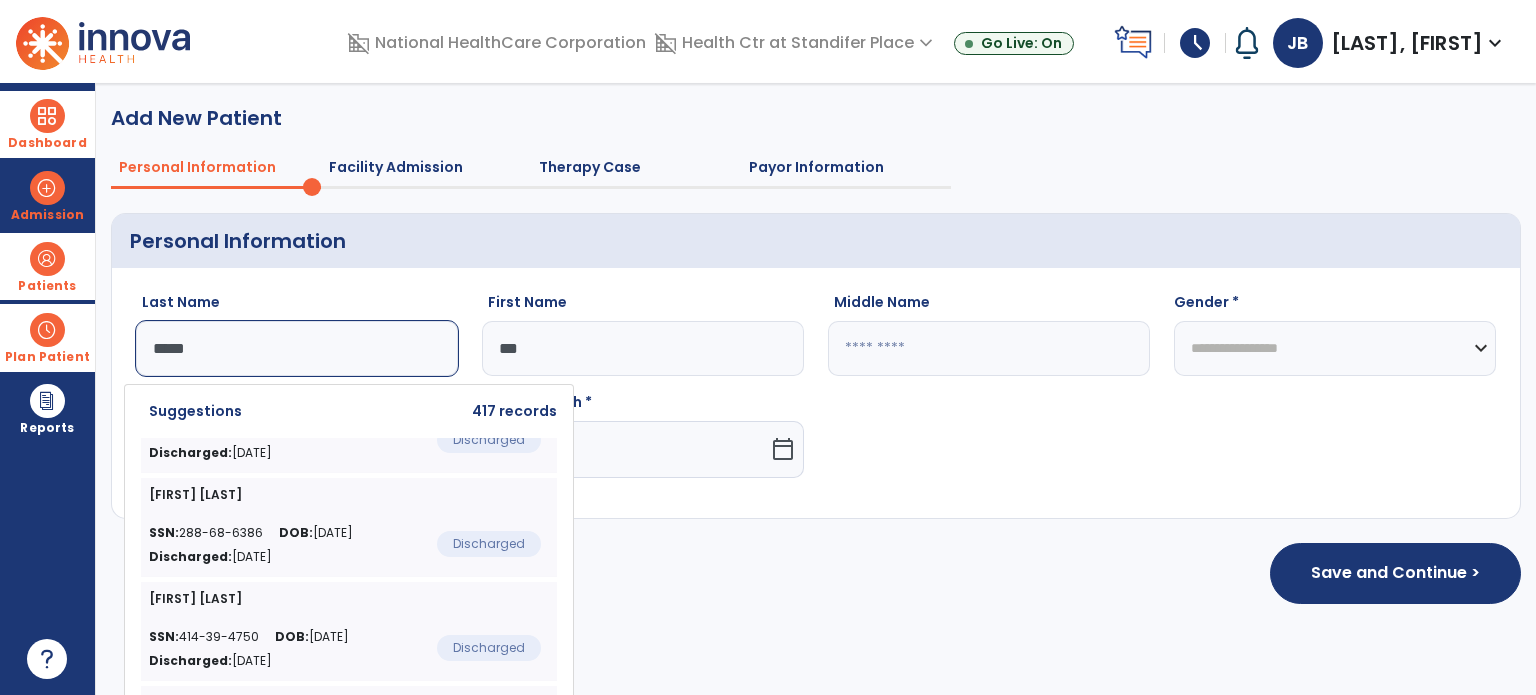 scroll, scrollTop: 894, scrollLeft: 0, axis: vertical 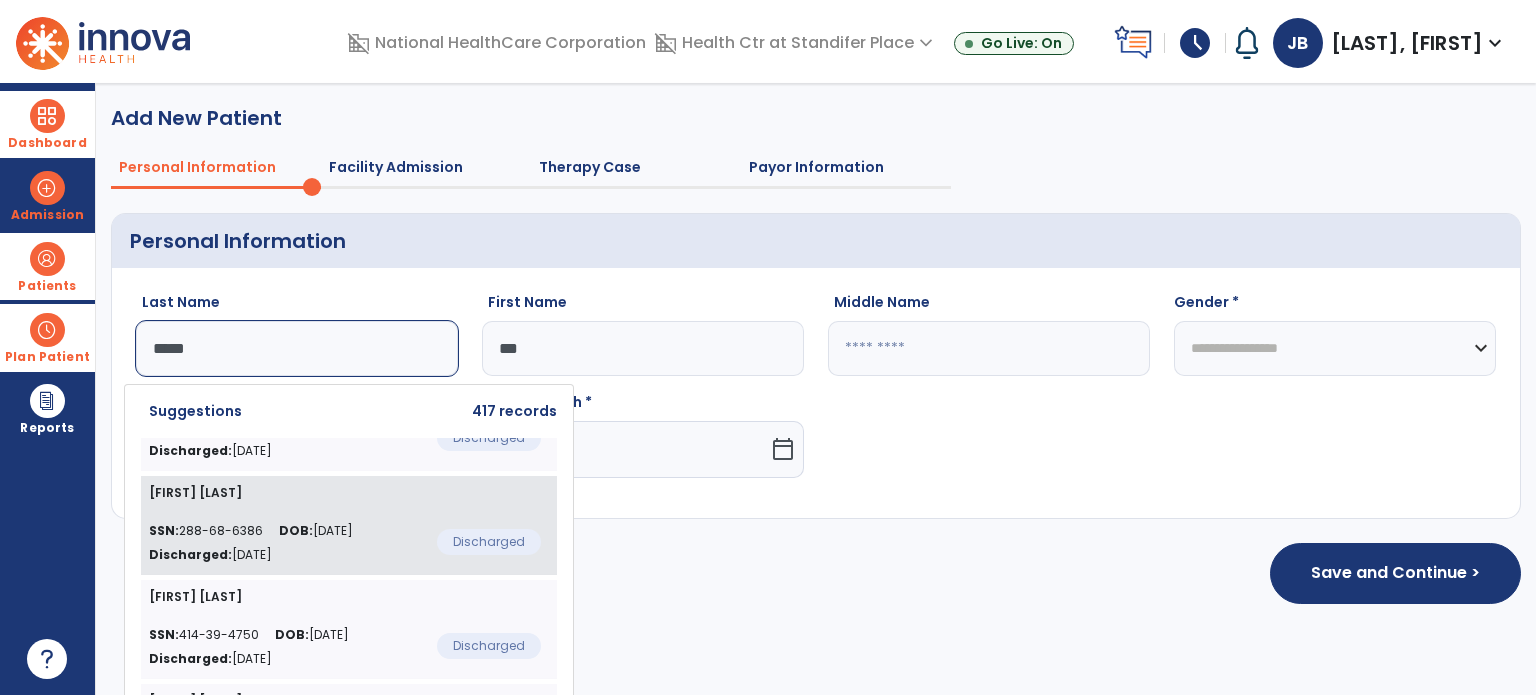 click on "SSN:  [SSN] DOB:  [DATE] Discharged:  [DATE]" 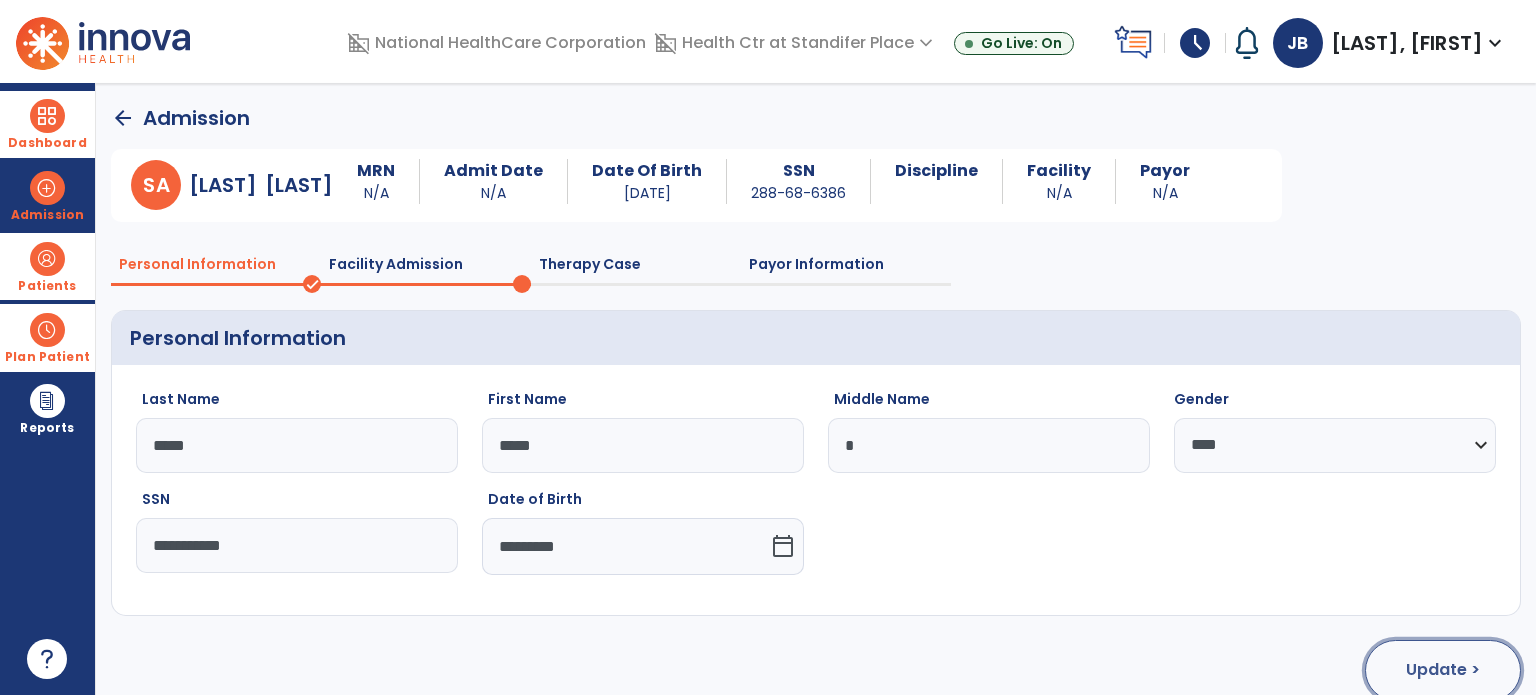 click on "Update >" 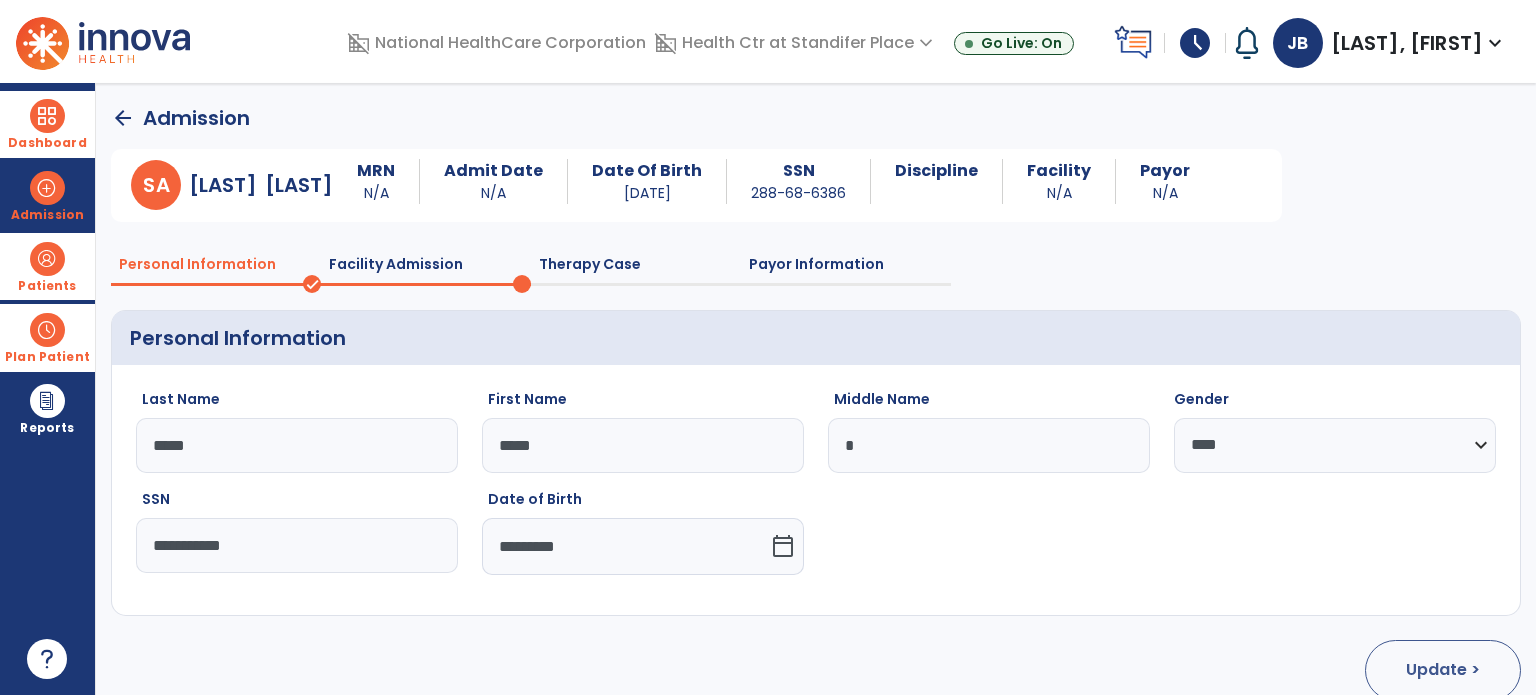 select on "**********" 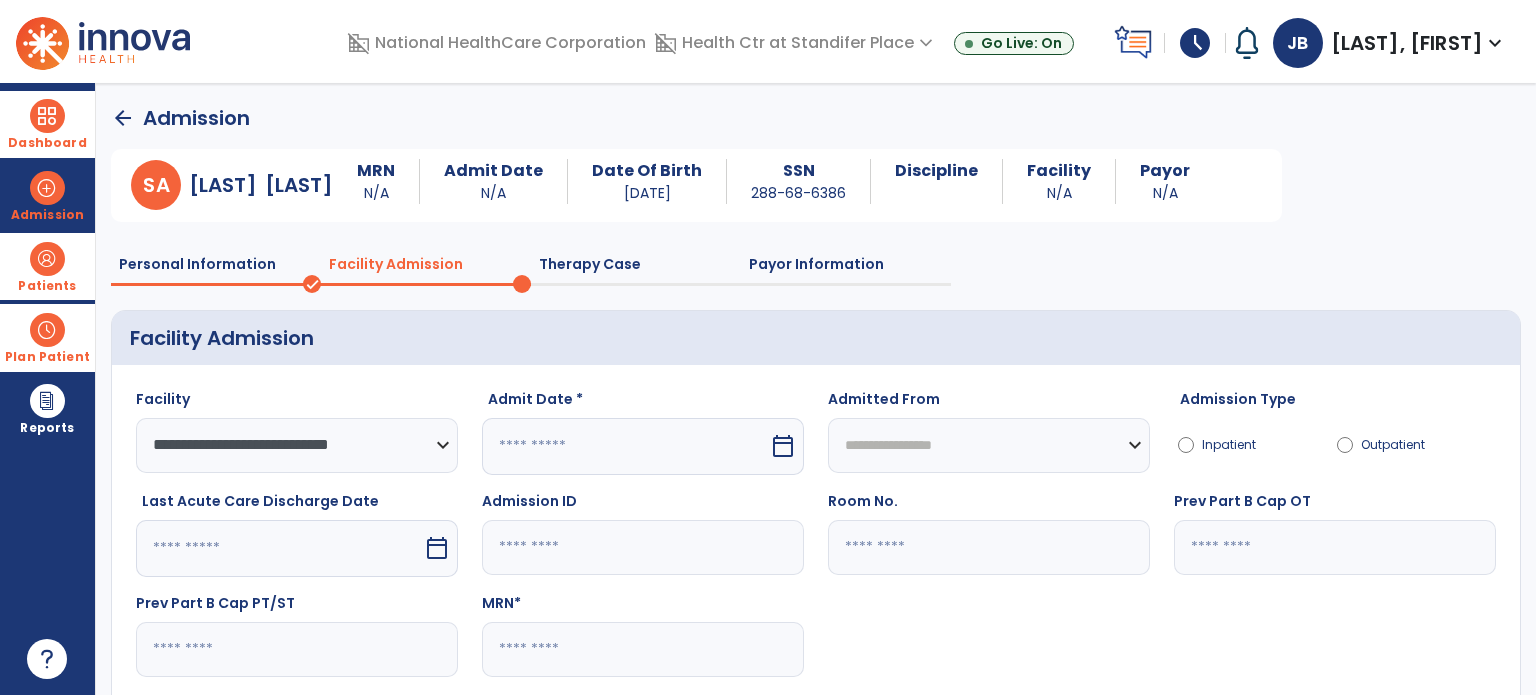 click on "Admit Date *  calendar_today" 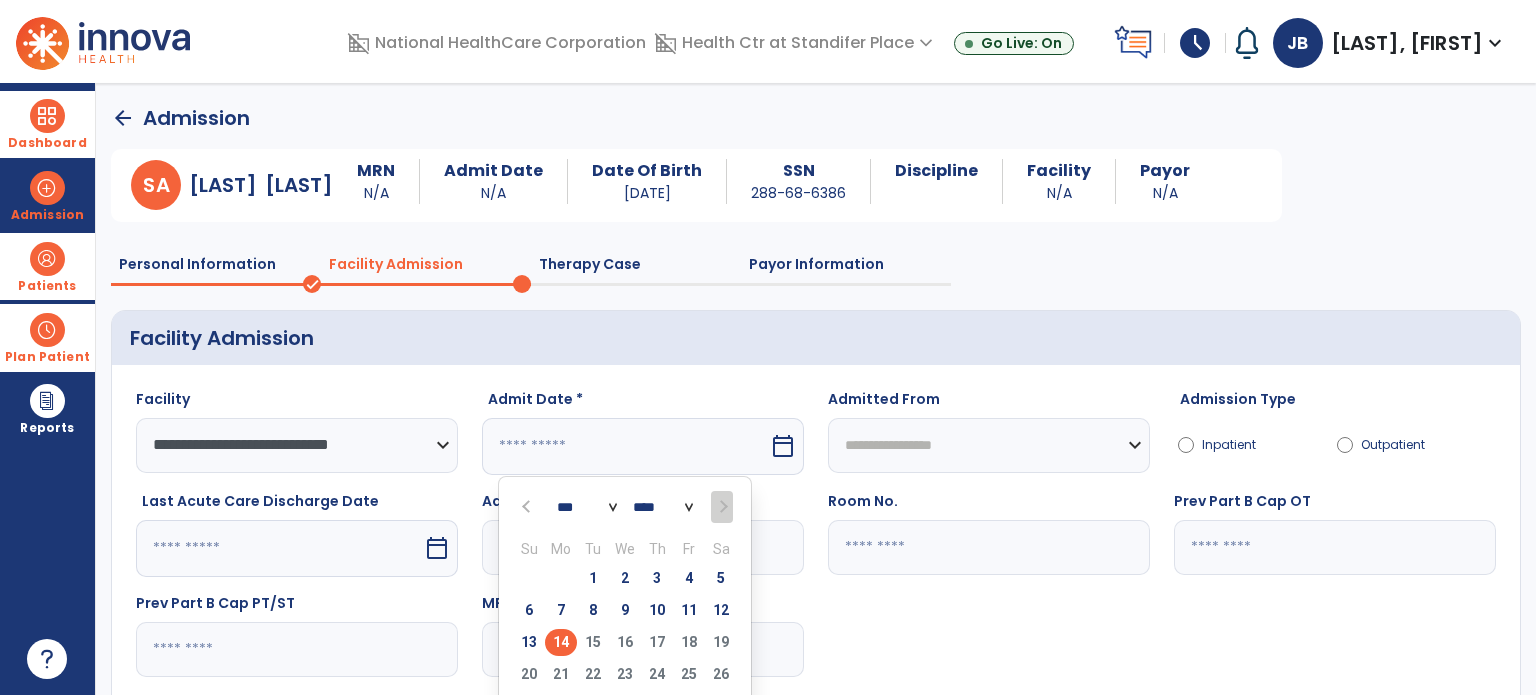 click on "14" at bounding box center [561, 642] 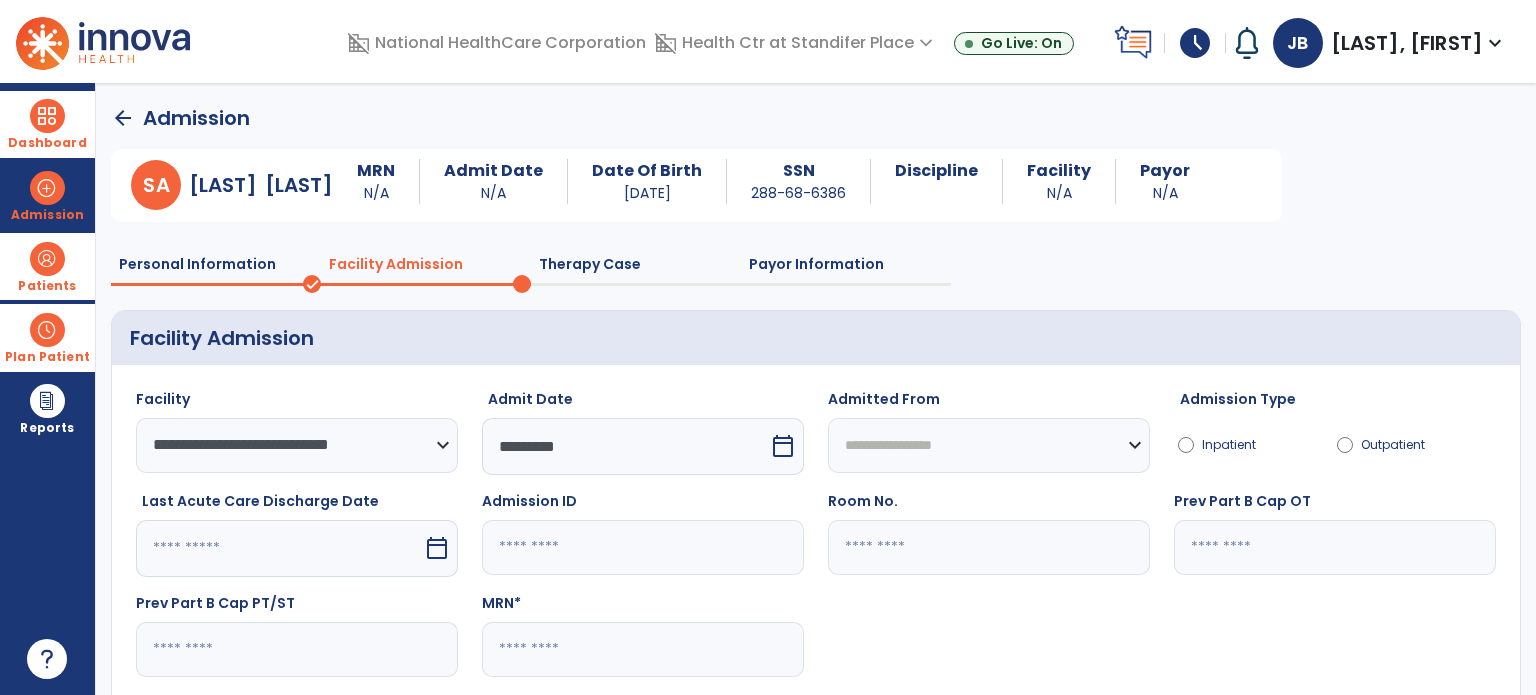 click 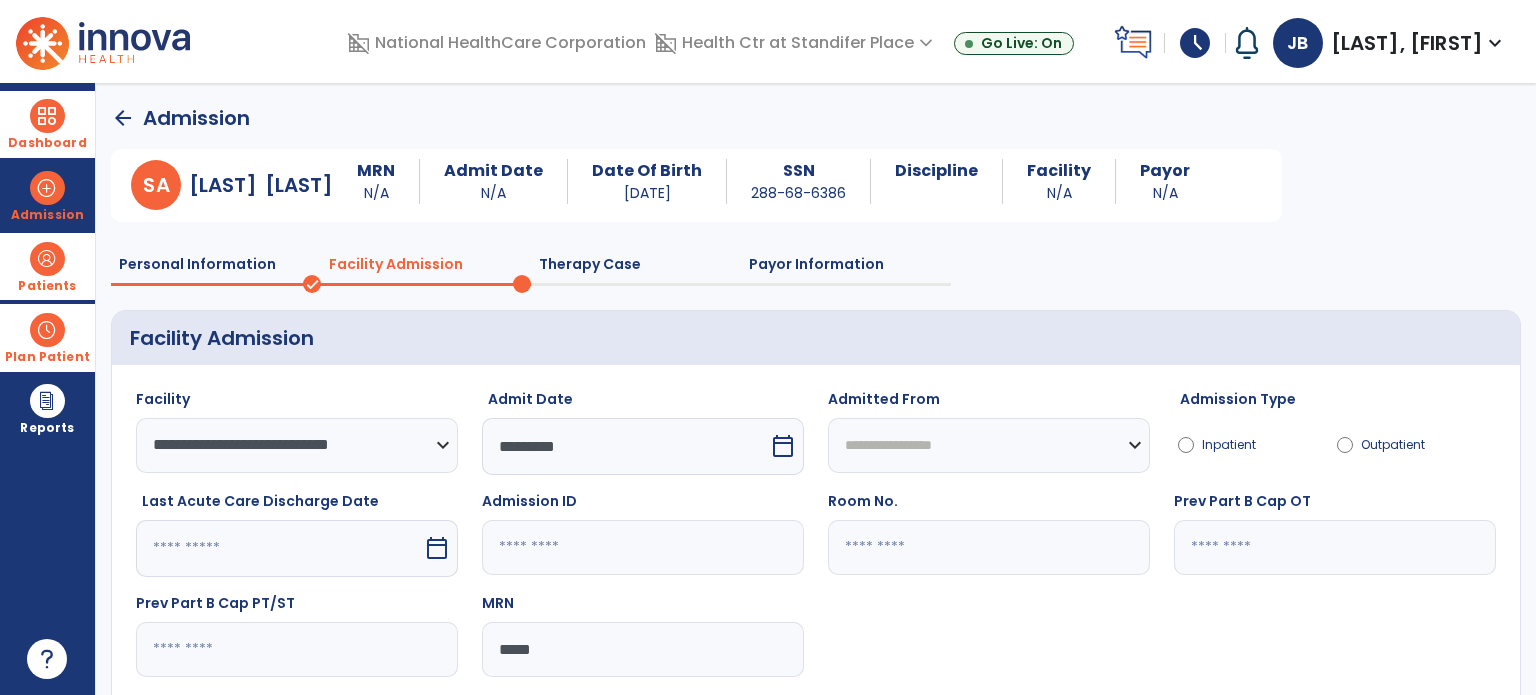 scroll, scrollTop: 130, scrollLeft: 0, axis: vertical 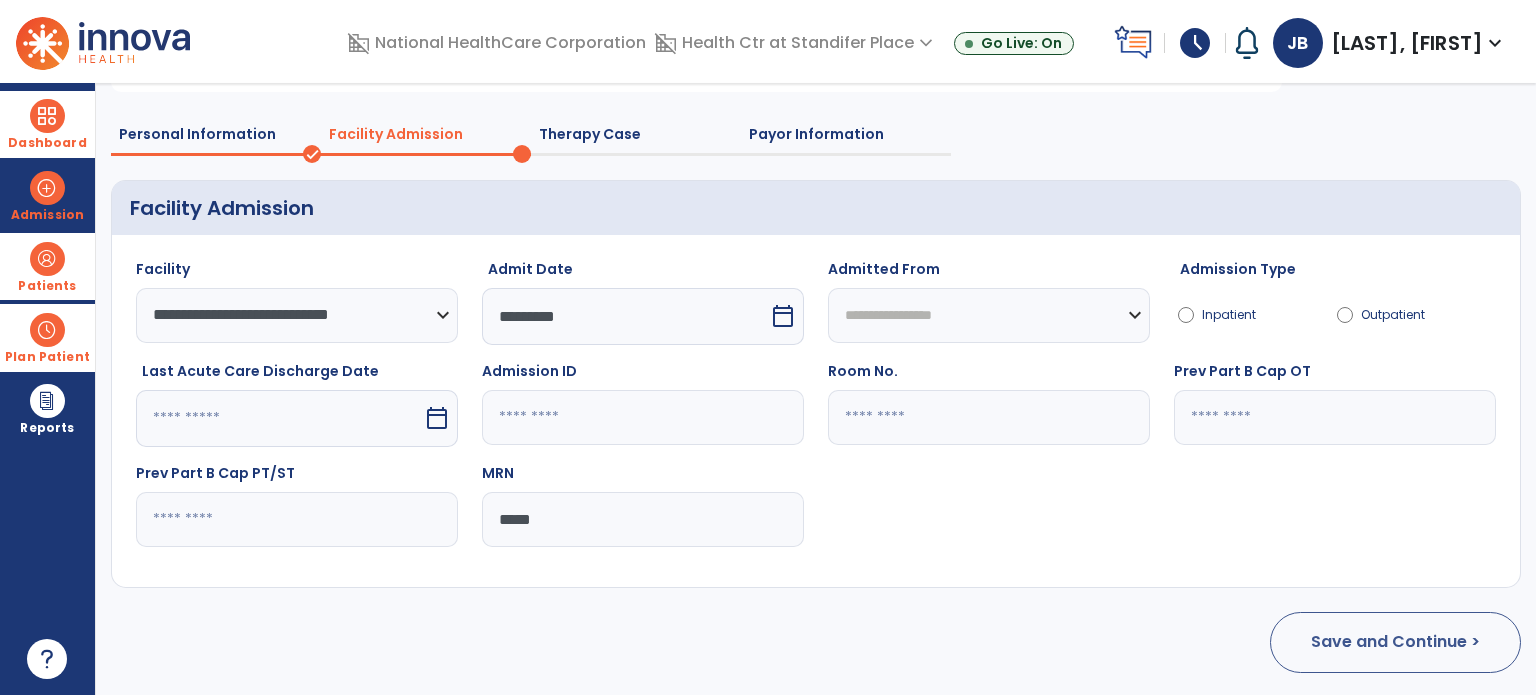 type on "*****" 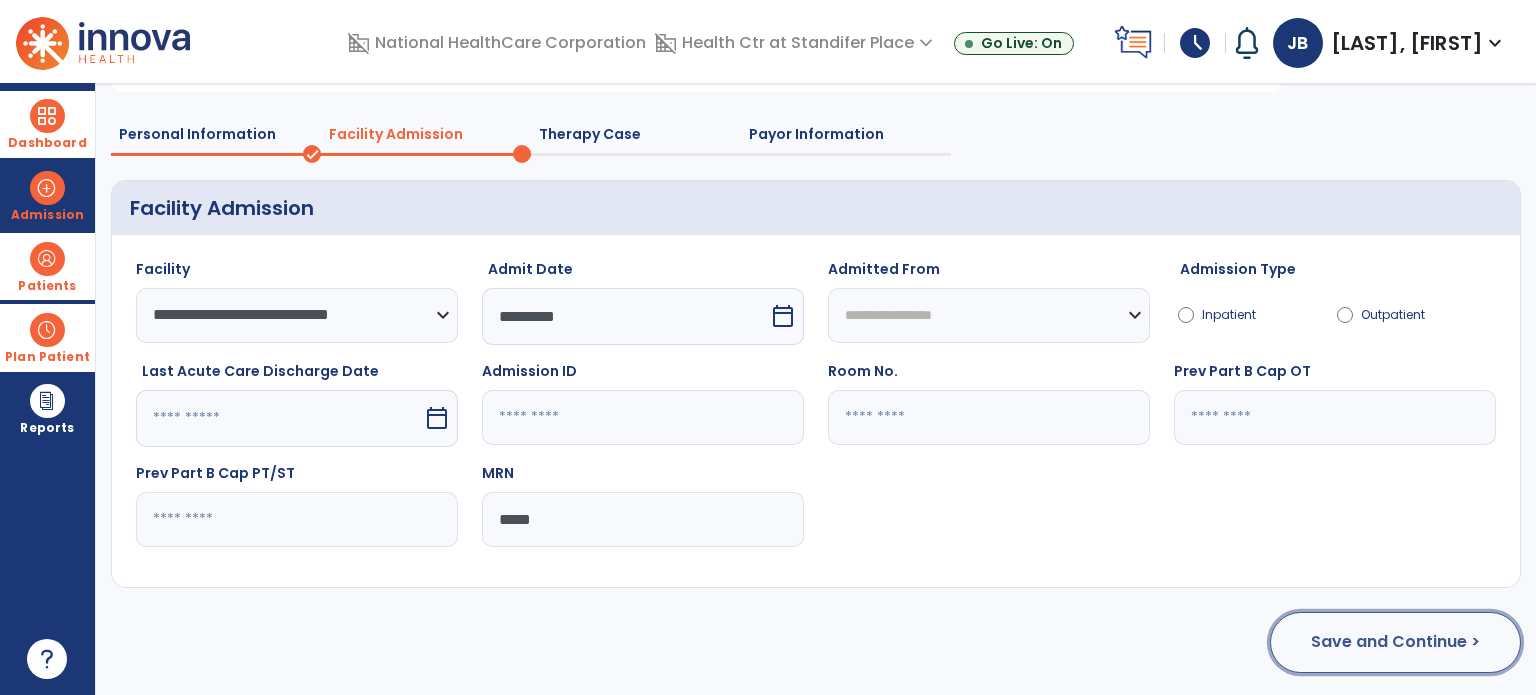 click on "Save and Continue >" 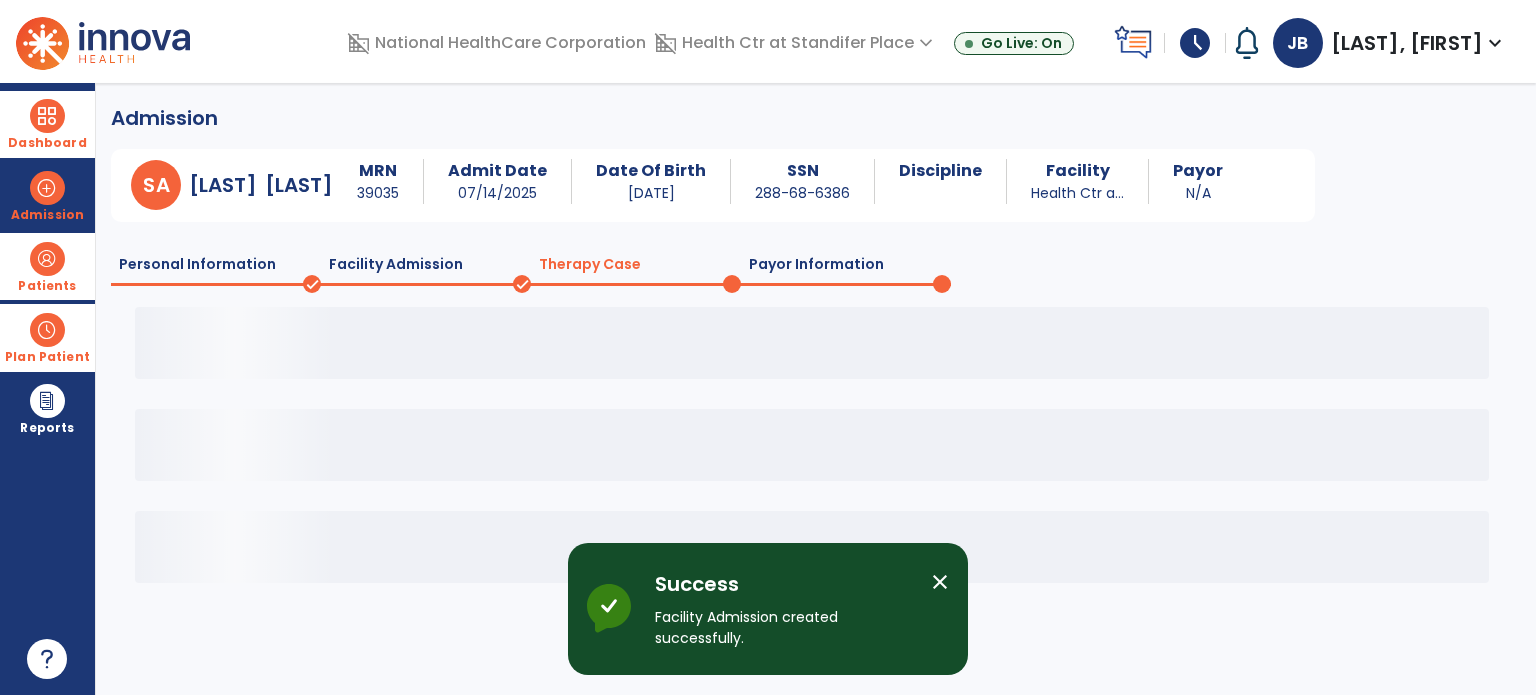 scroll, scrollTop: 0, scrollLeft: 0, axis: both 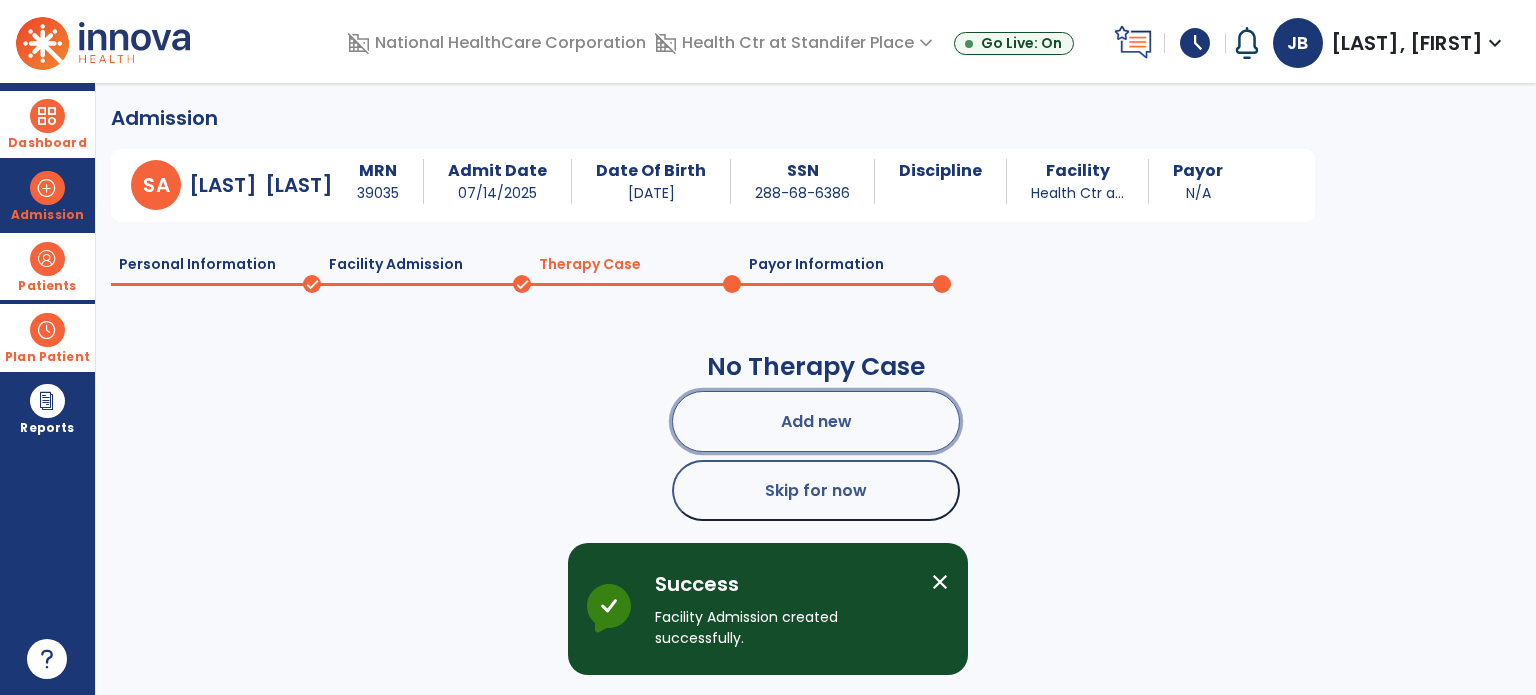 click on "Add new" at bounding box center (816, 421) 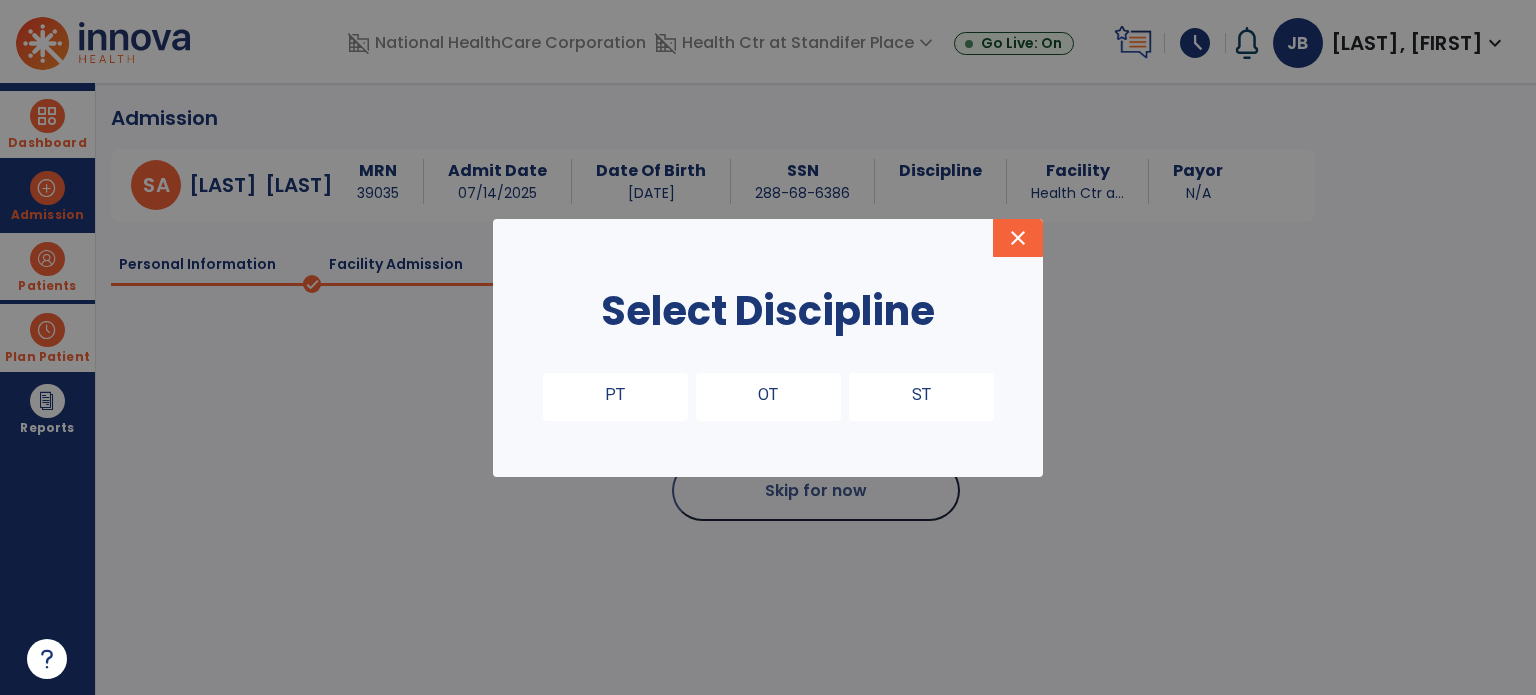 click on "PT" at bounding box center (615, 397) 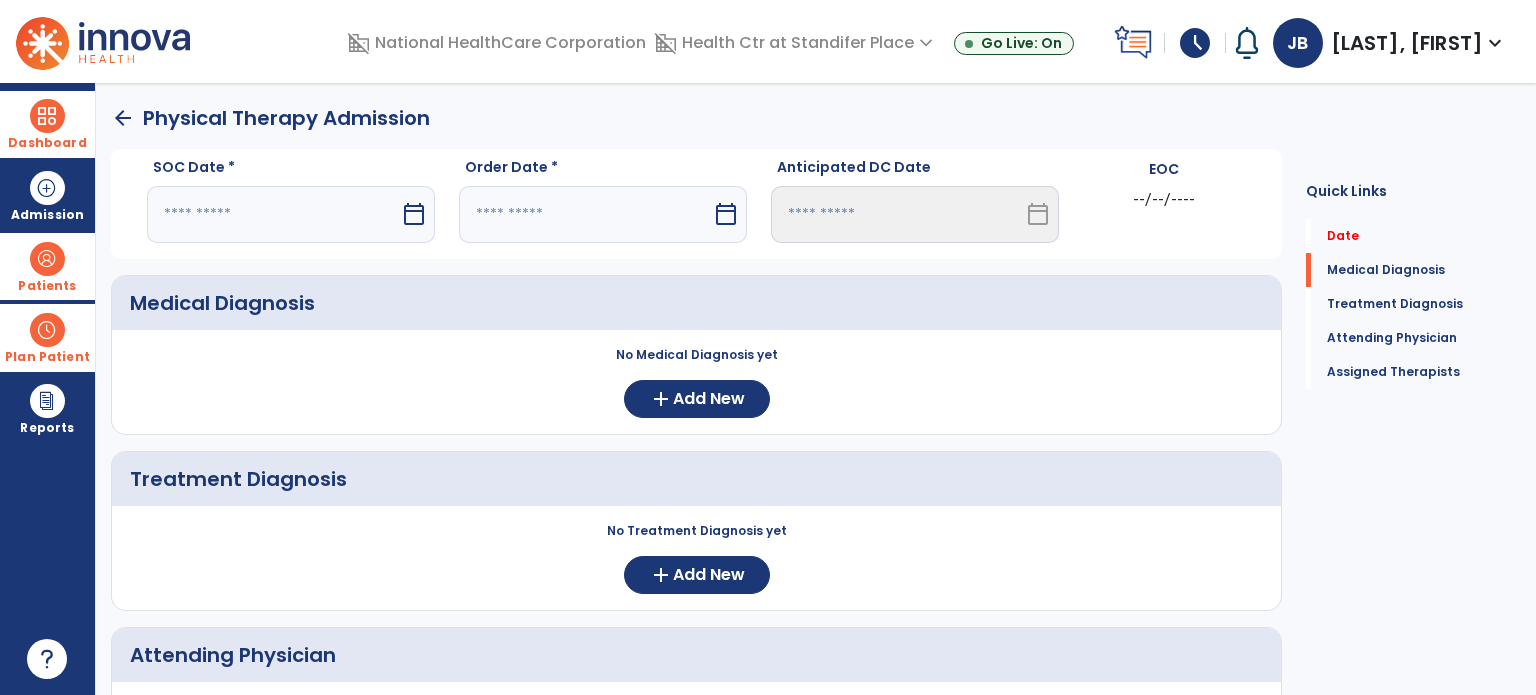 click at bounding box center [273, 214] 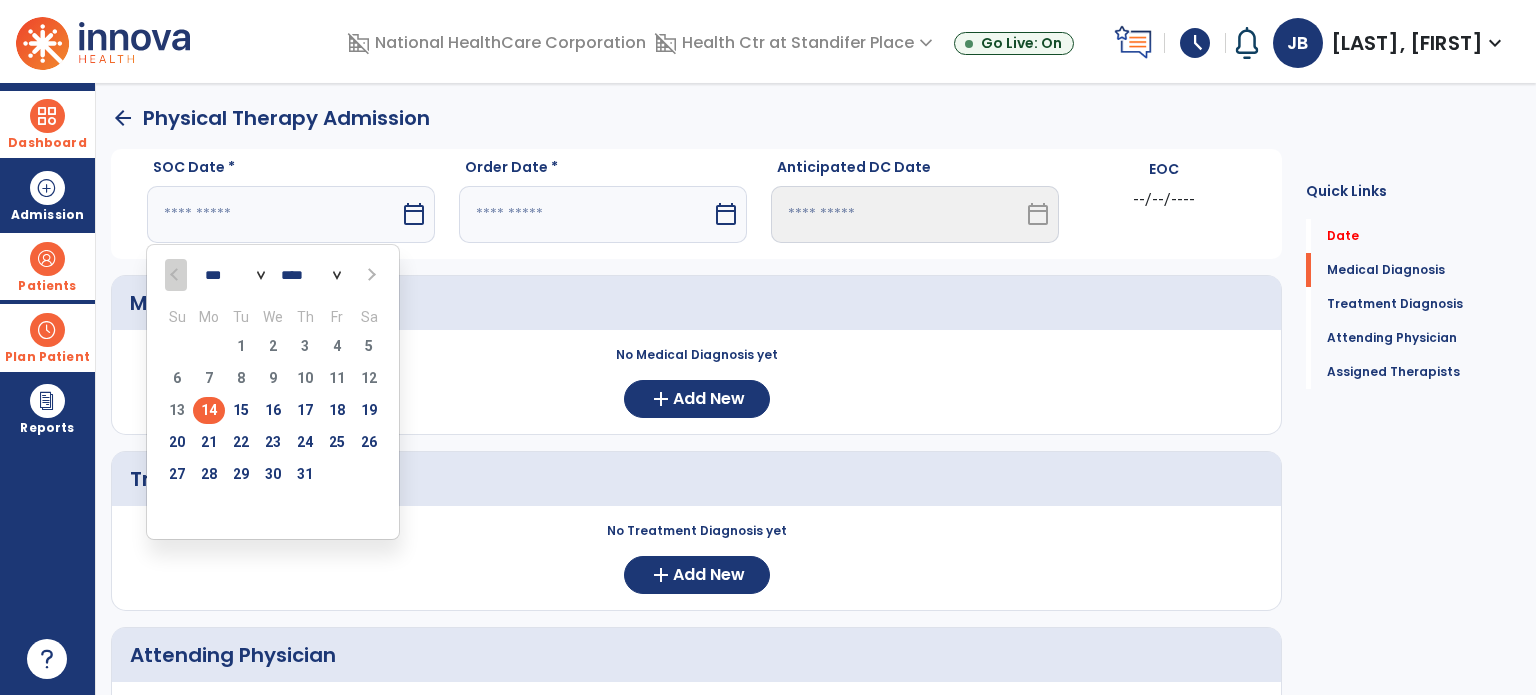 click on "14" at bounding box center (209, 410) 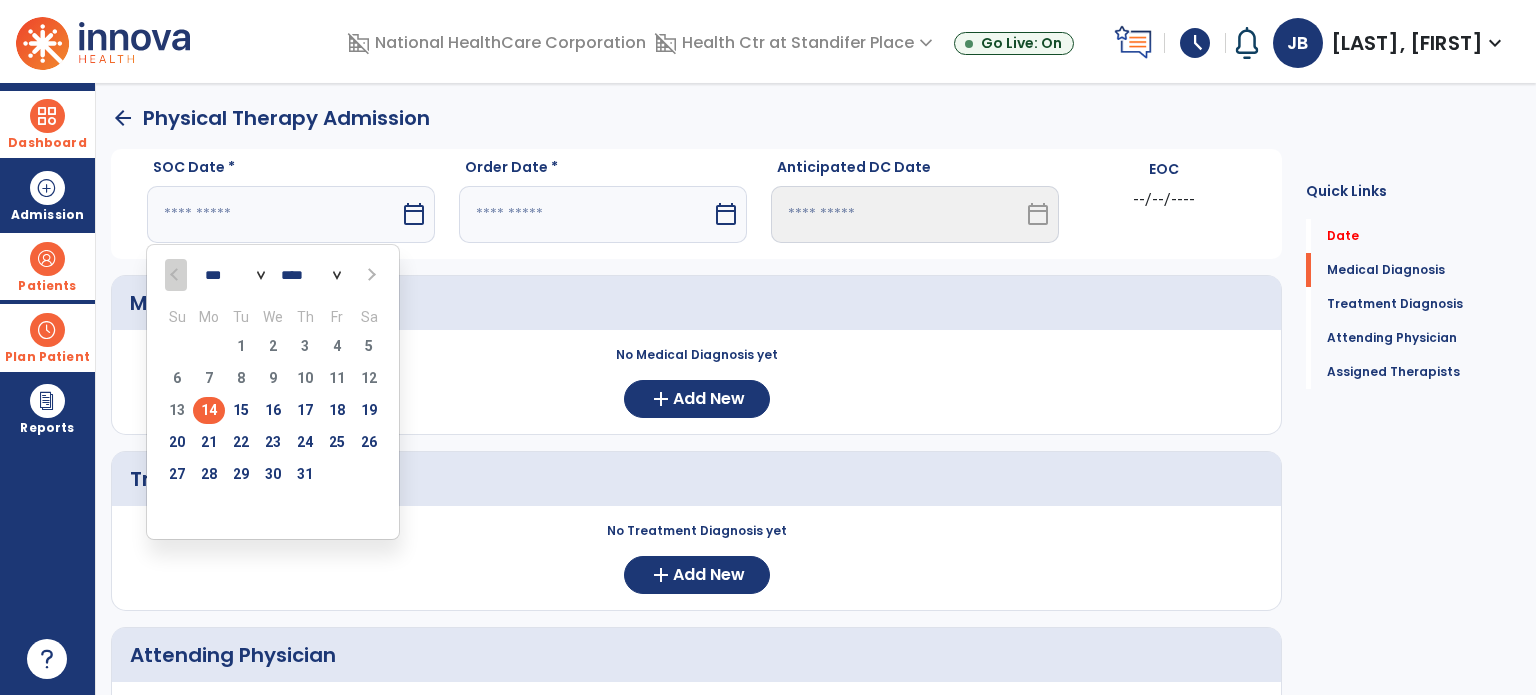type on "*********" 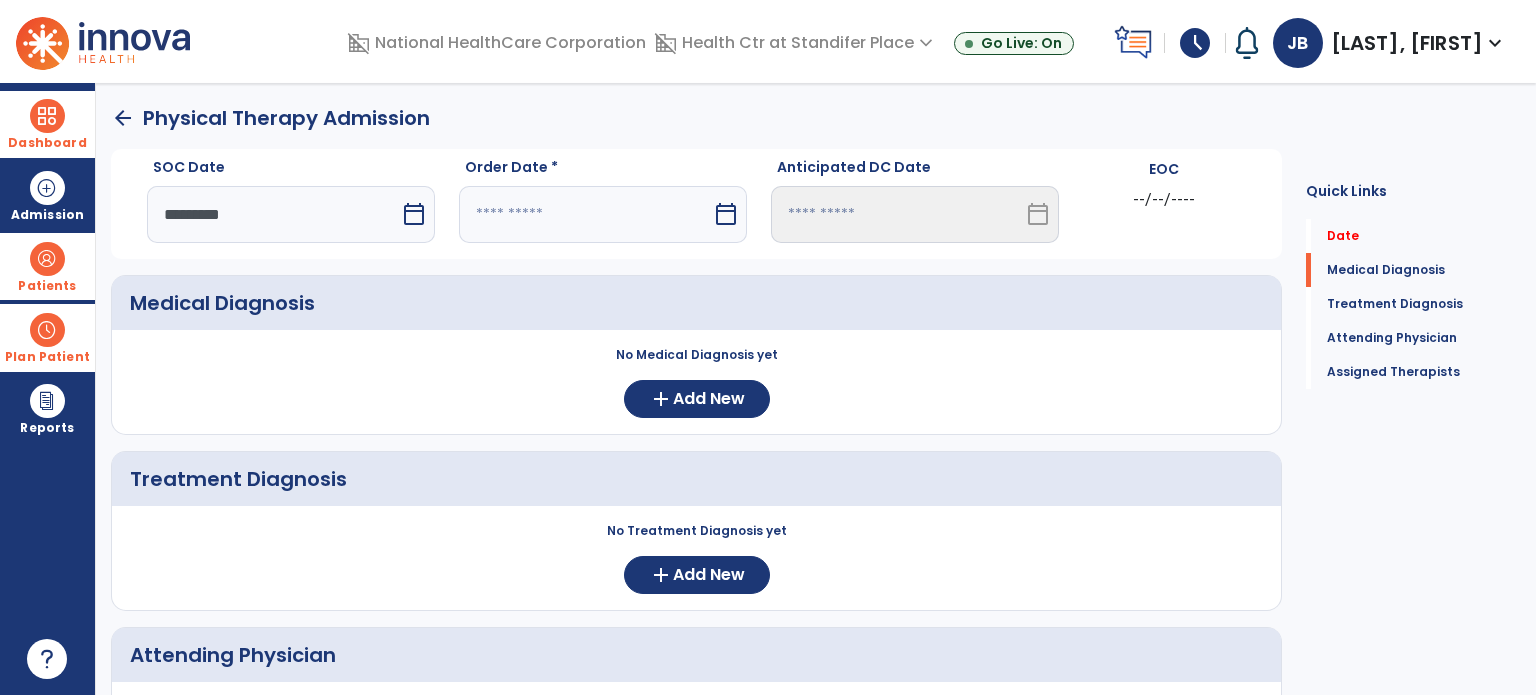 click at bounding box center [585, 214] 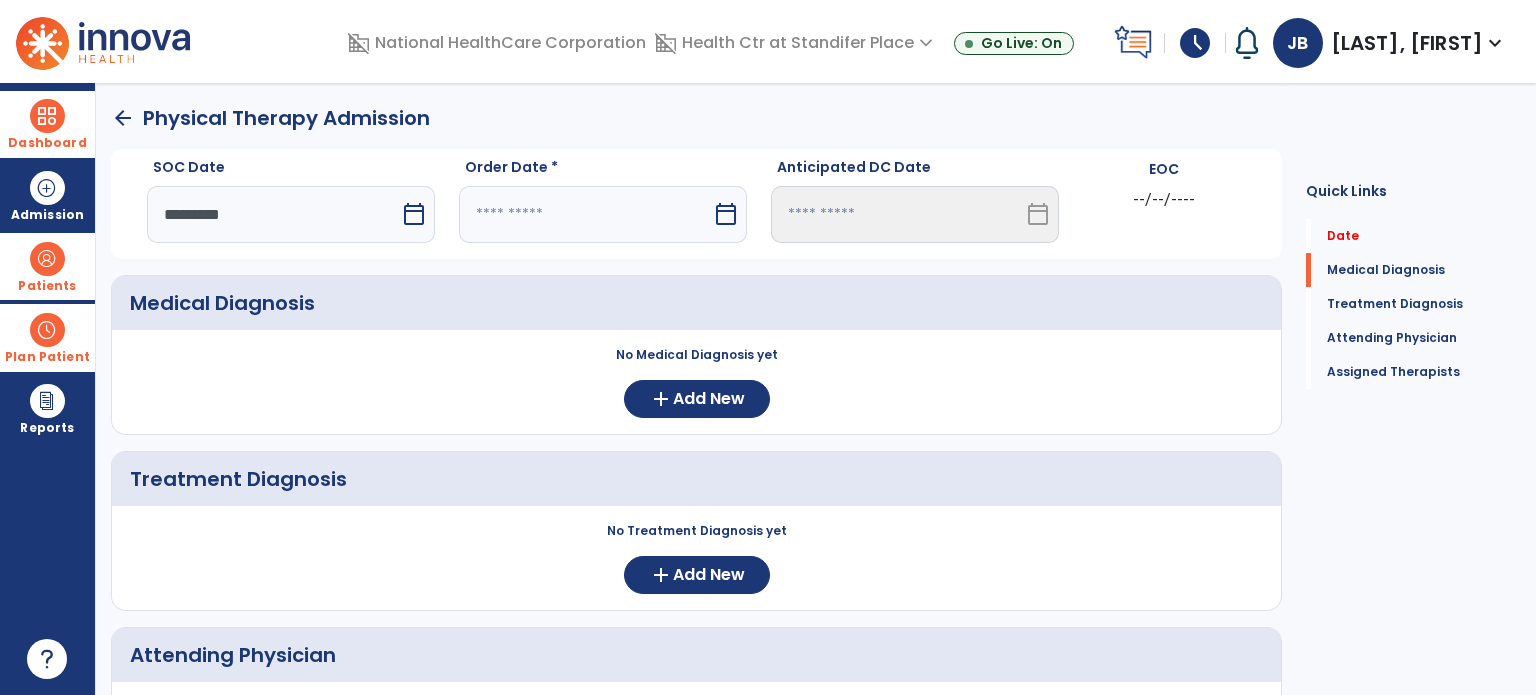 select on "*" 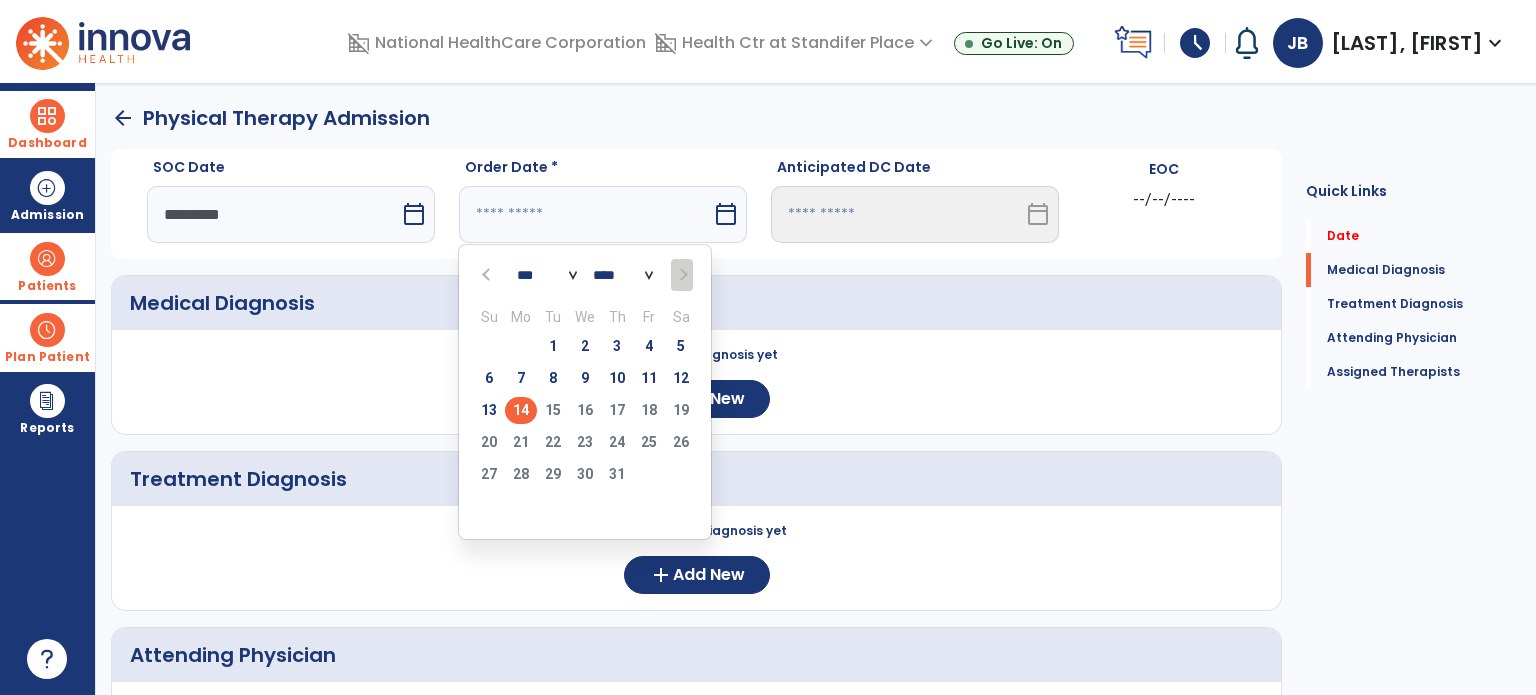 click on "14" at bounding box center [521, 410] 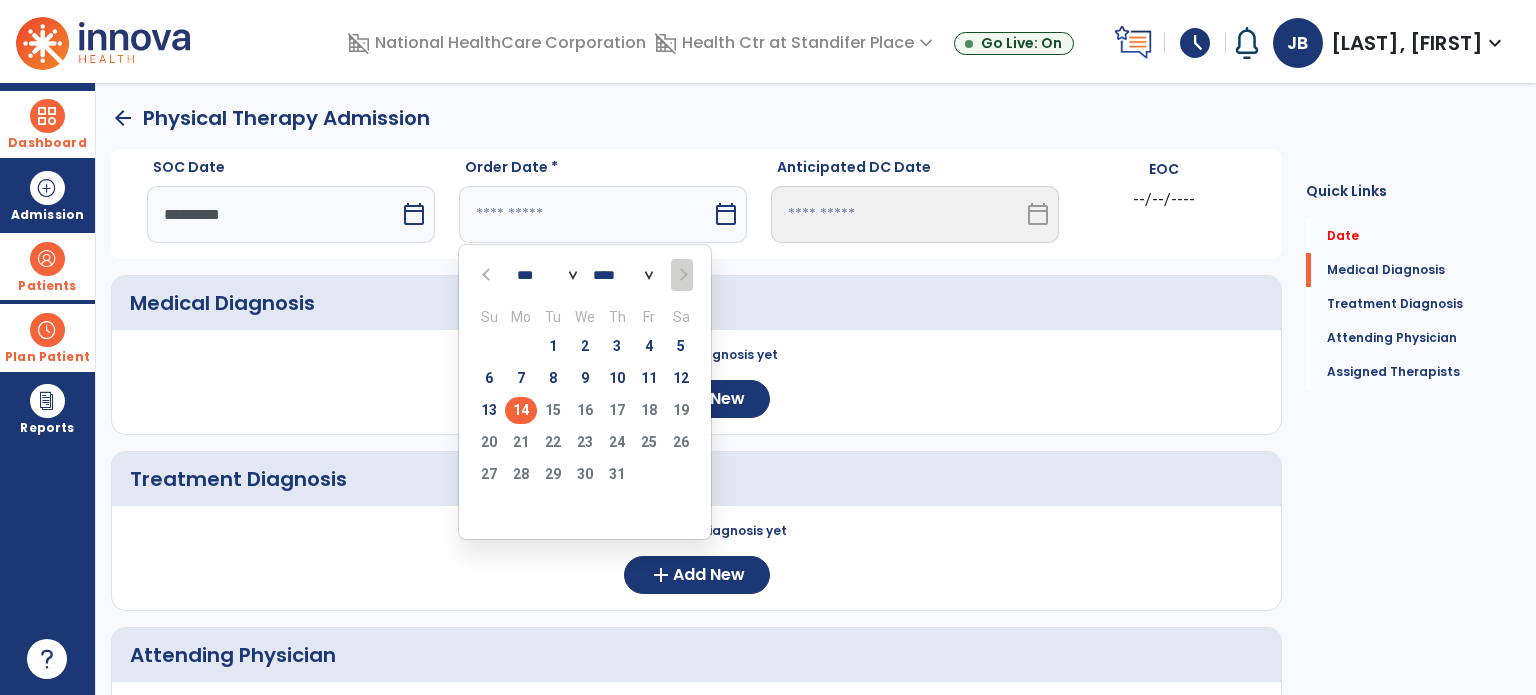 type on "*********" 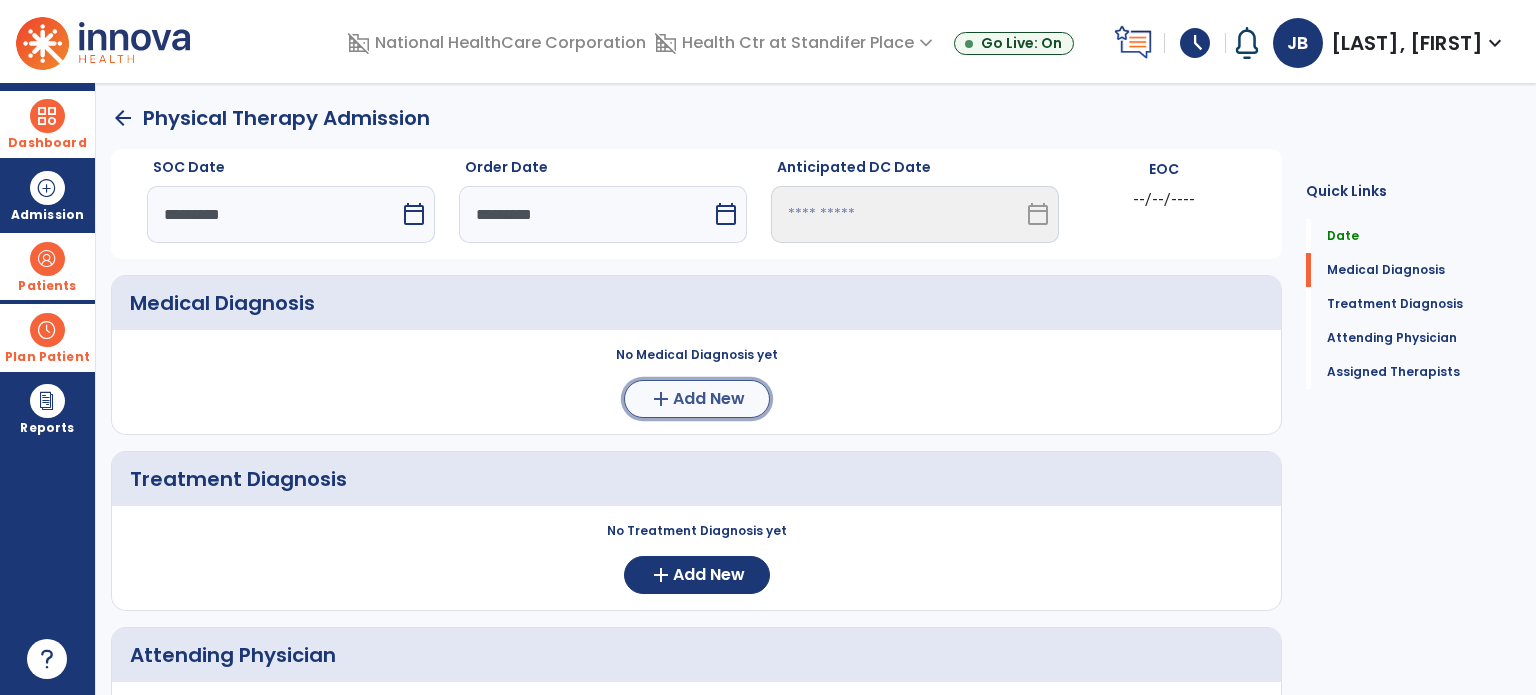 click on "add" 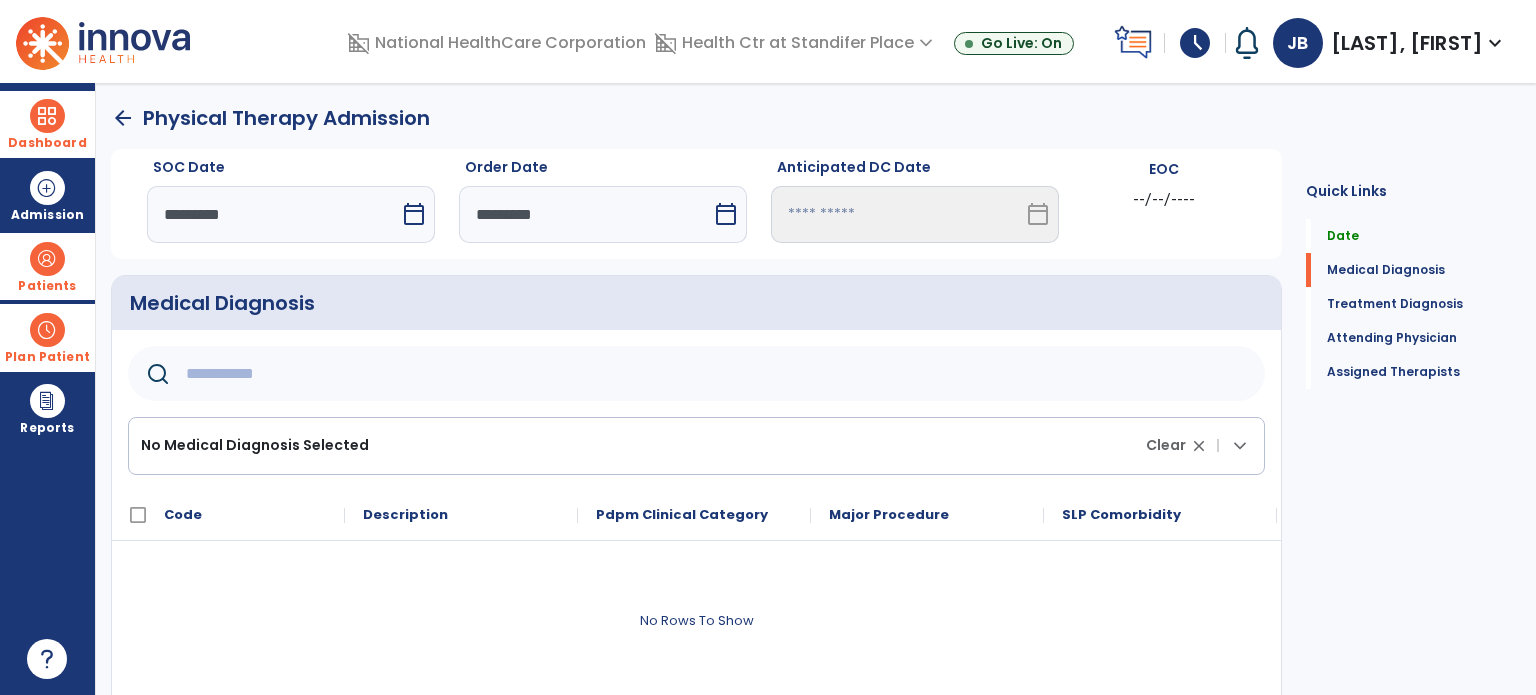 click 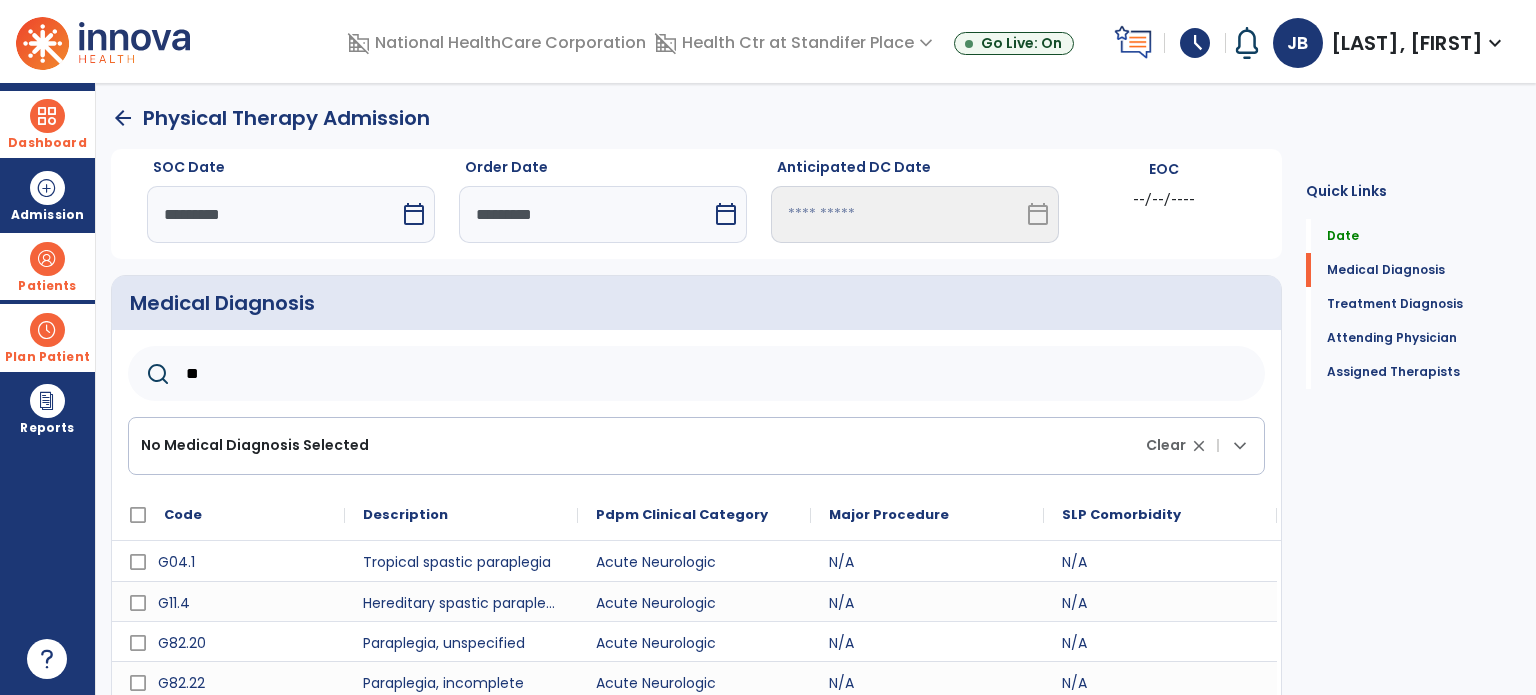 type on "*" 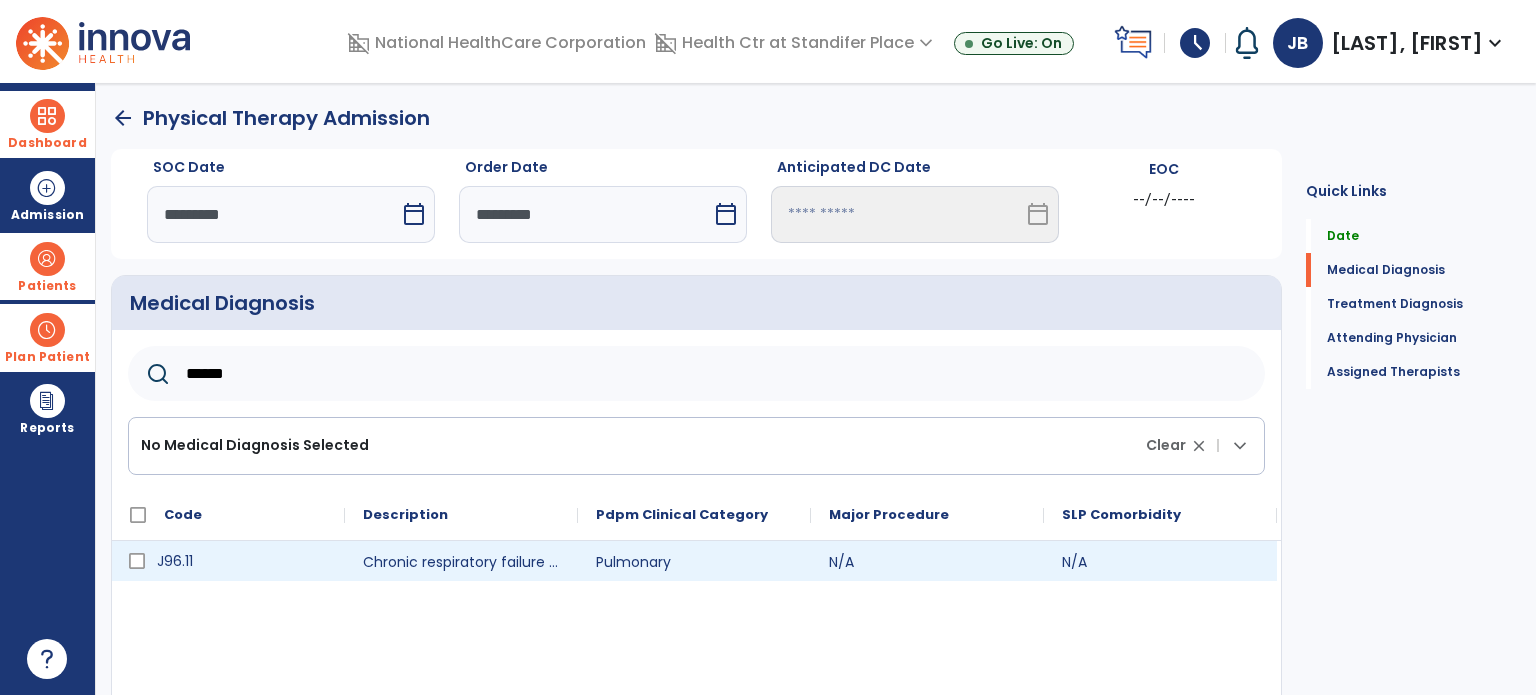 click 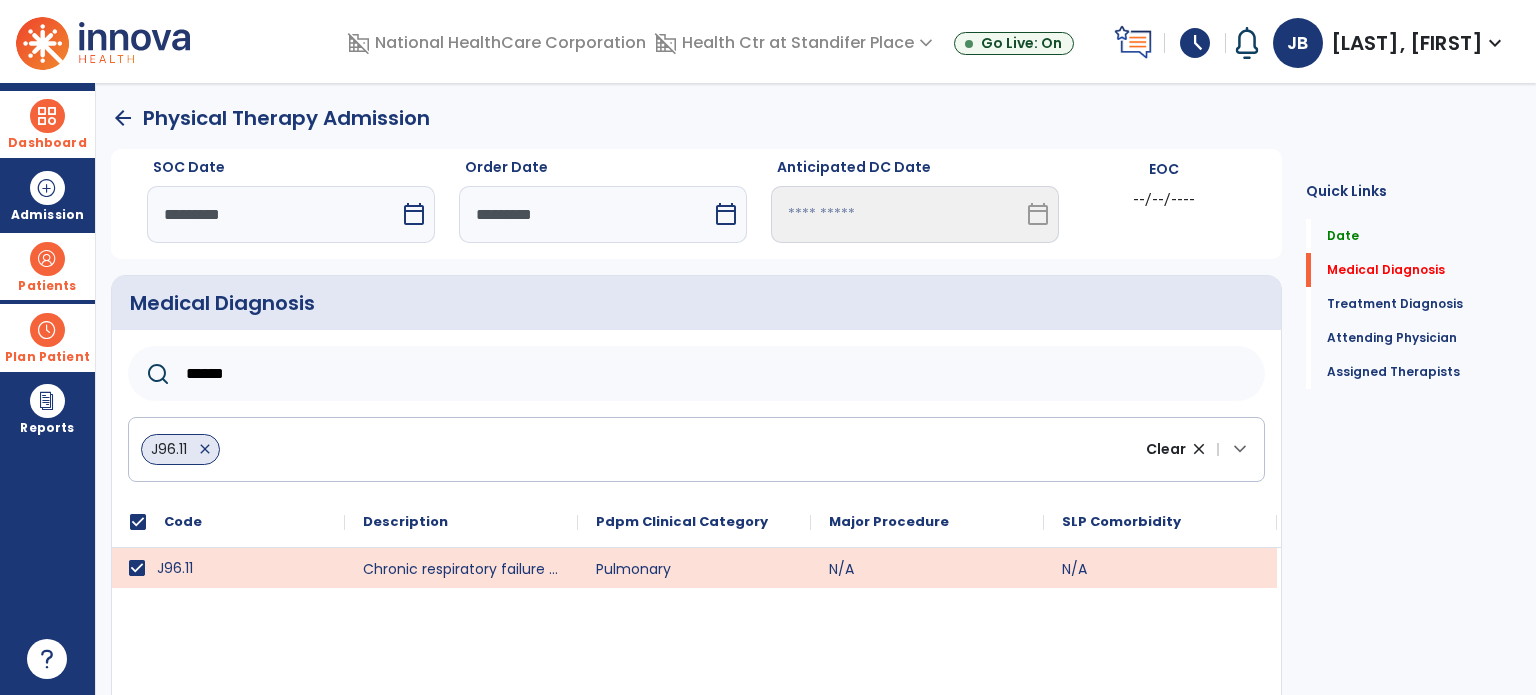 drag, startPoint x: 275, startPoint y: 381, endPoint x: 144, endPoint y: 368, distance: 131.64346 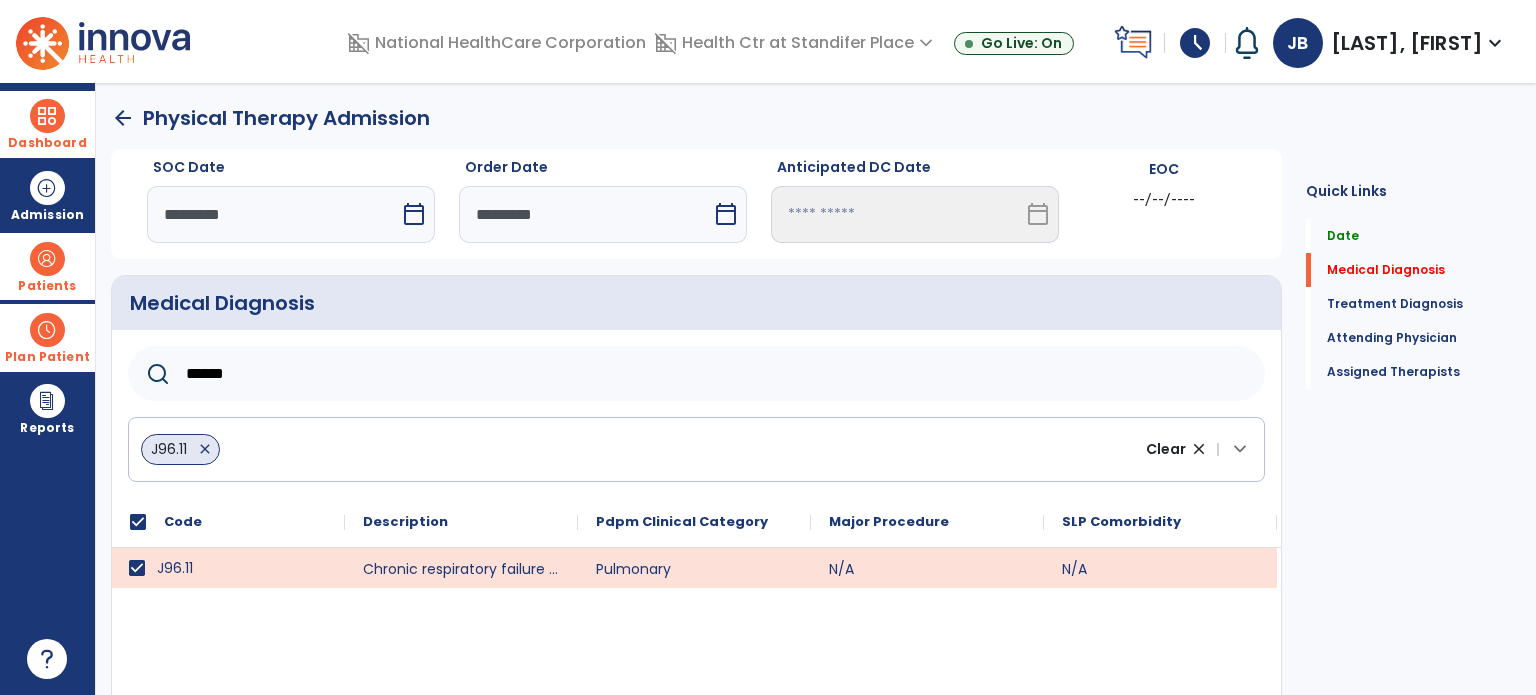 type on "******" 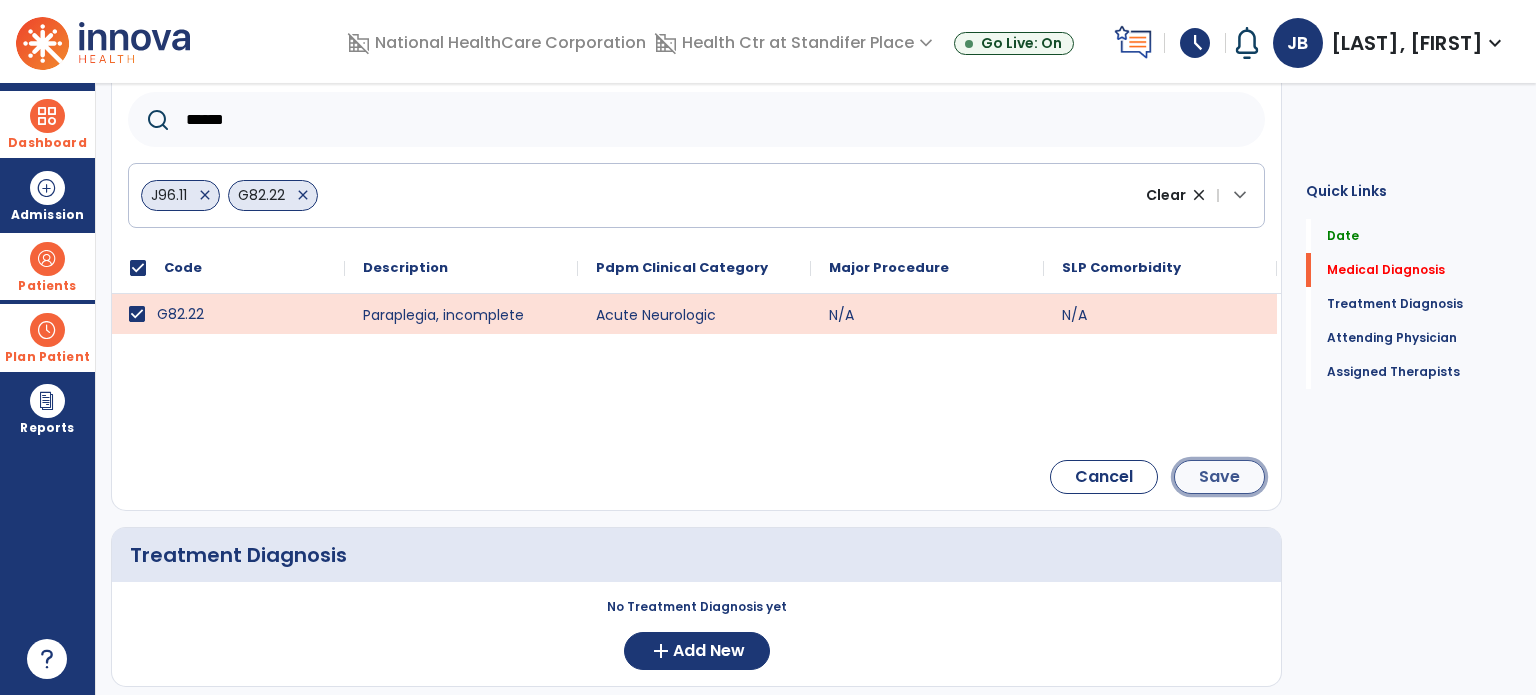 click on "Save" 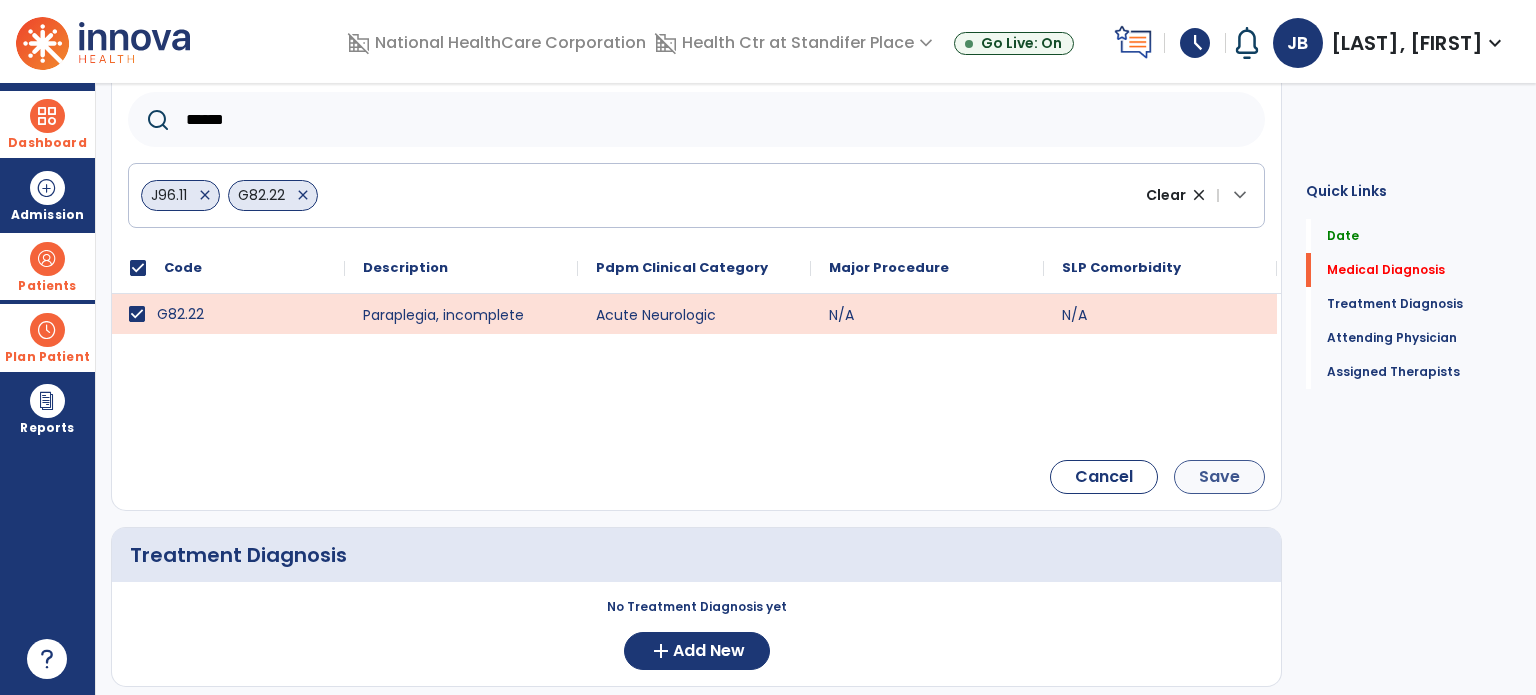 scroll, scrollTop: 240, scrollLeft: 0, axis: vertical 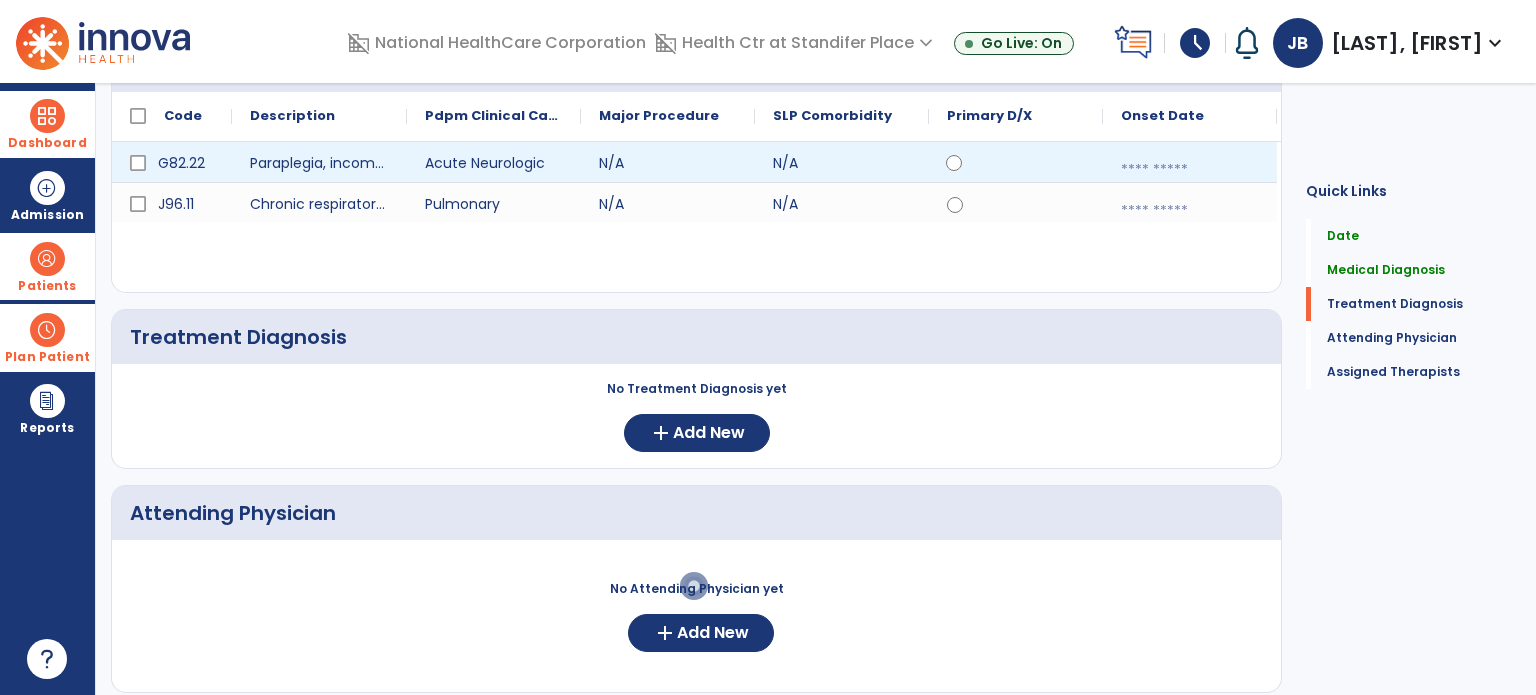 click at bounding box center [1190, 170] 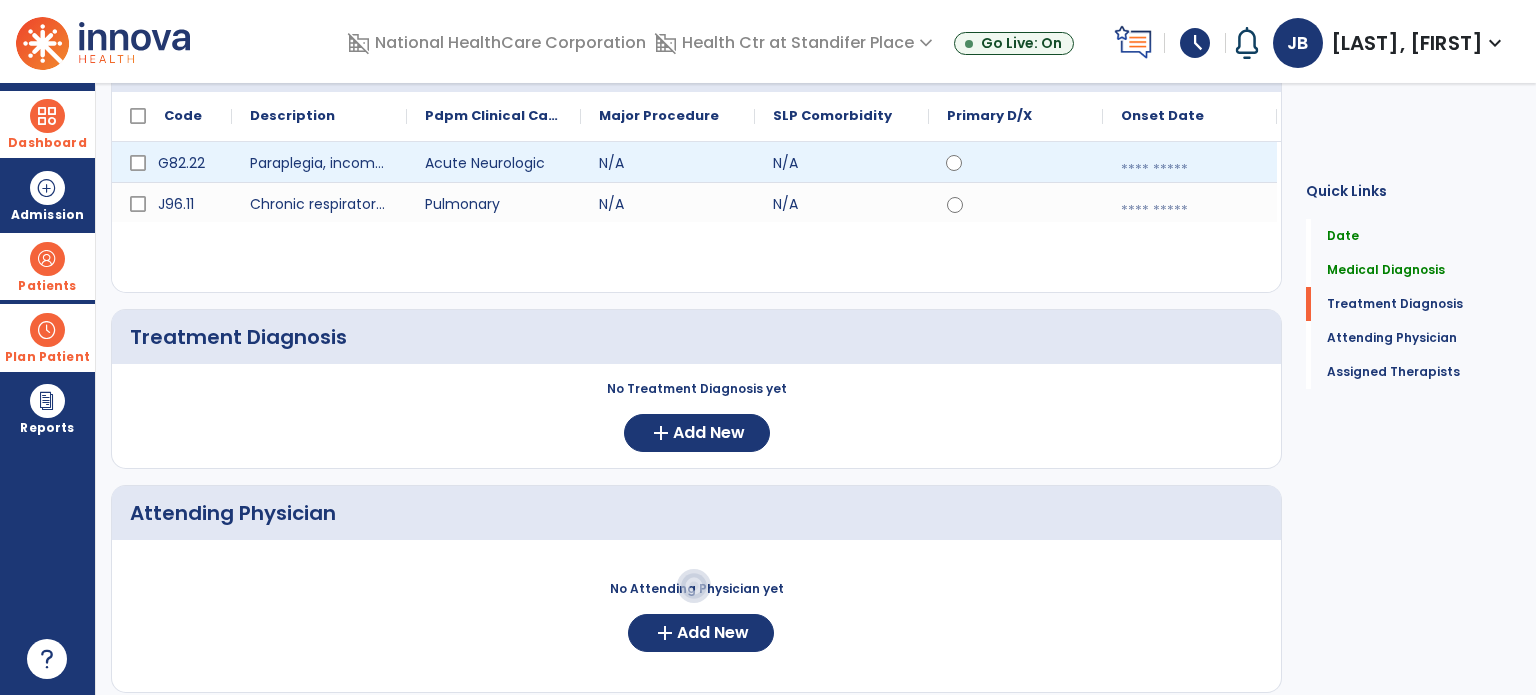 select on "*" 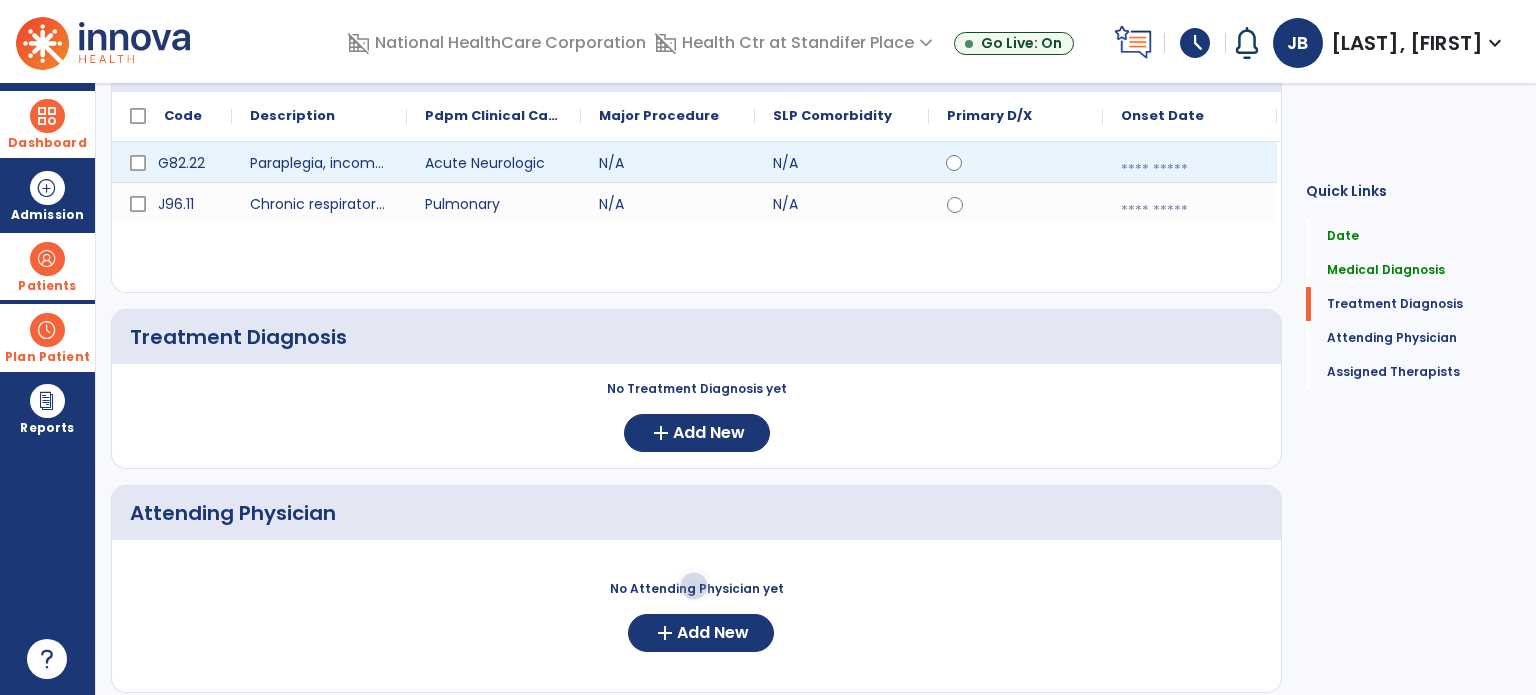 select on "****" 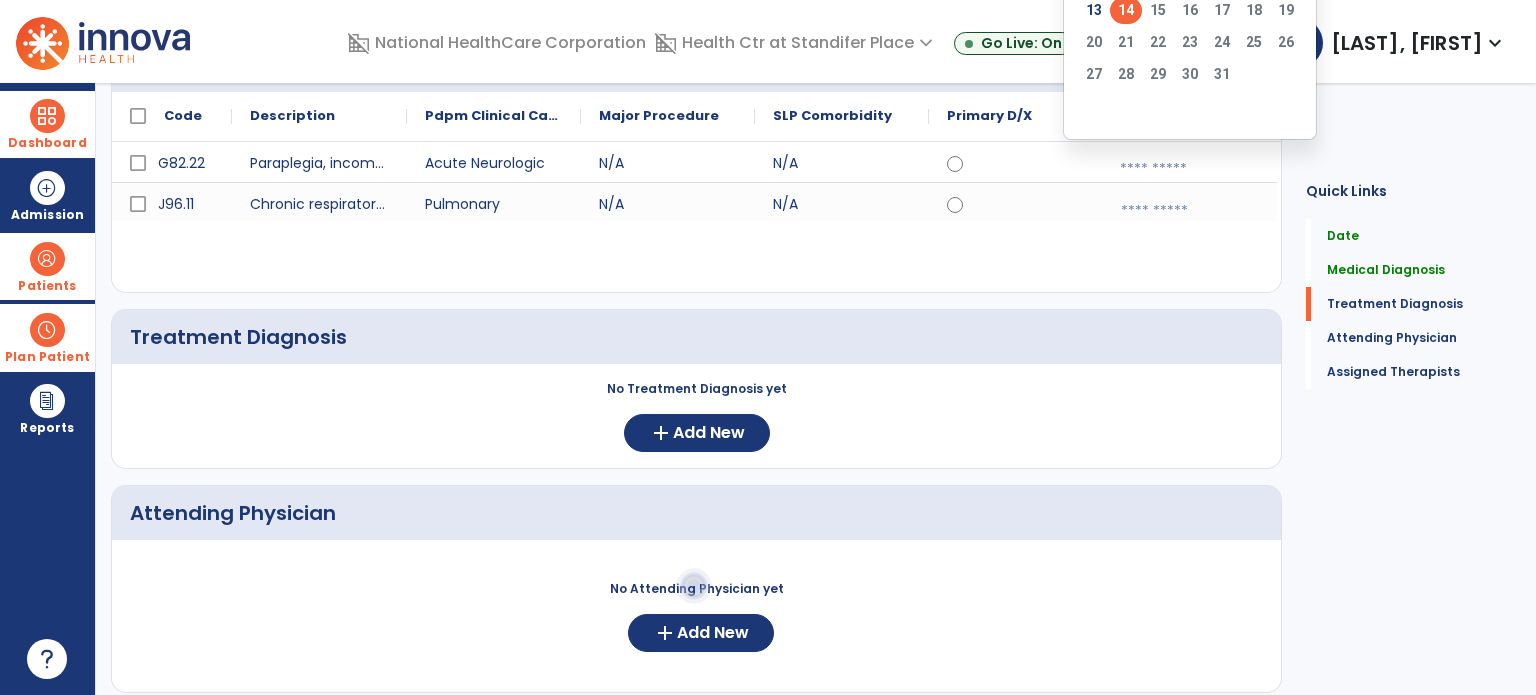drag, startPoint x: 1130, startPoint y: 9, endPoint x: 1118, endPoint y: 17, distance: 14.422205 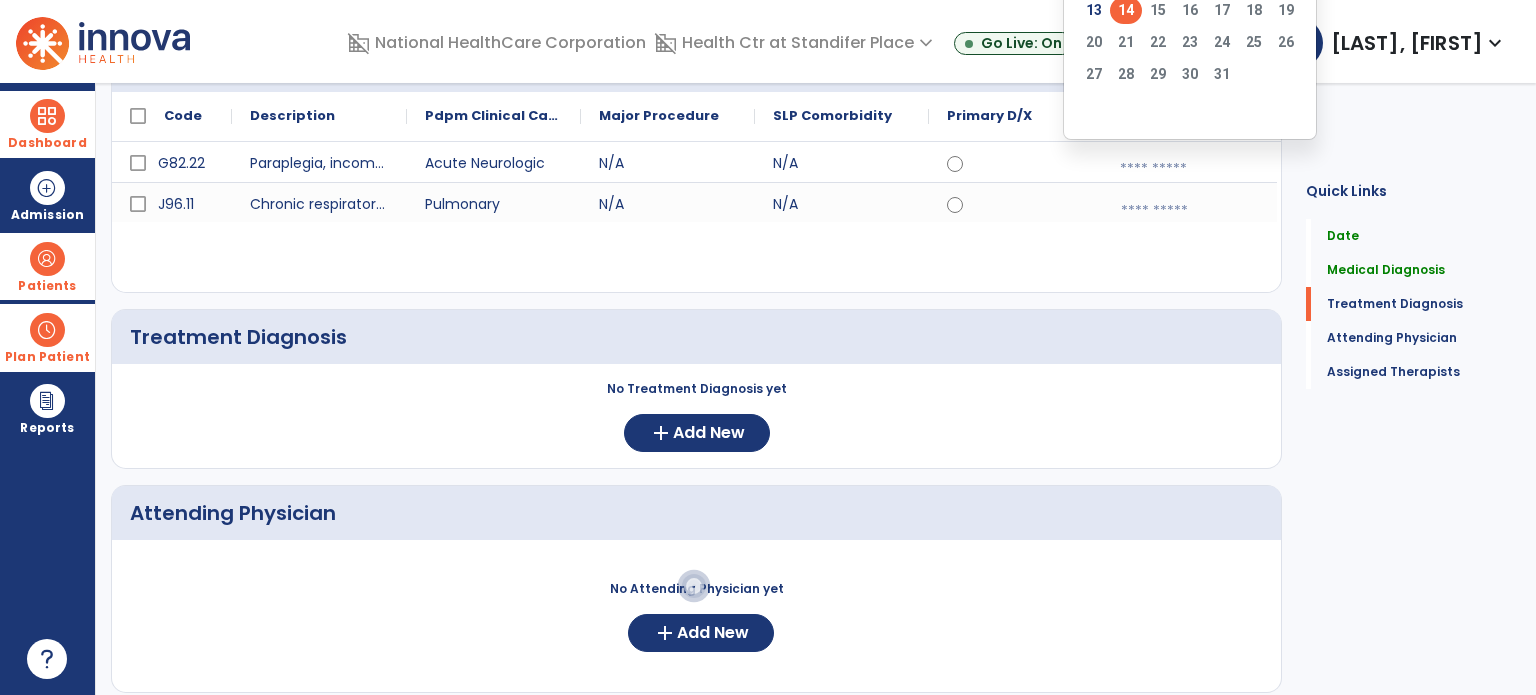 click on "14" 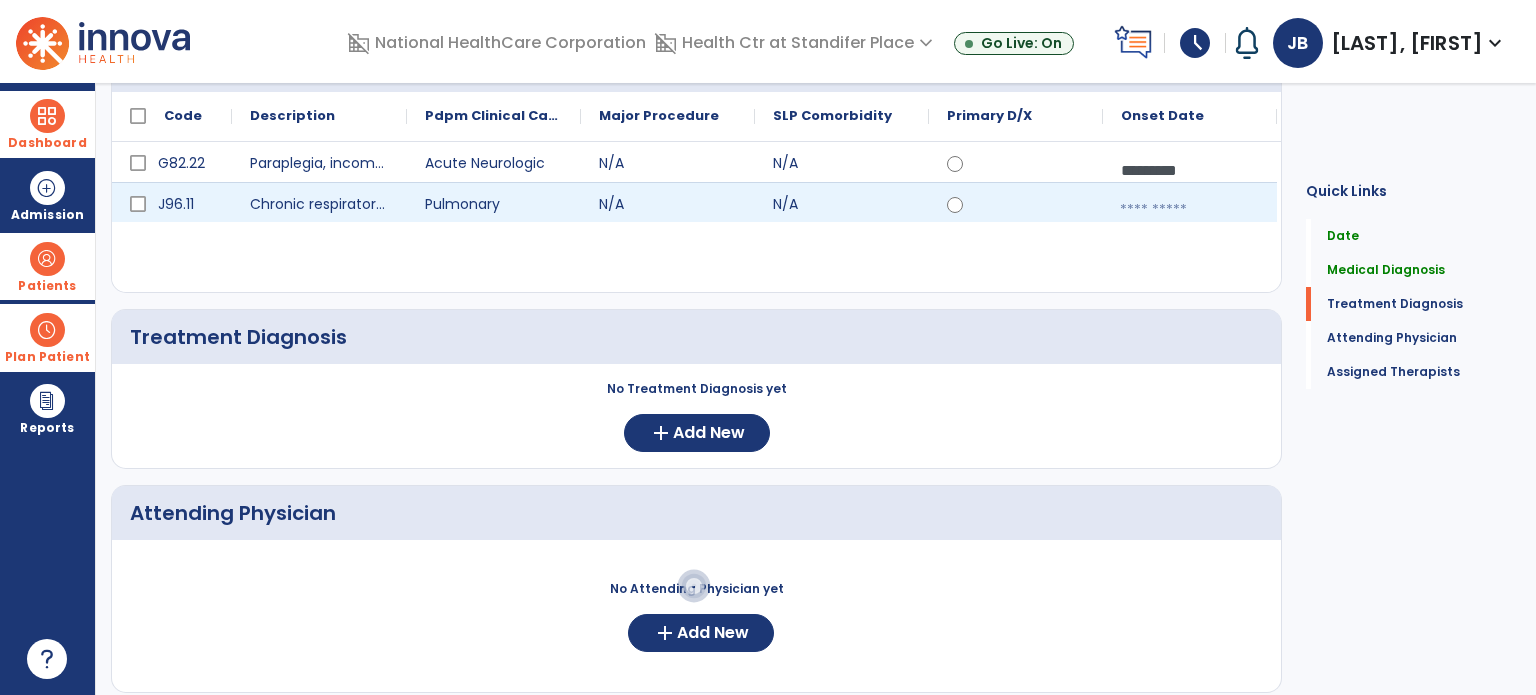 click at bounding box center (1190, 210) 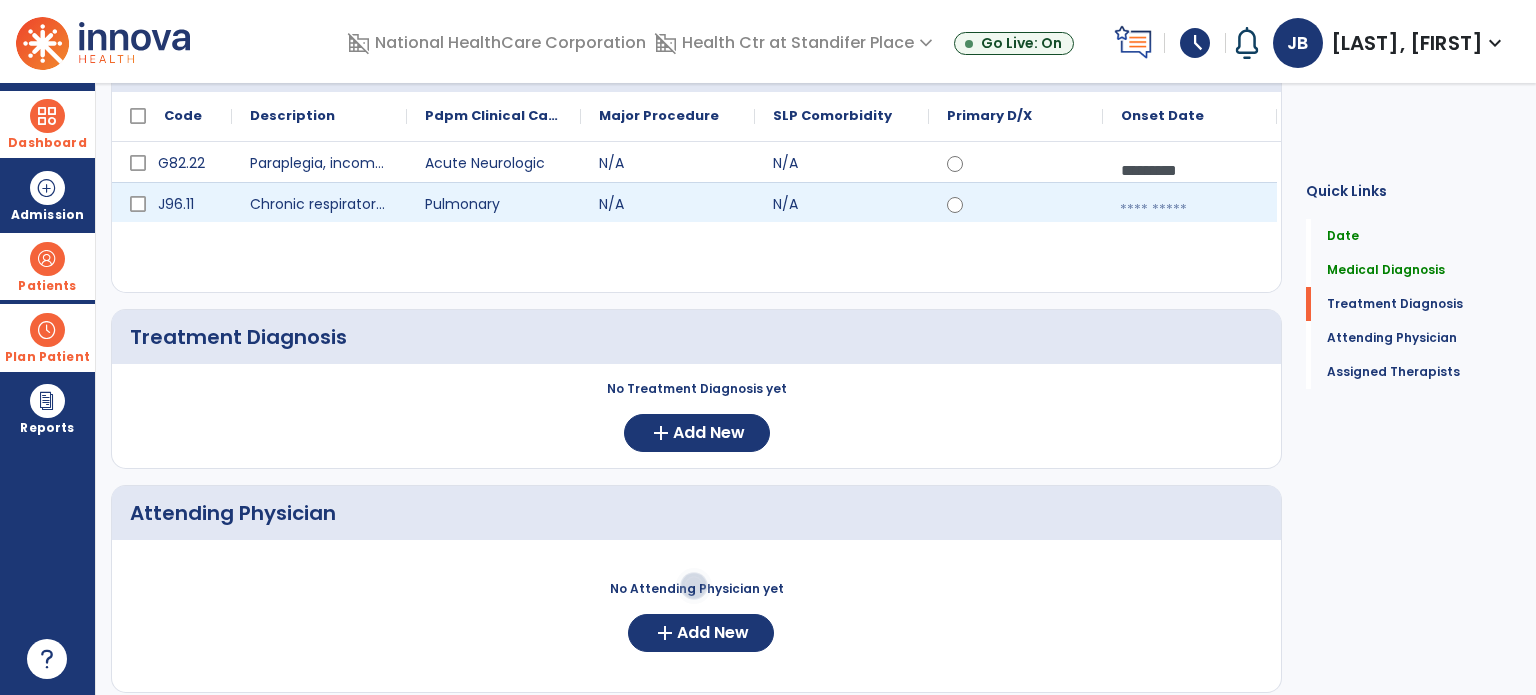 select on "*" 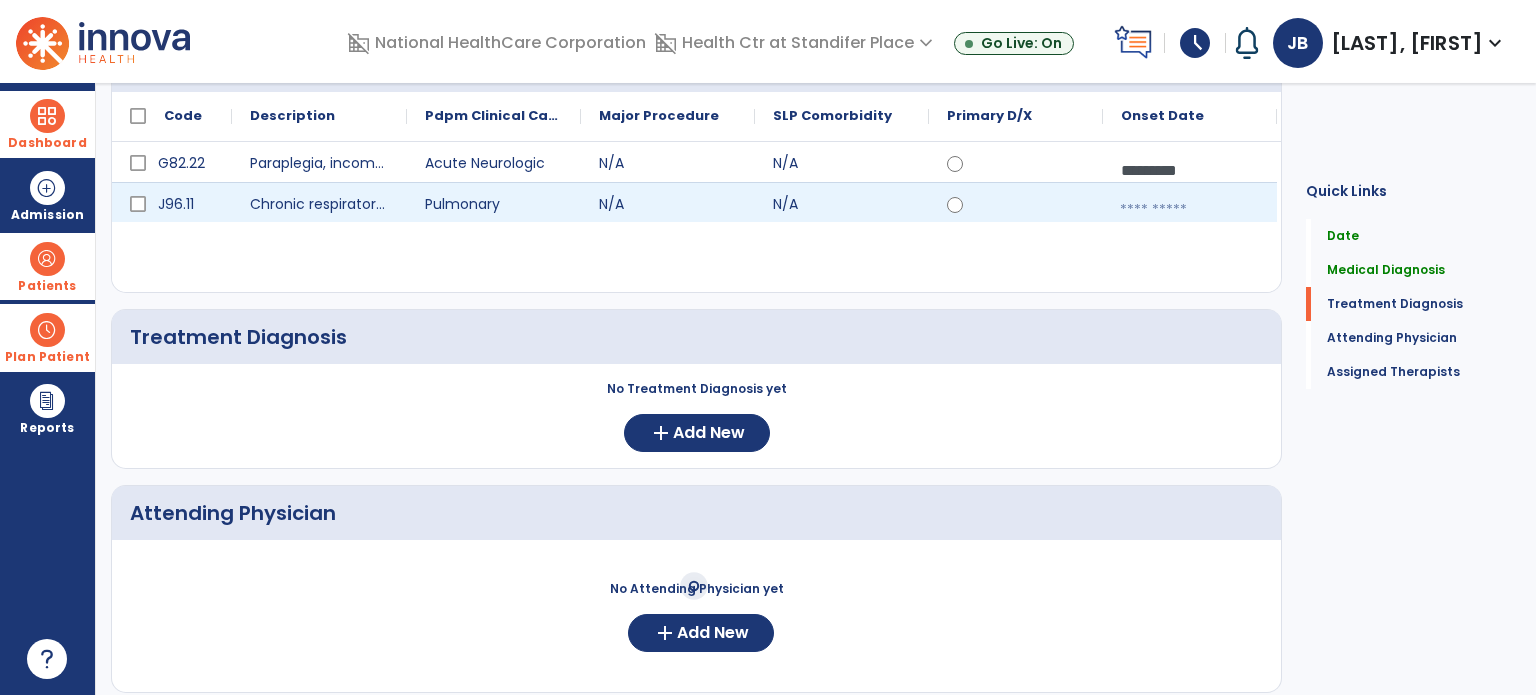 select on "****" 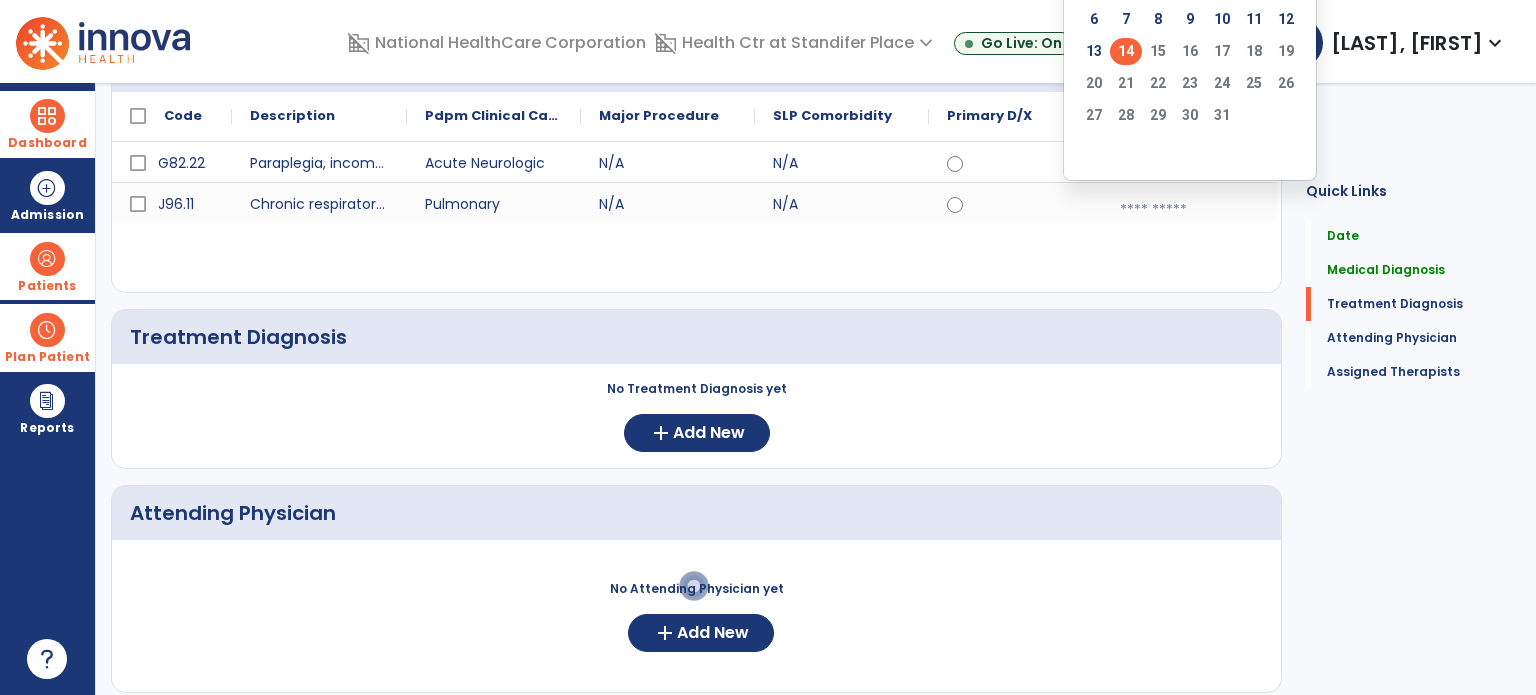 click on "14" 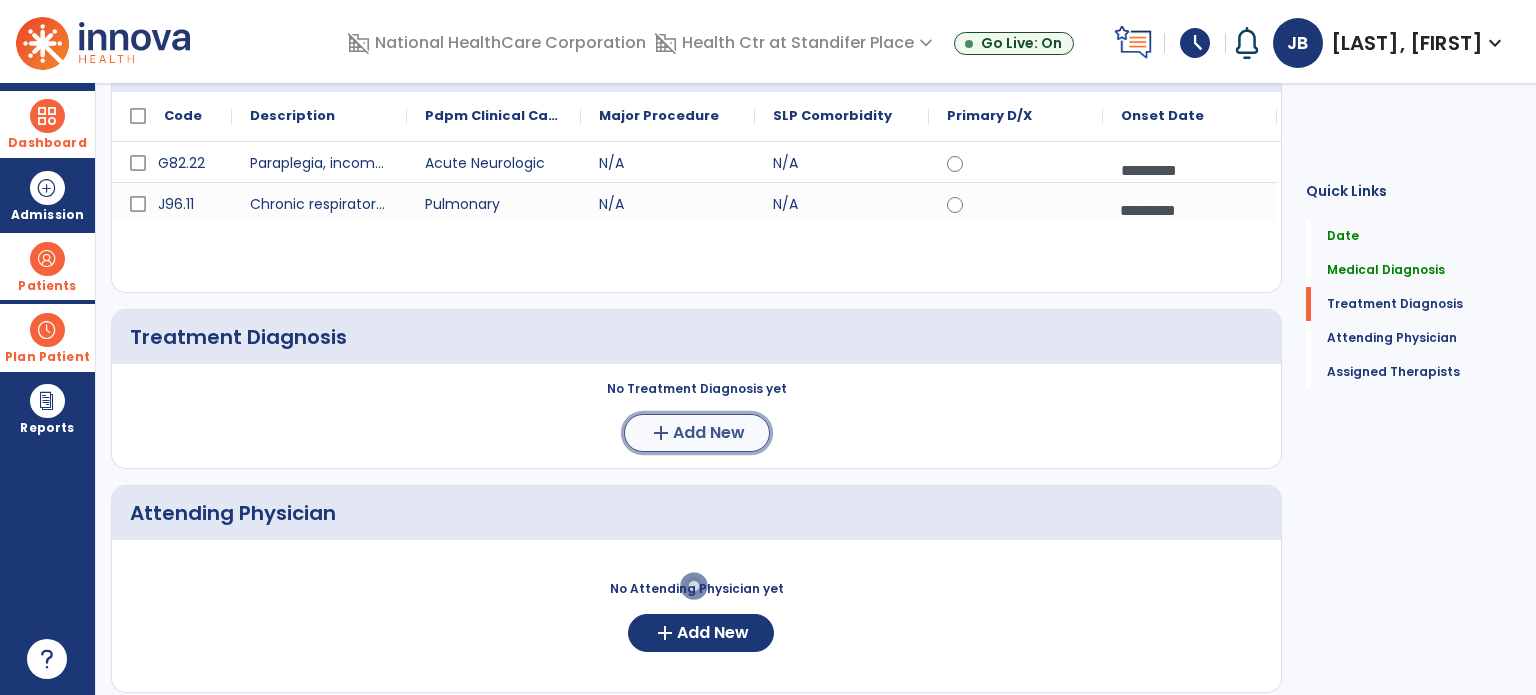 click on "Add New" 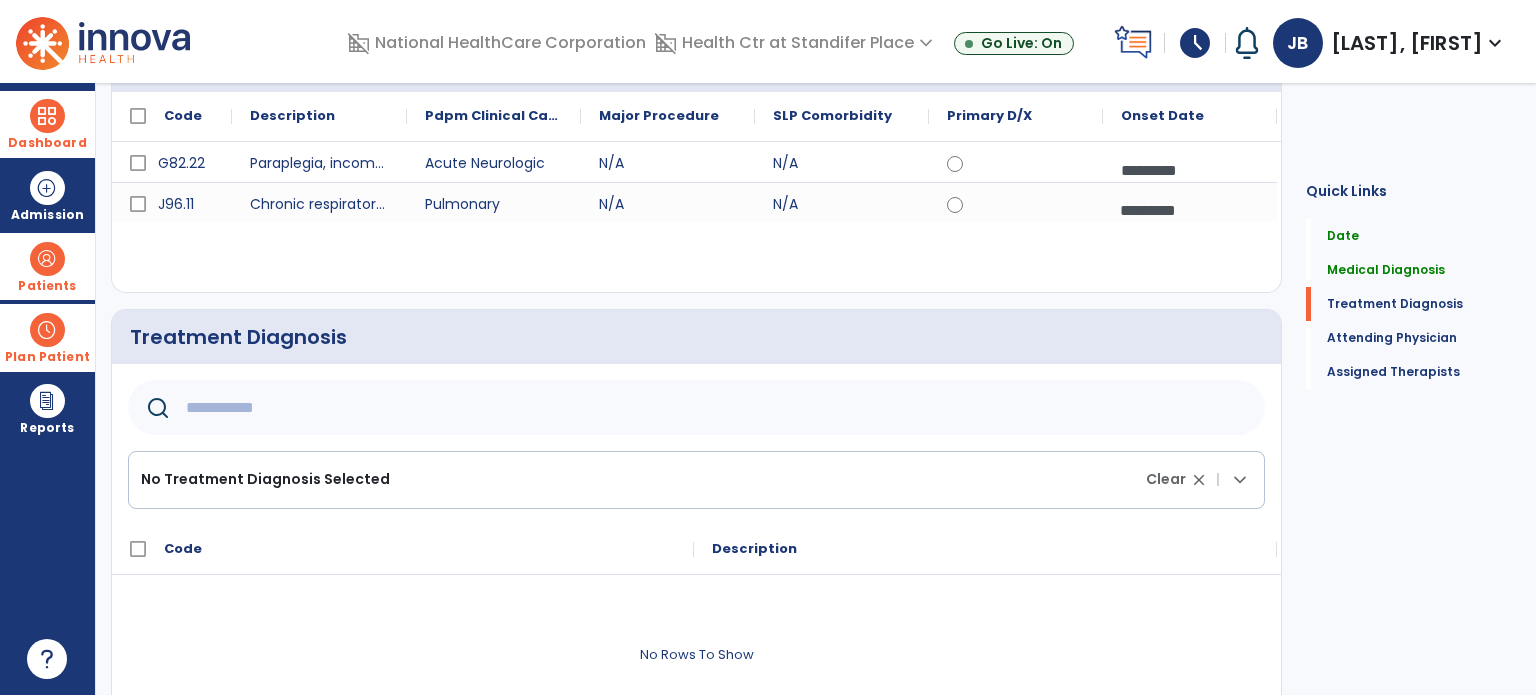 click 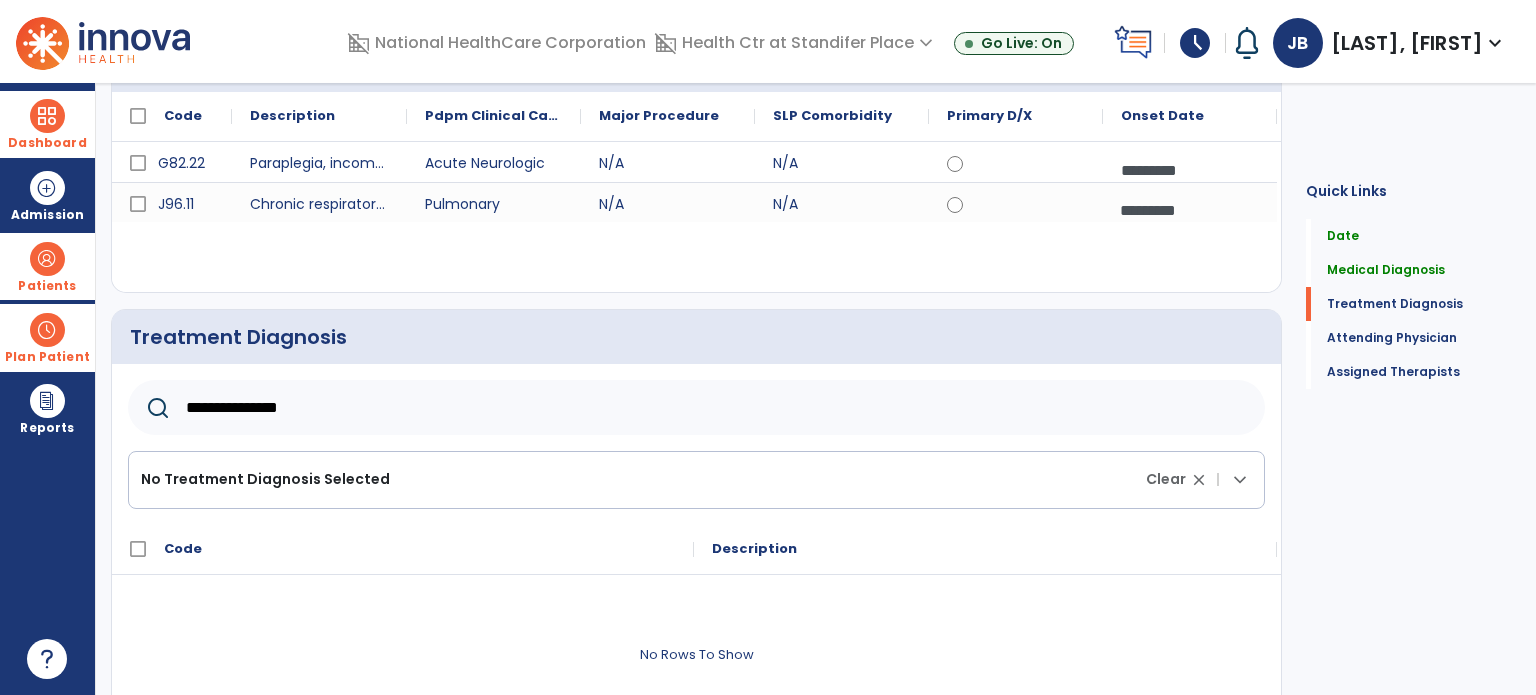 type on "**********" 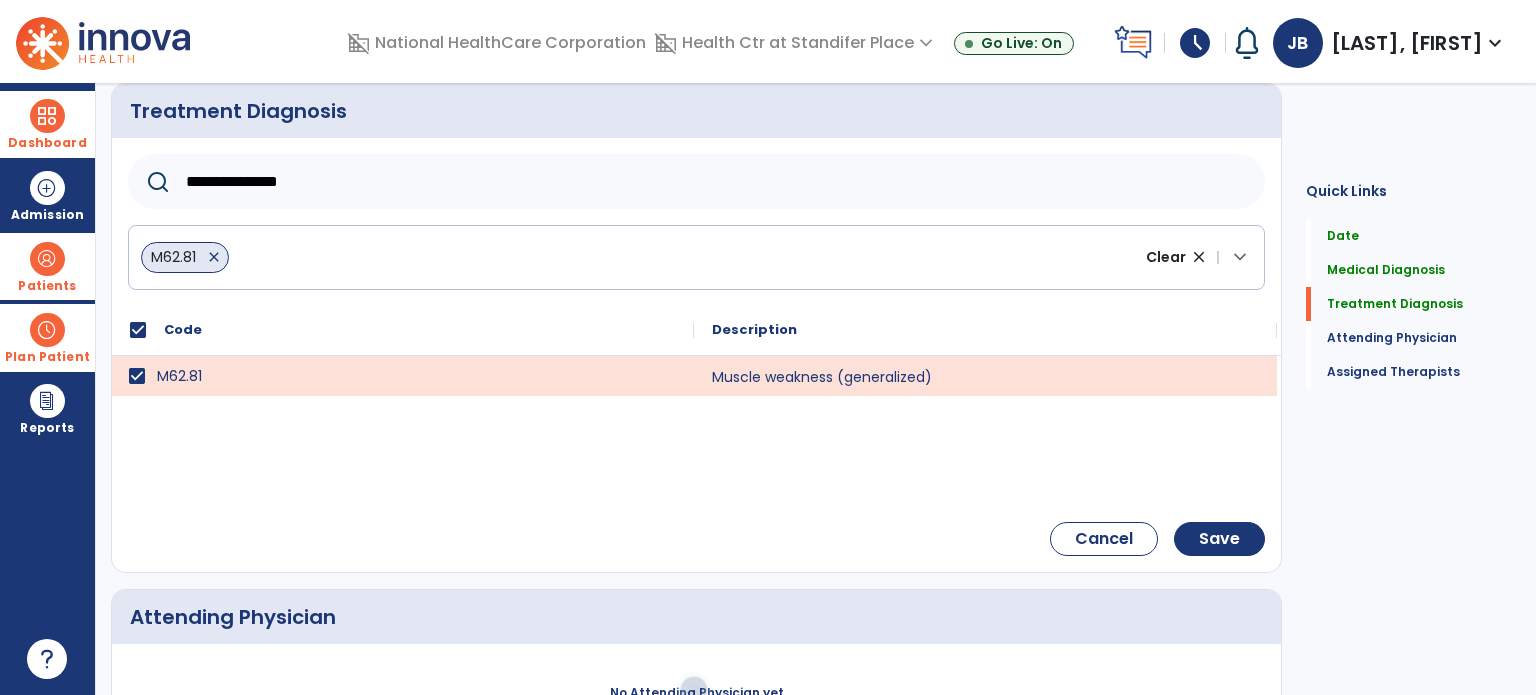 scroll, scrollTop: 469, scrollLeft: 0, axis: vertical 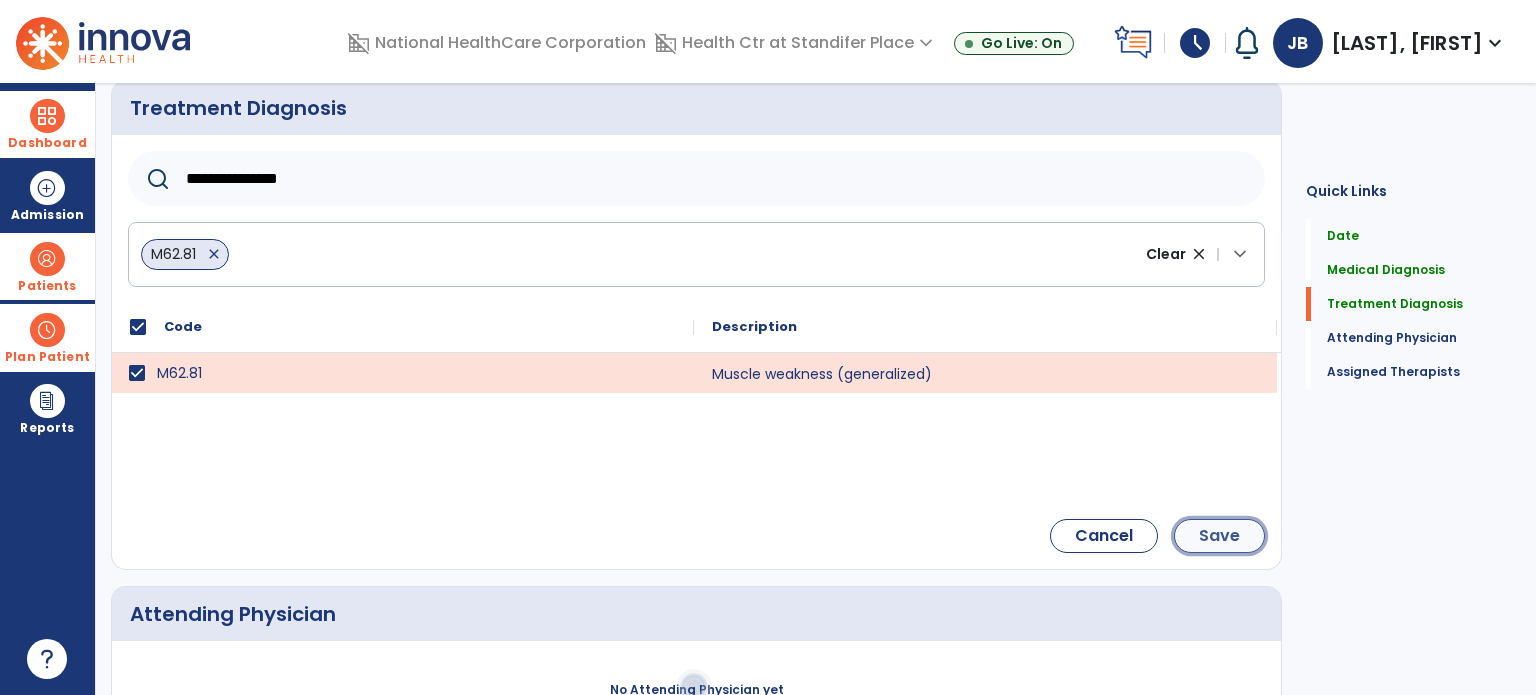 click on "Save" 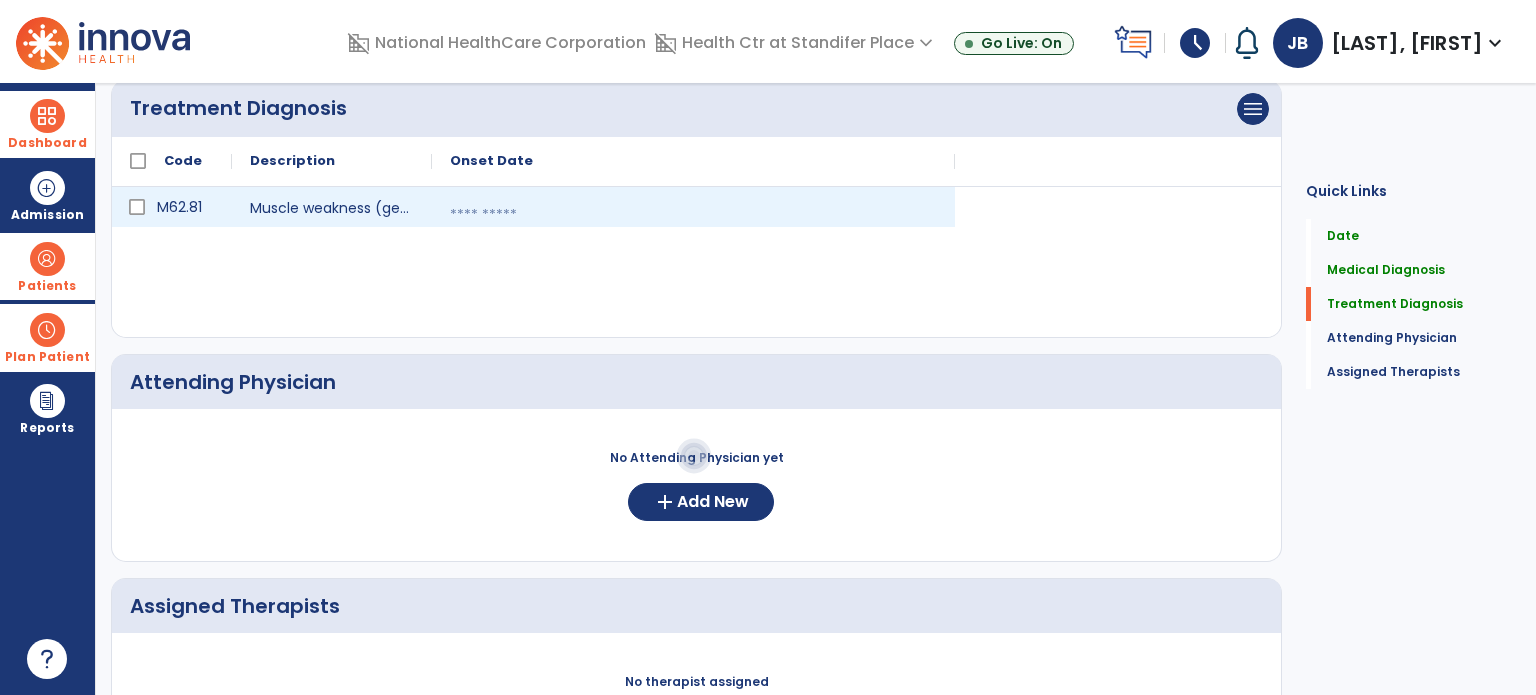 click at bounding box center [693, 215] 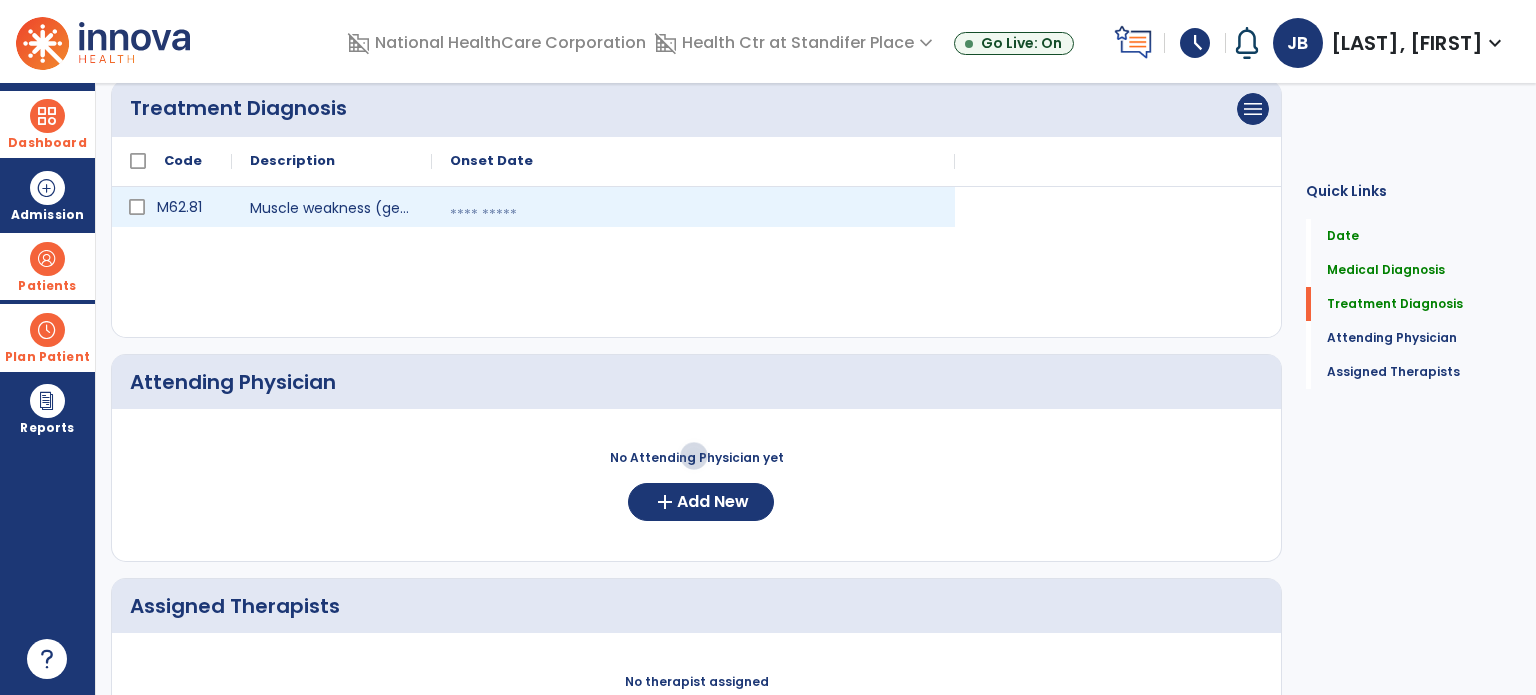 select on "*" 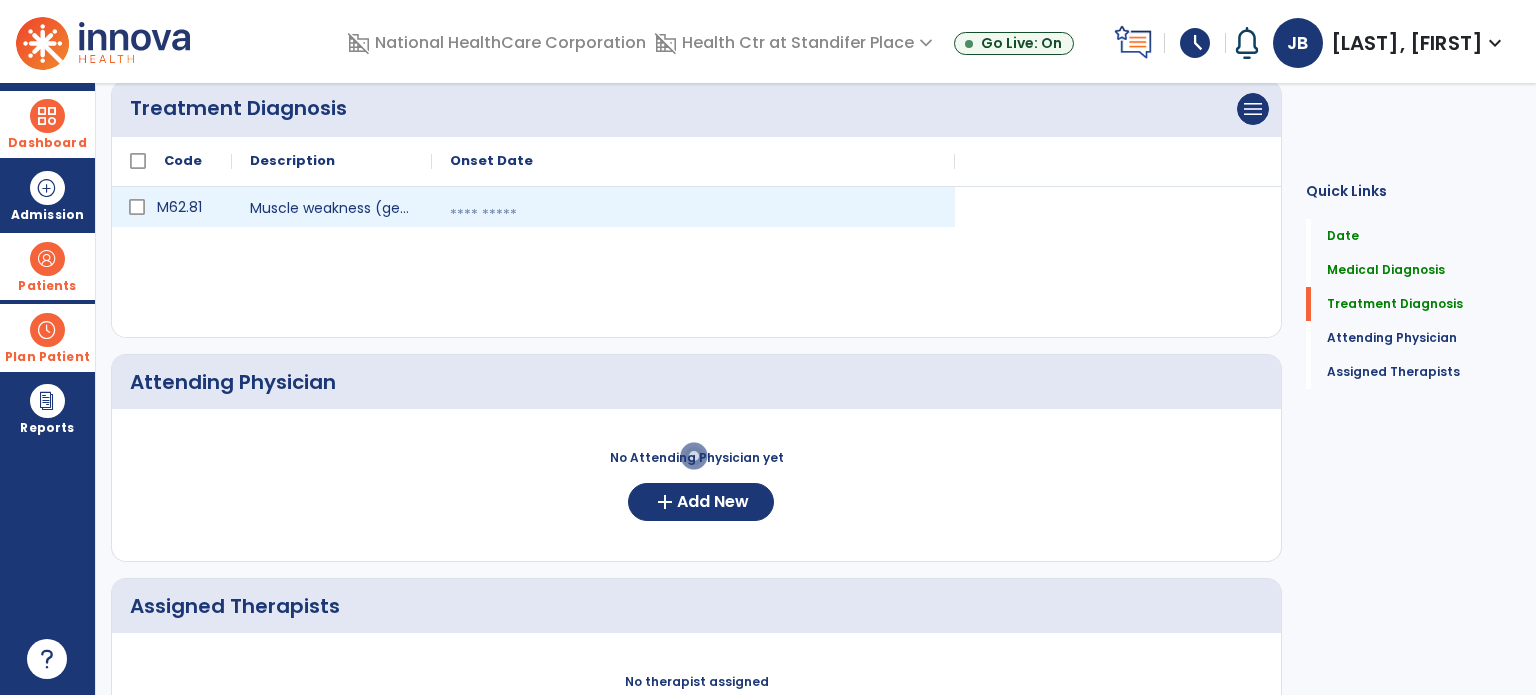 select on "****" 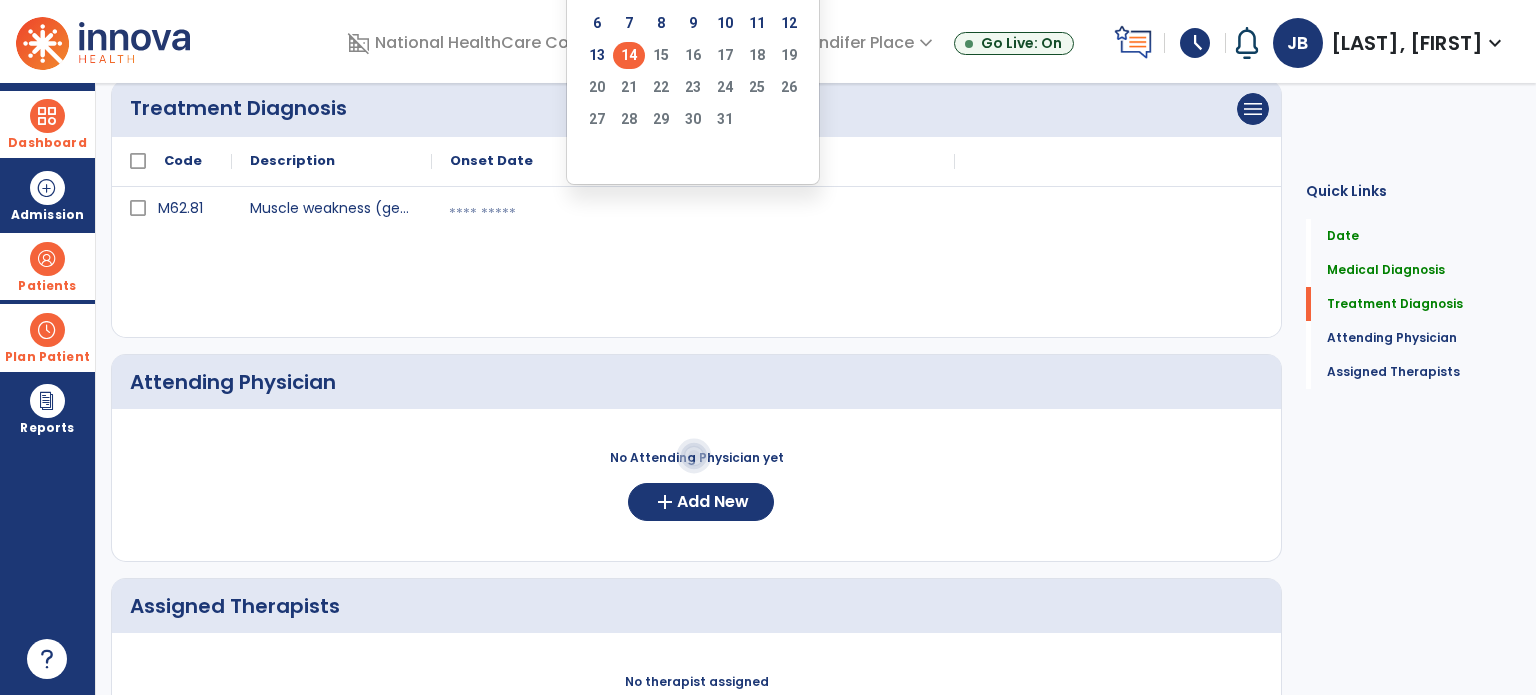 click on "14" 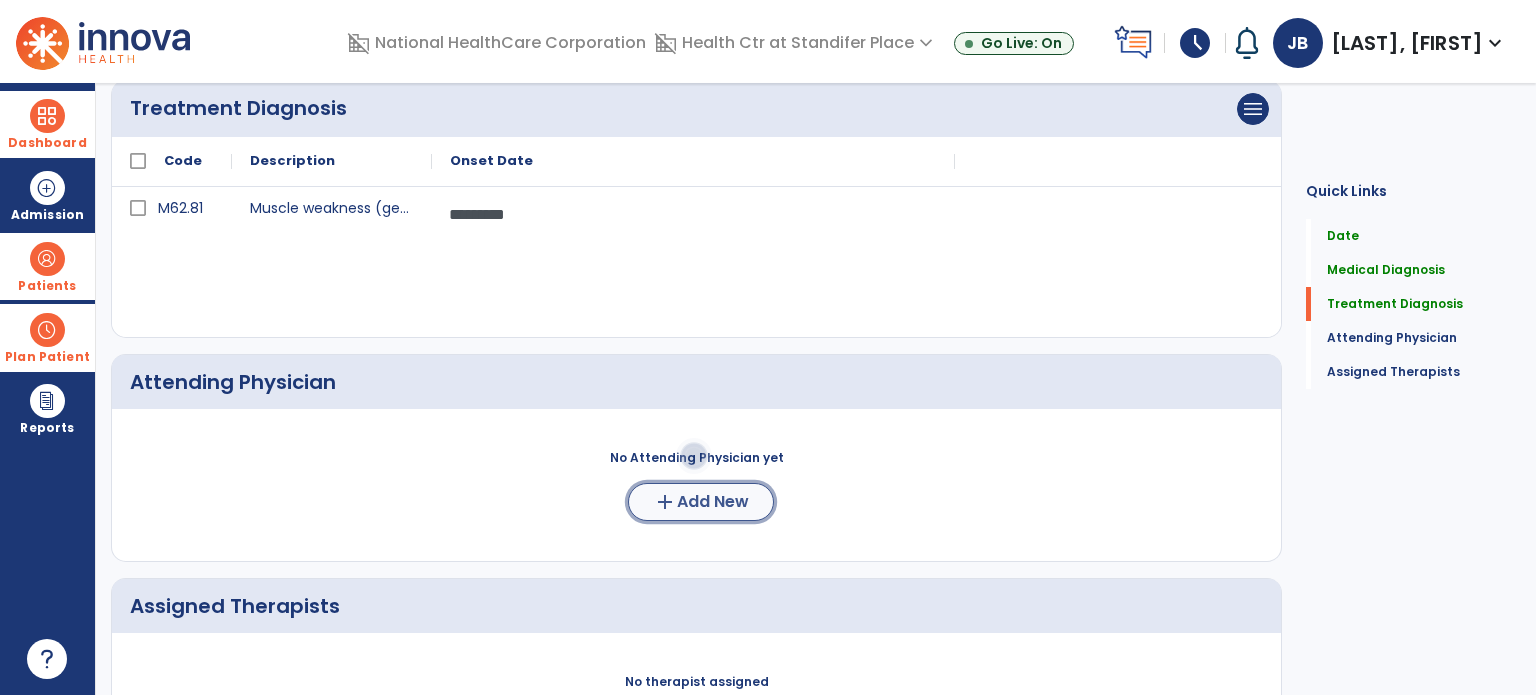 click on "Add New" 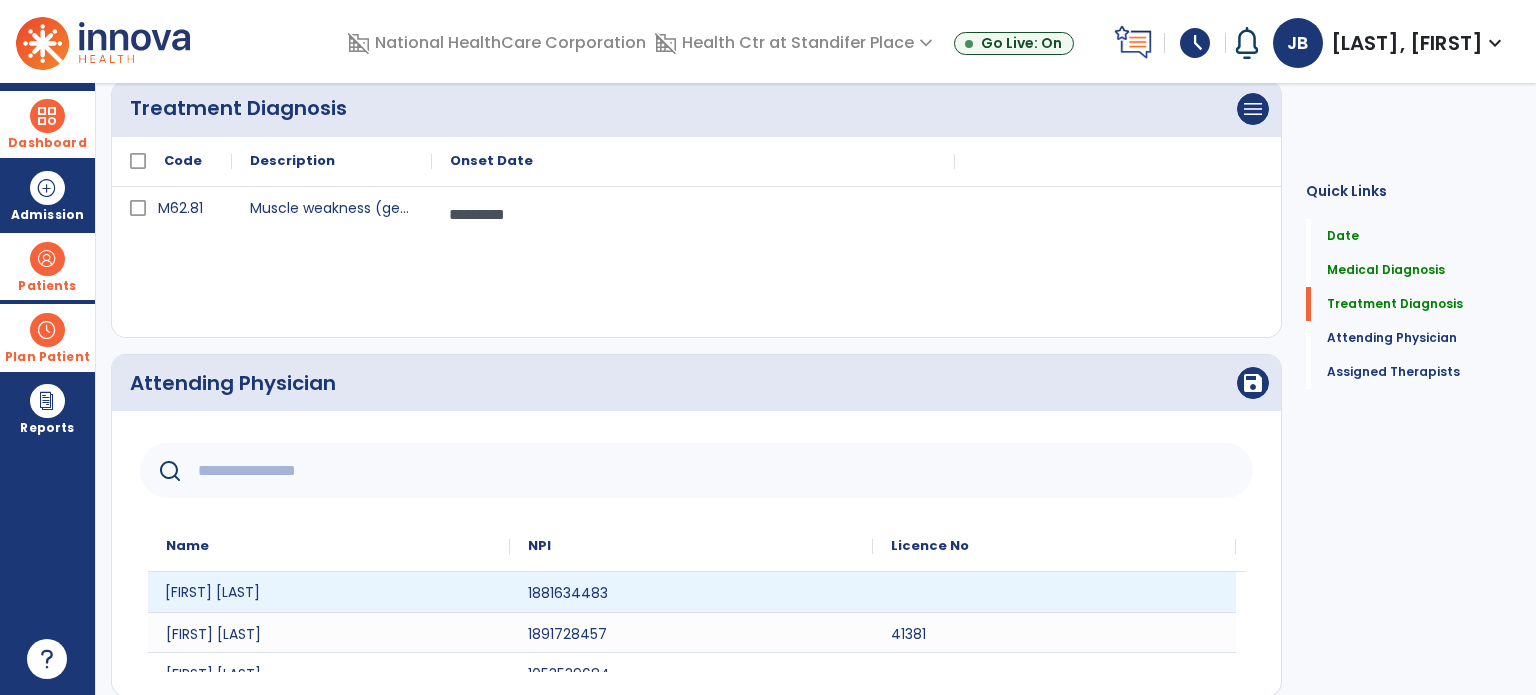 click on "[FIRST] [LAST]" 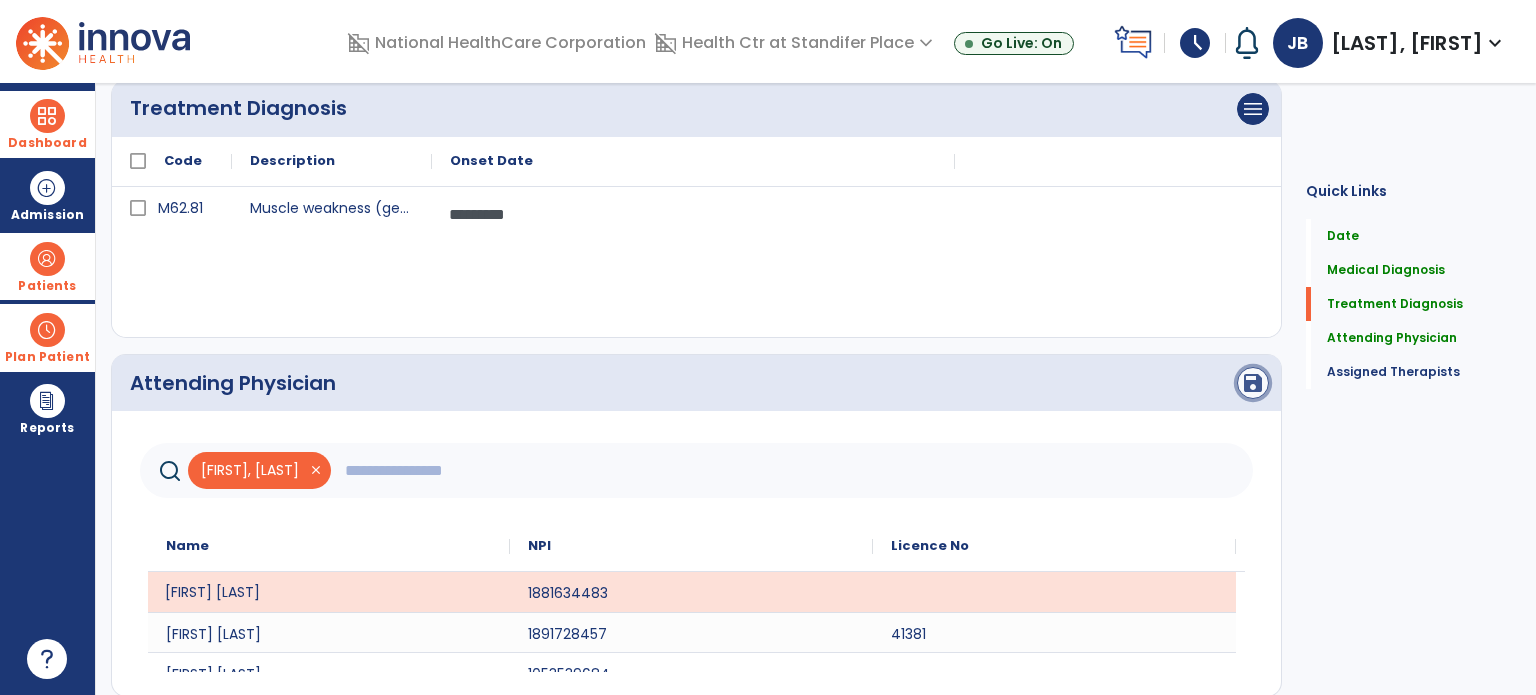 click on "save" 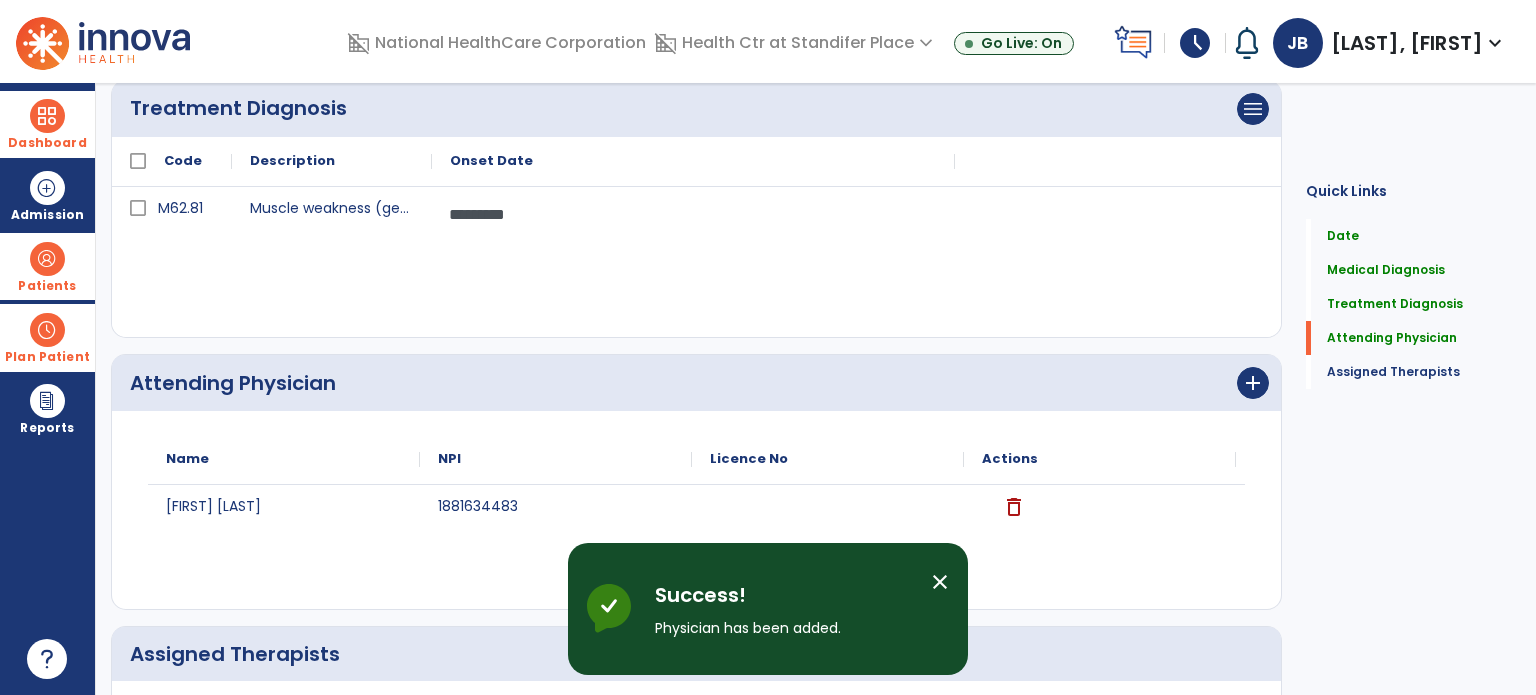 scroll, scrollTop: 697, scrollLeft: 0, axis: vertical 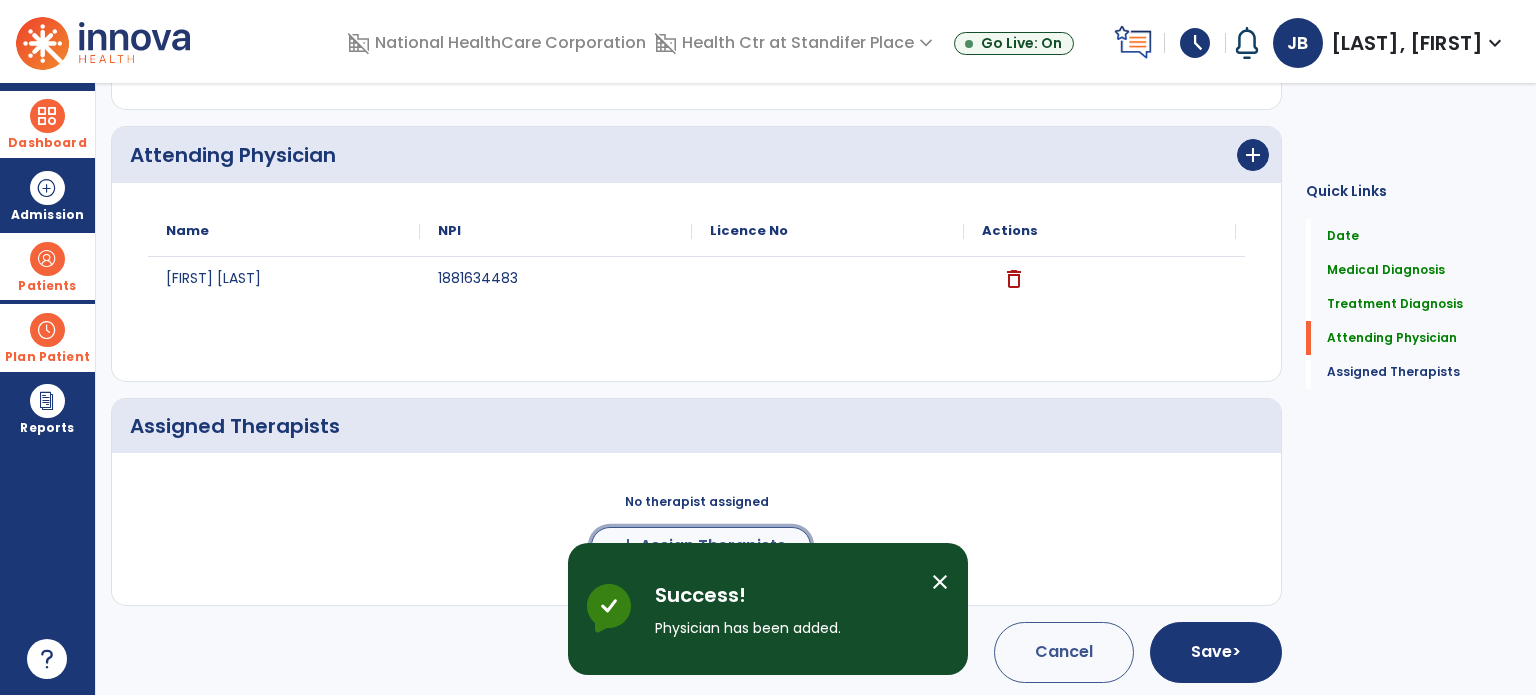 click on "Assign Therapists" 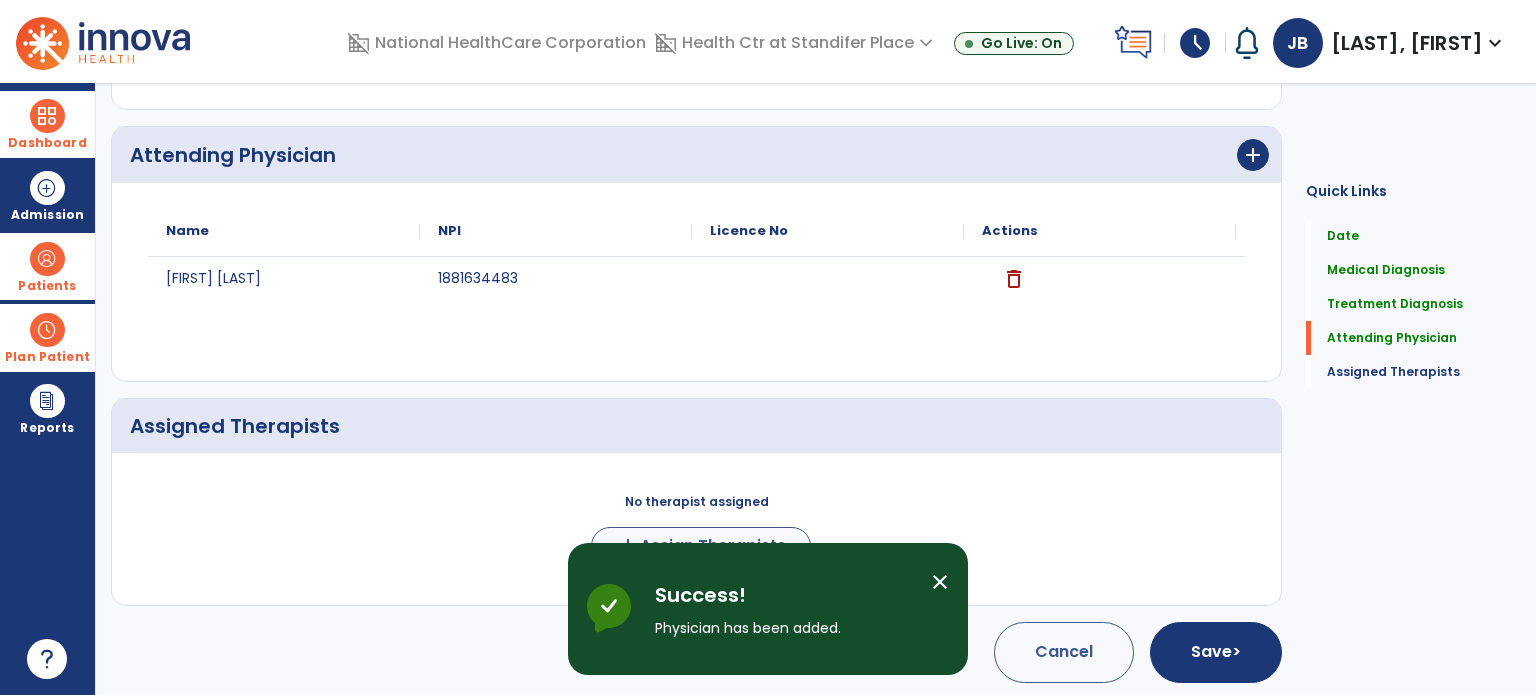 scroll, scrollTop: 694, scrollLeft: 0, axis: vertical 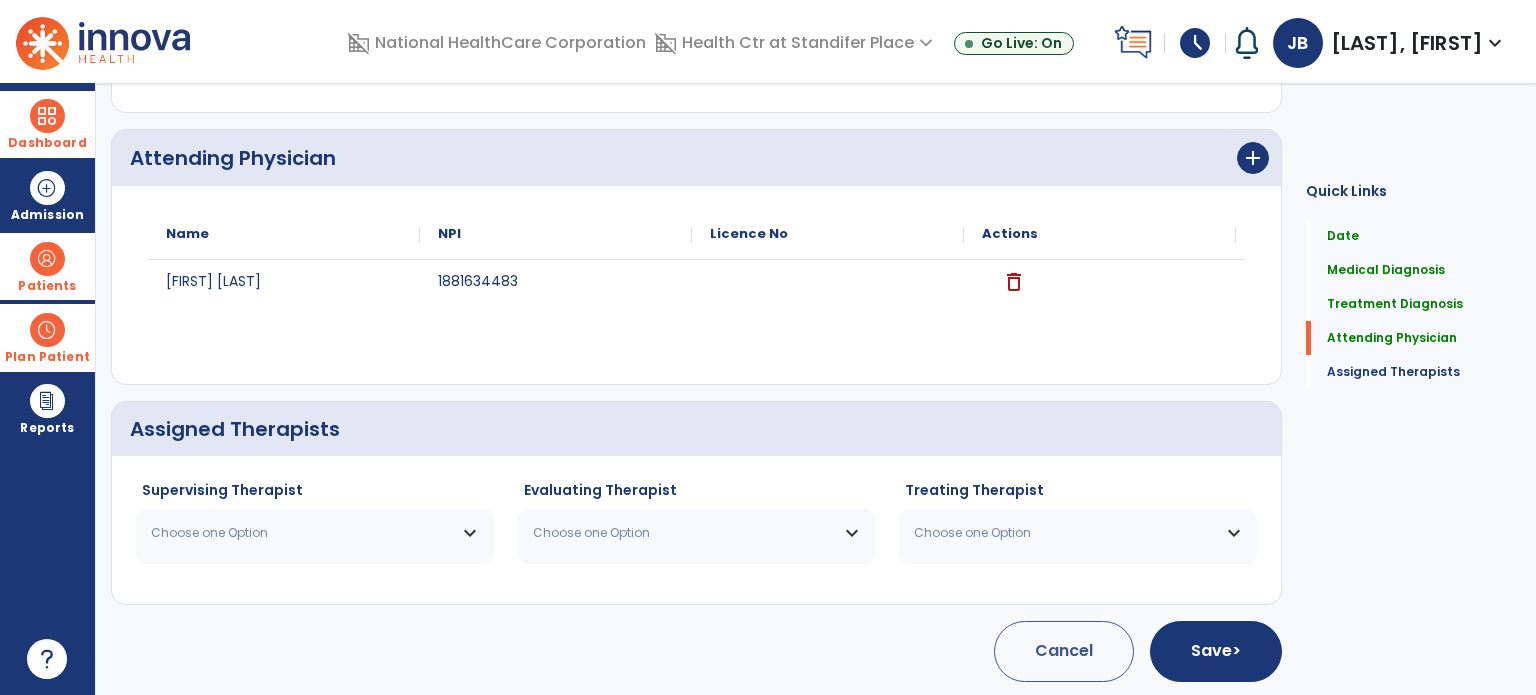 click on "Choose one Option" at bounding box center (302, 533) 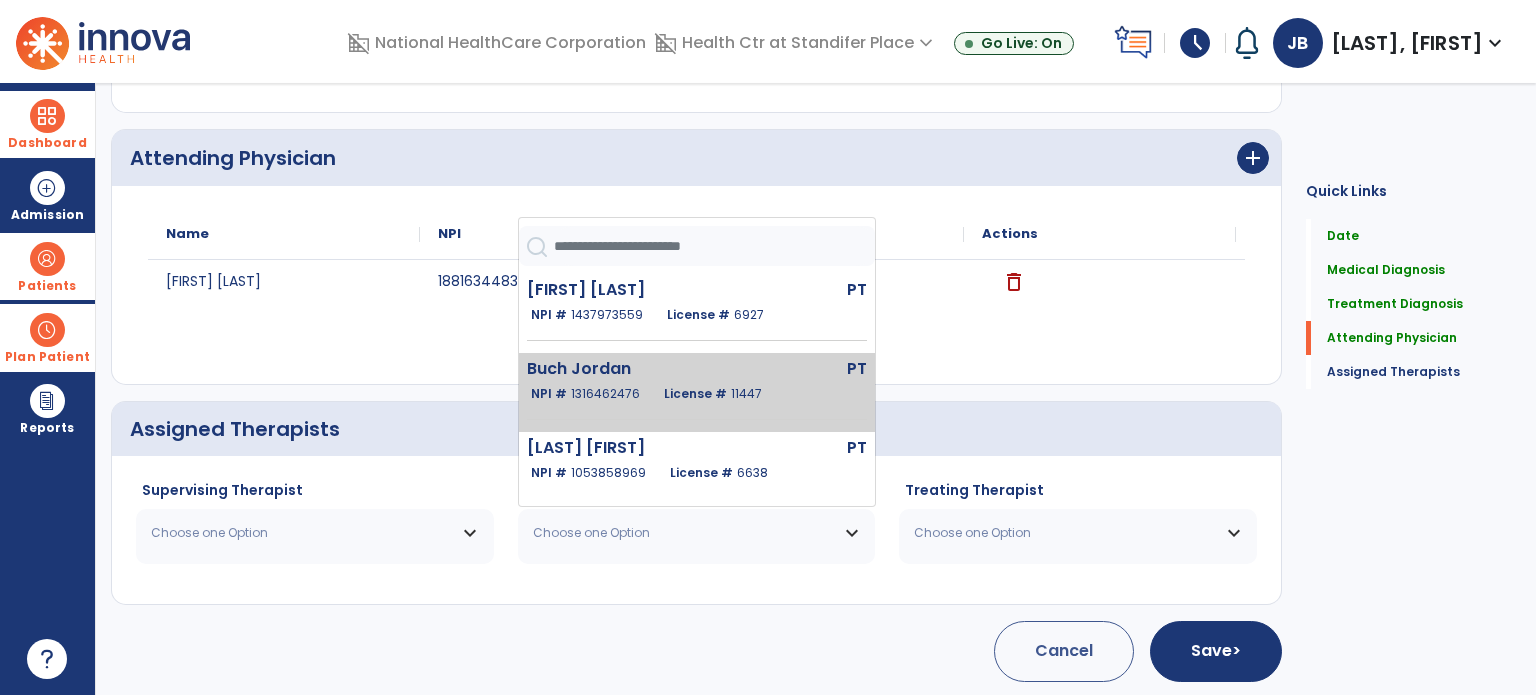 click on "[FIRST] [LAST]  PT   NPI #  [NUMBER]  License #  [NUMBER]" 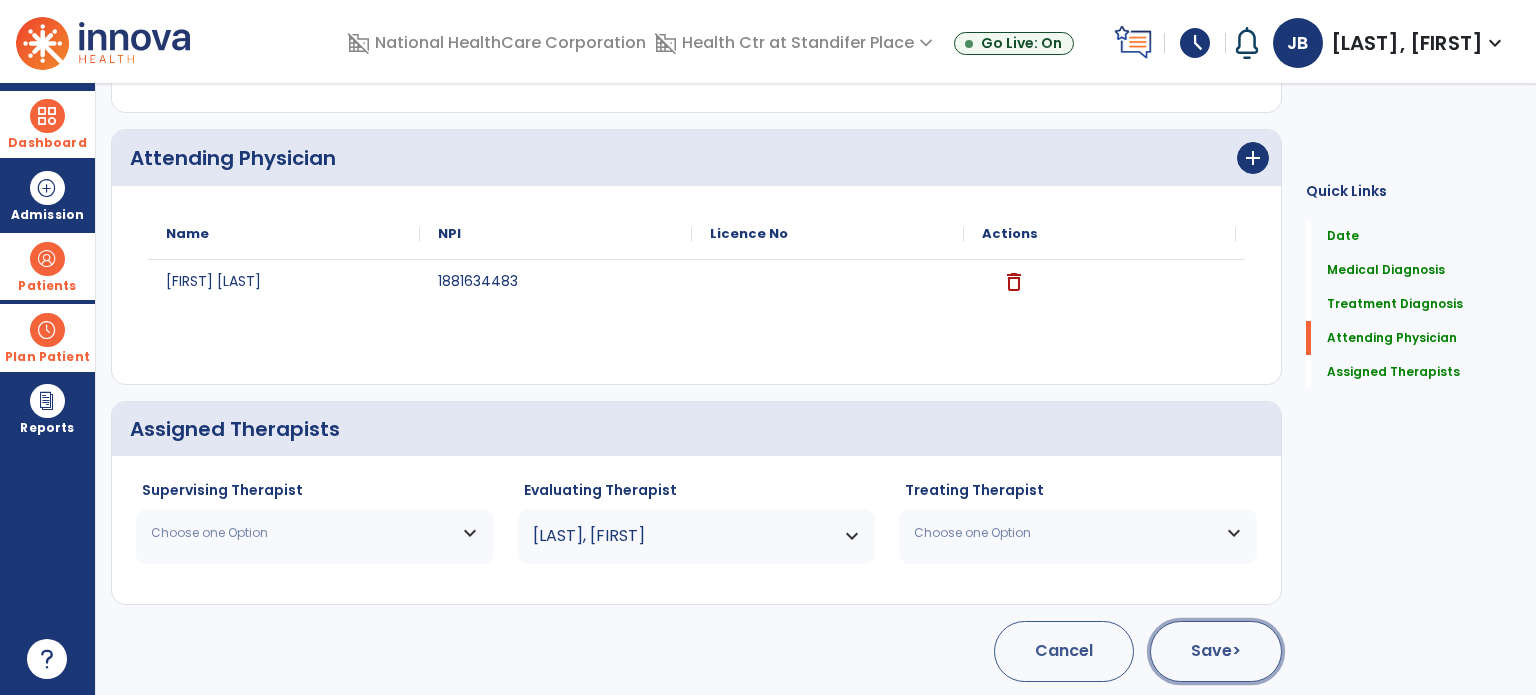 click on ">" 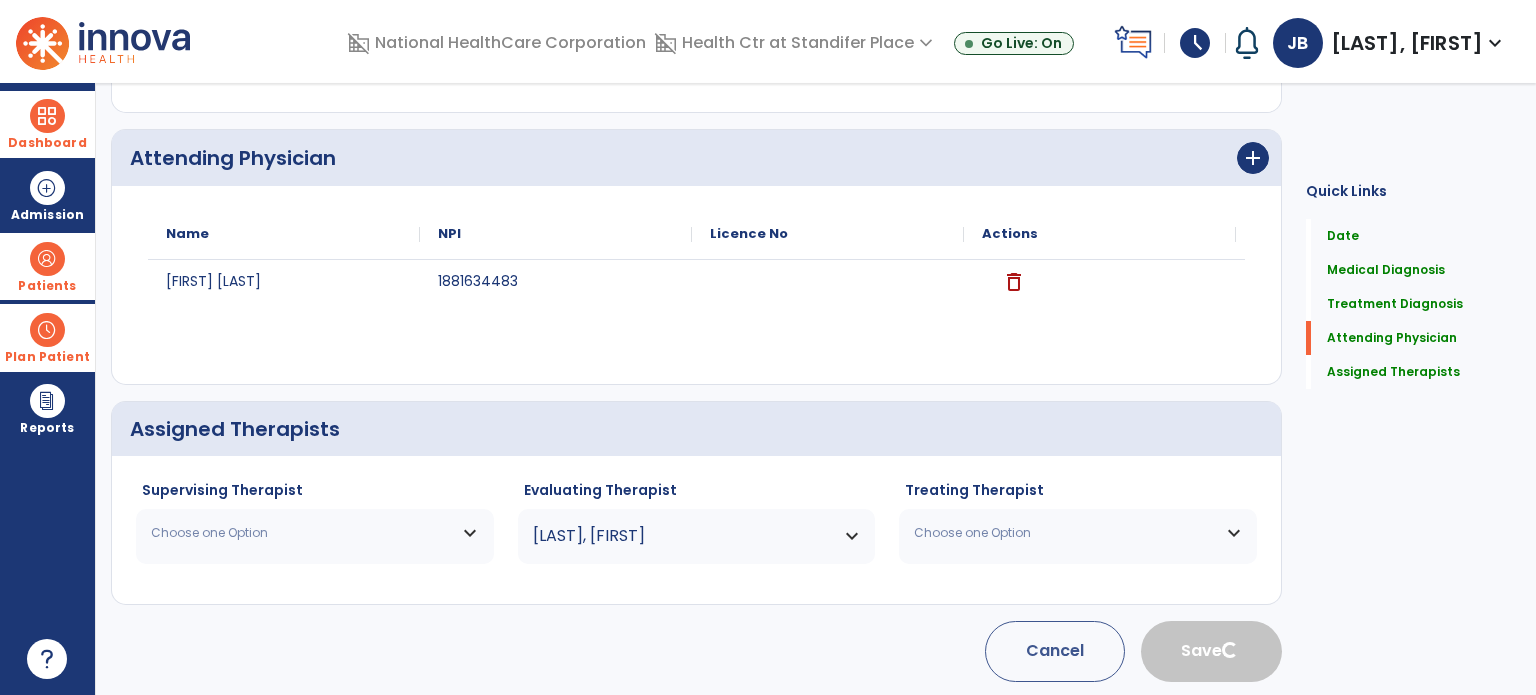 scroll, scrollTop: 58, scrollLeft: 0, axis: vertical 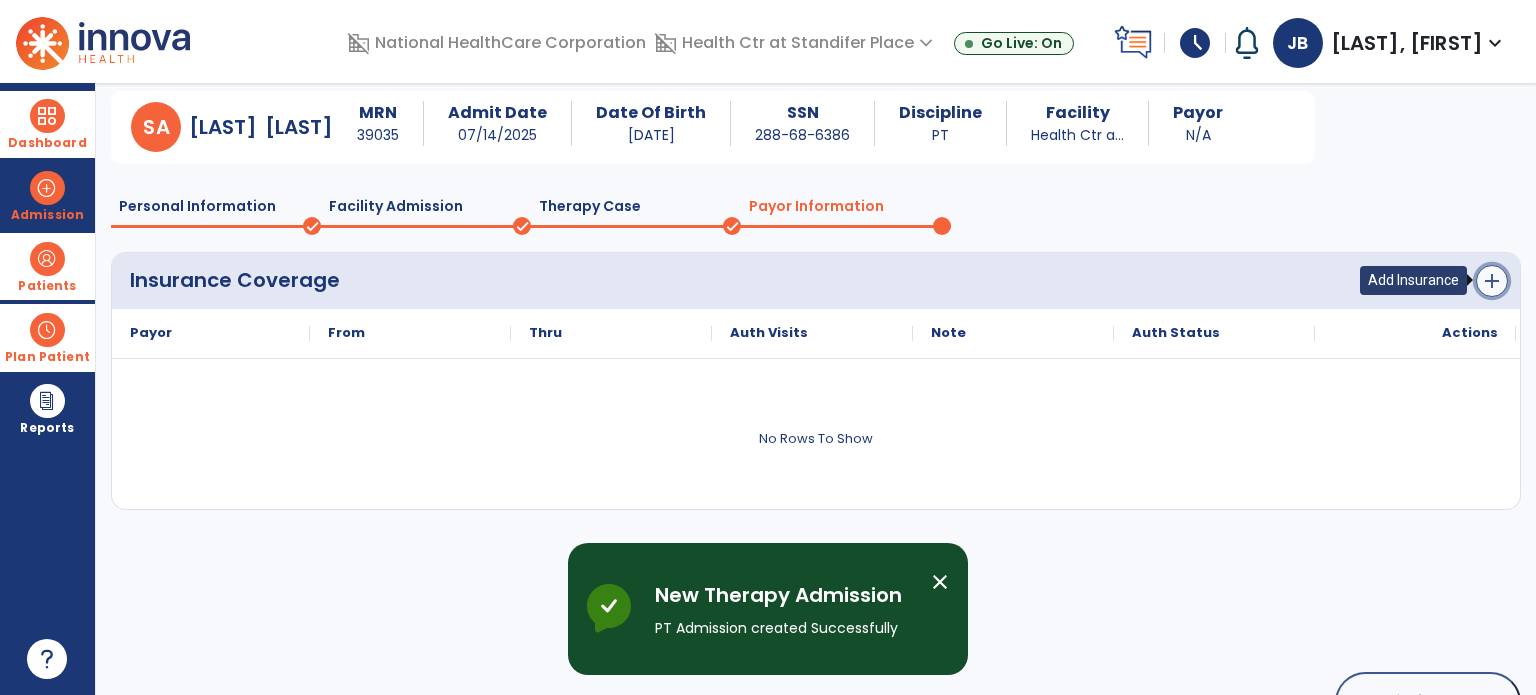 click on "add" 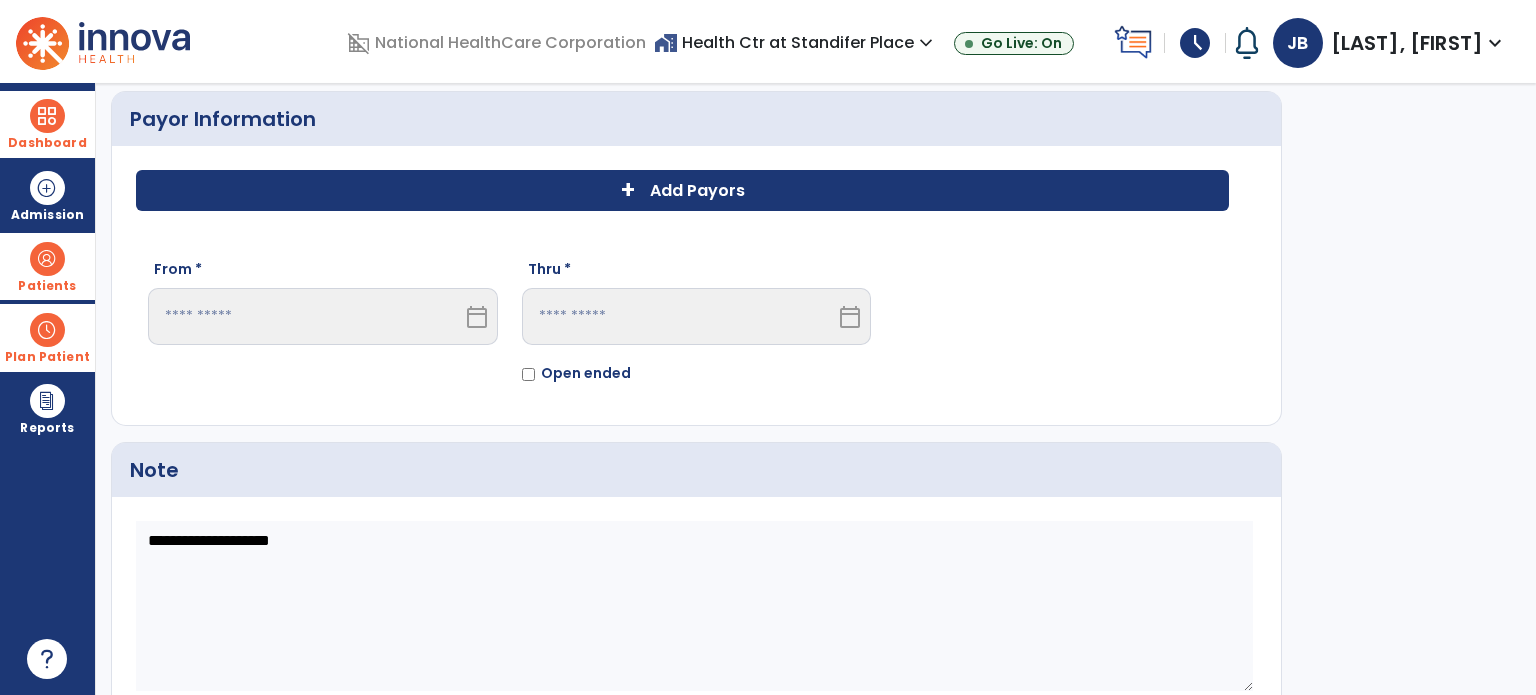 click on "+ Add Payors" 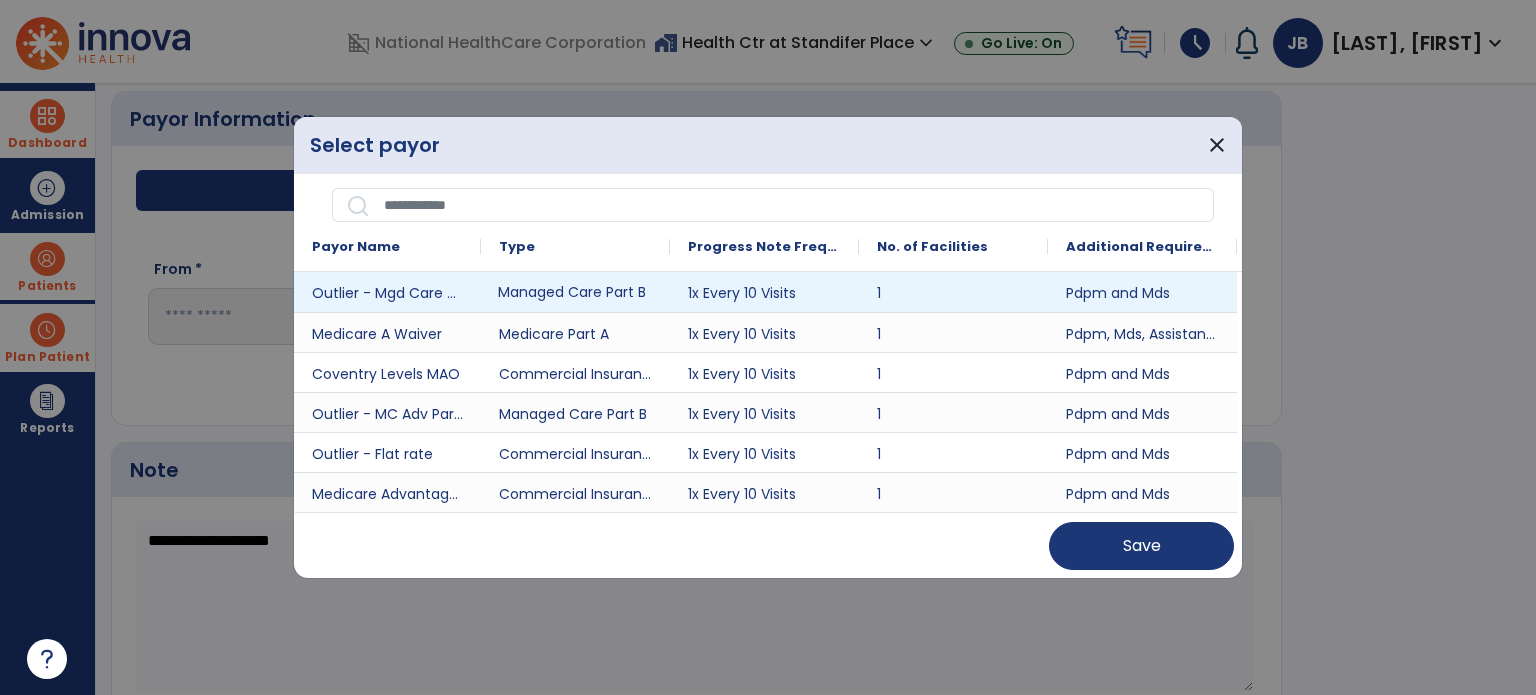 click on "Managed Care Part B" at bounding box center (575, 292) 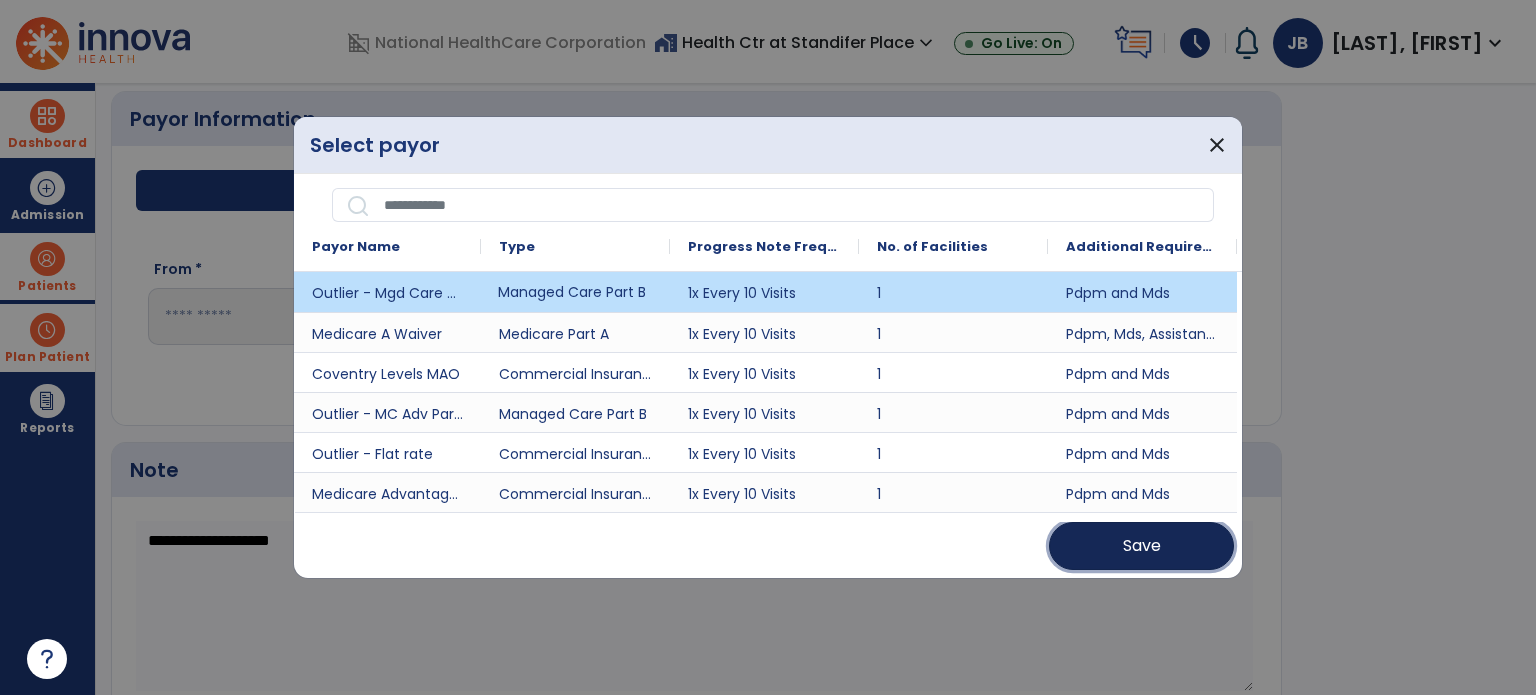 click on "Save" at bounding box center [1142, 546] 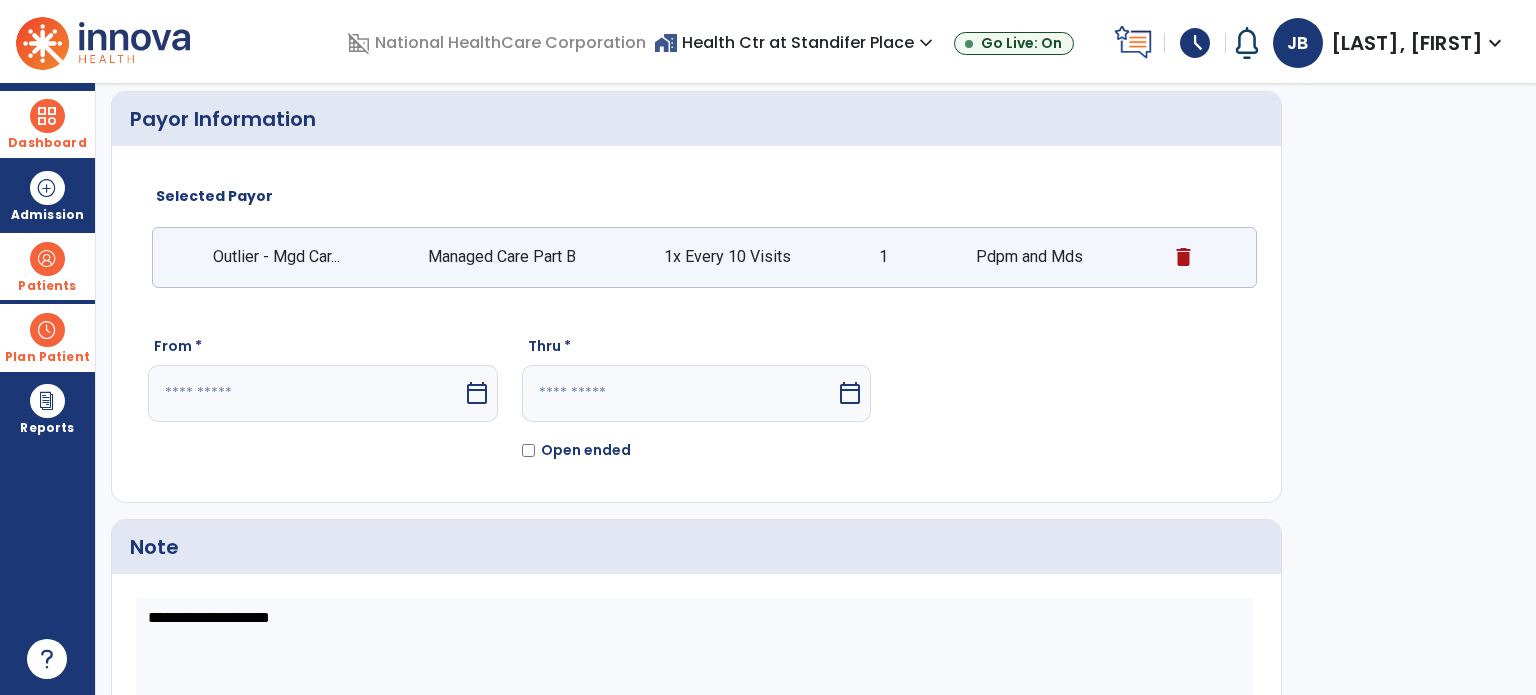 click at bounding box center [305, 393] 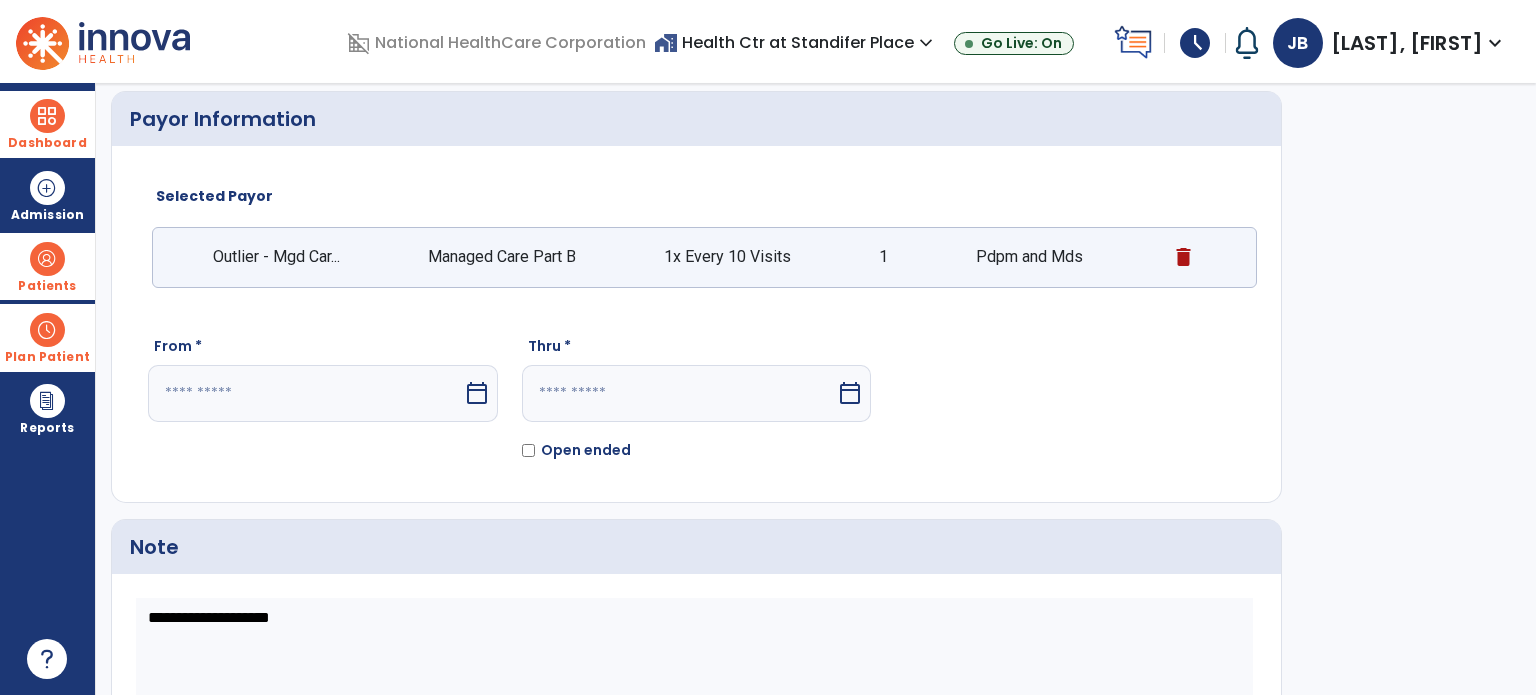 select on "*" 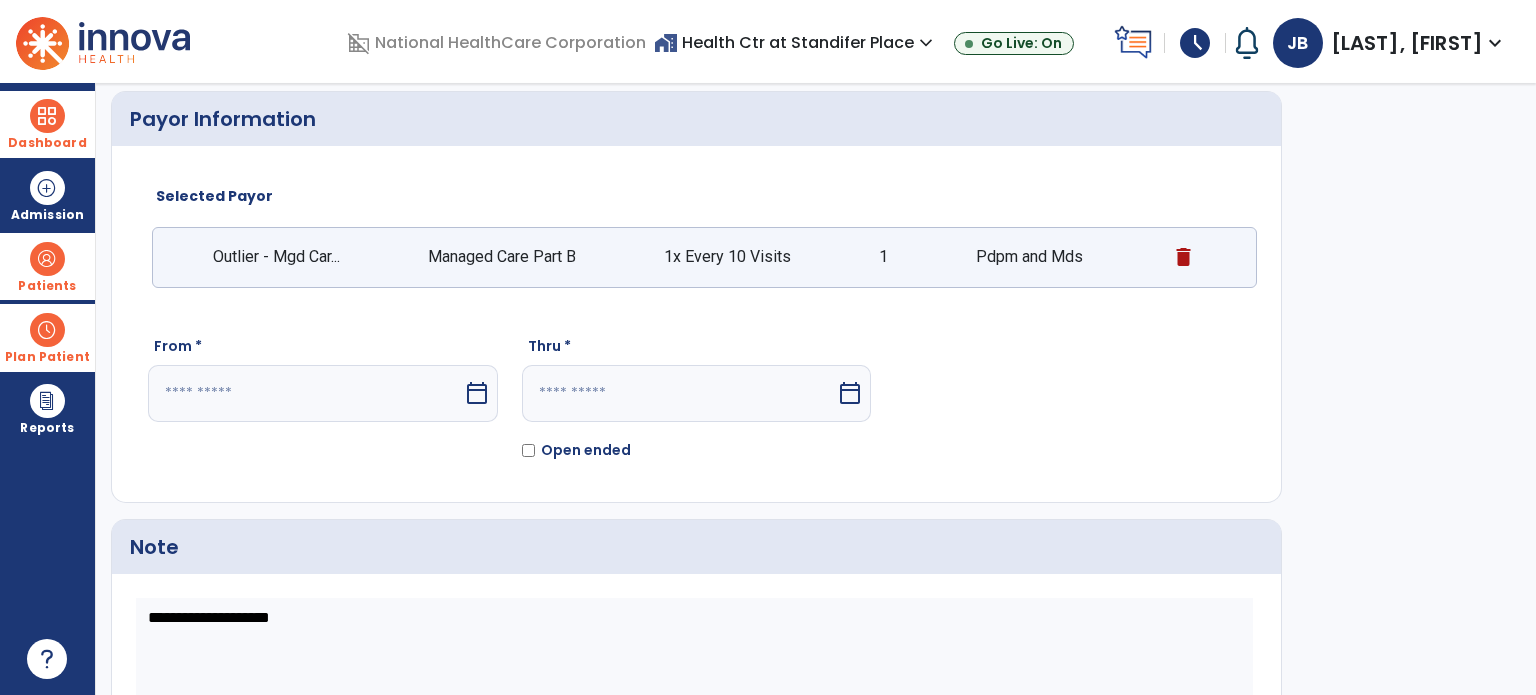 select on "****" 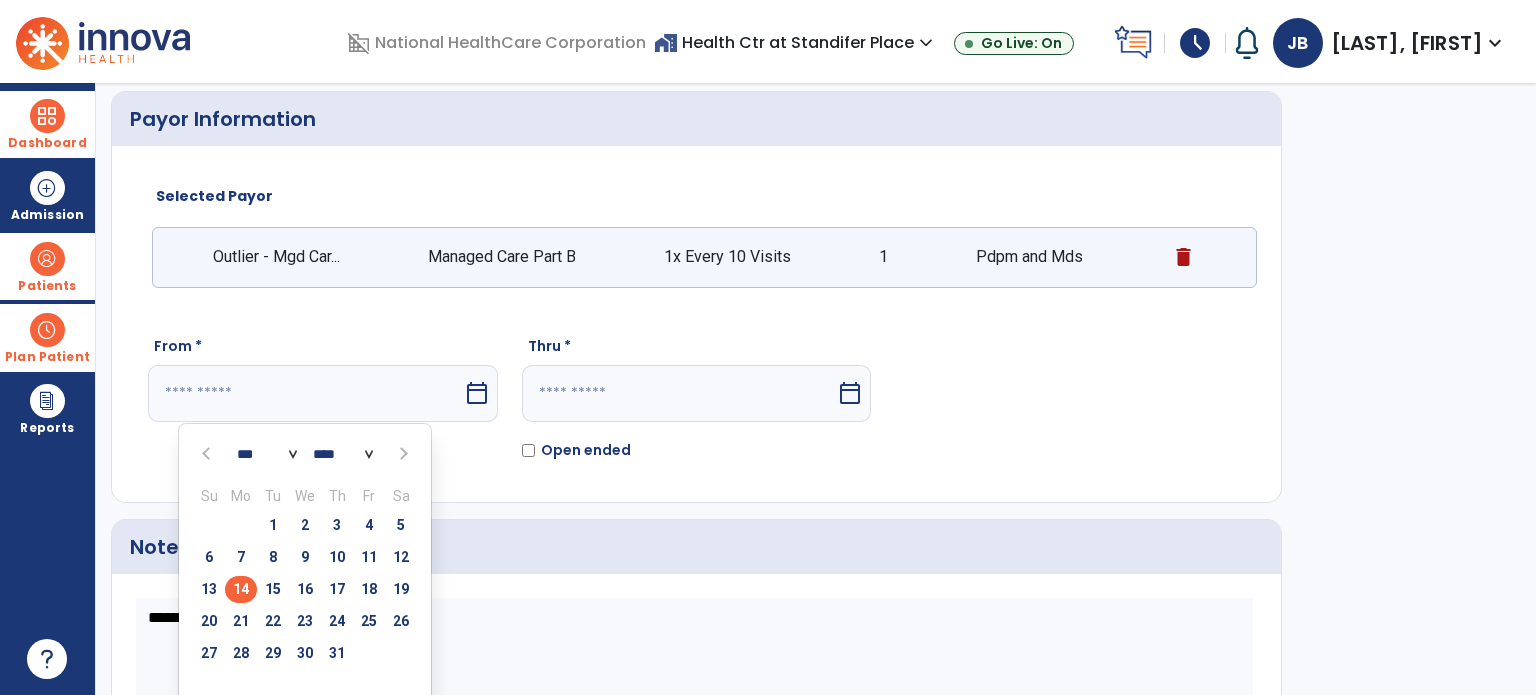 click on "14" at bounding box center [241, 589] 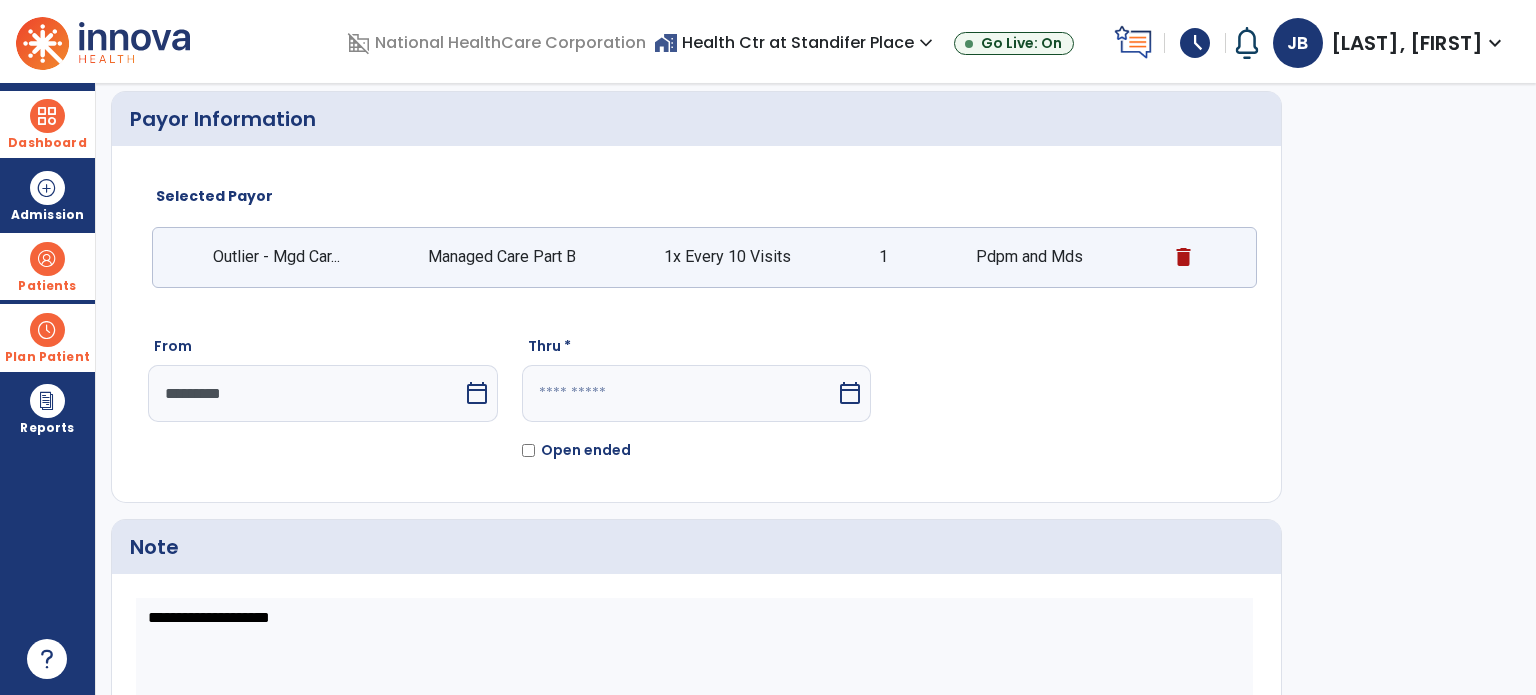 click on "Open ended" 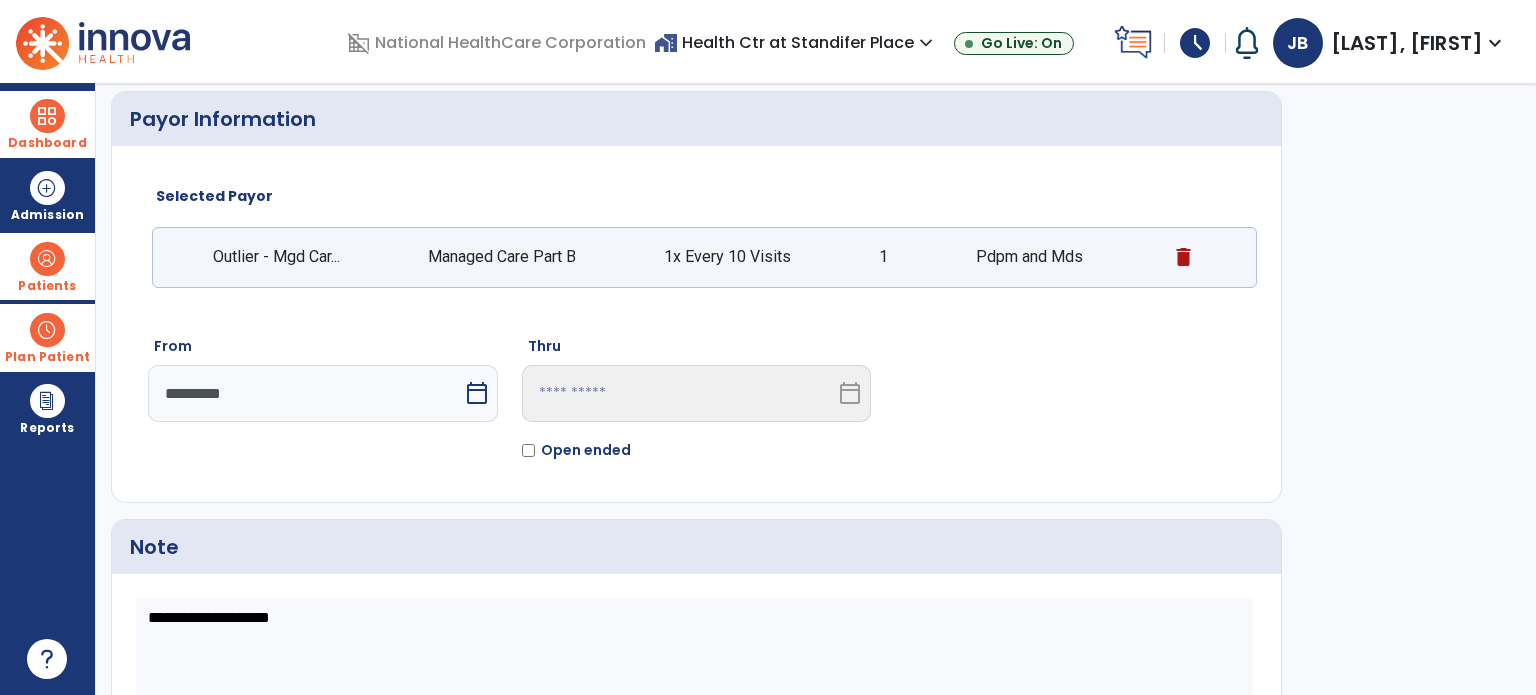 scroll, scrollTop: 210, scrollLeft: 0, axis: vertical 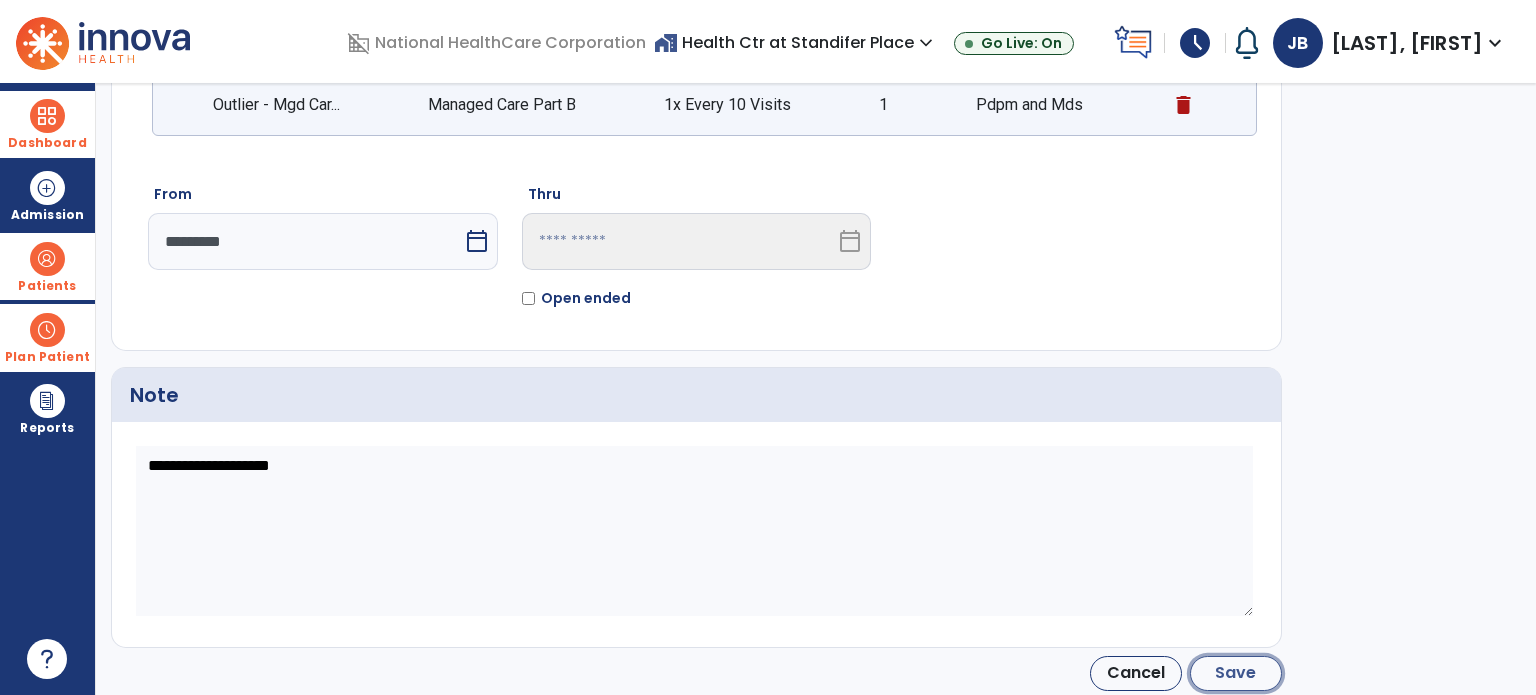 click on "Save" 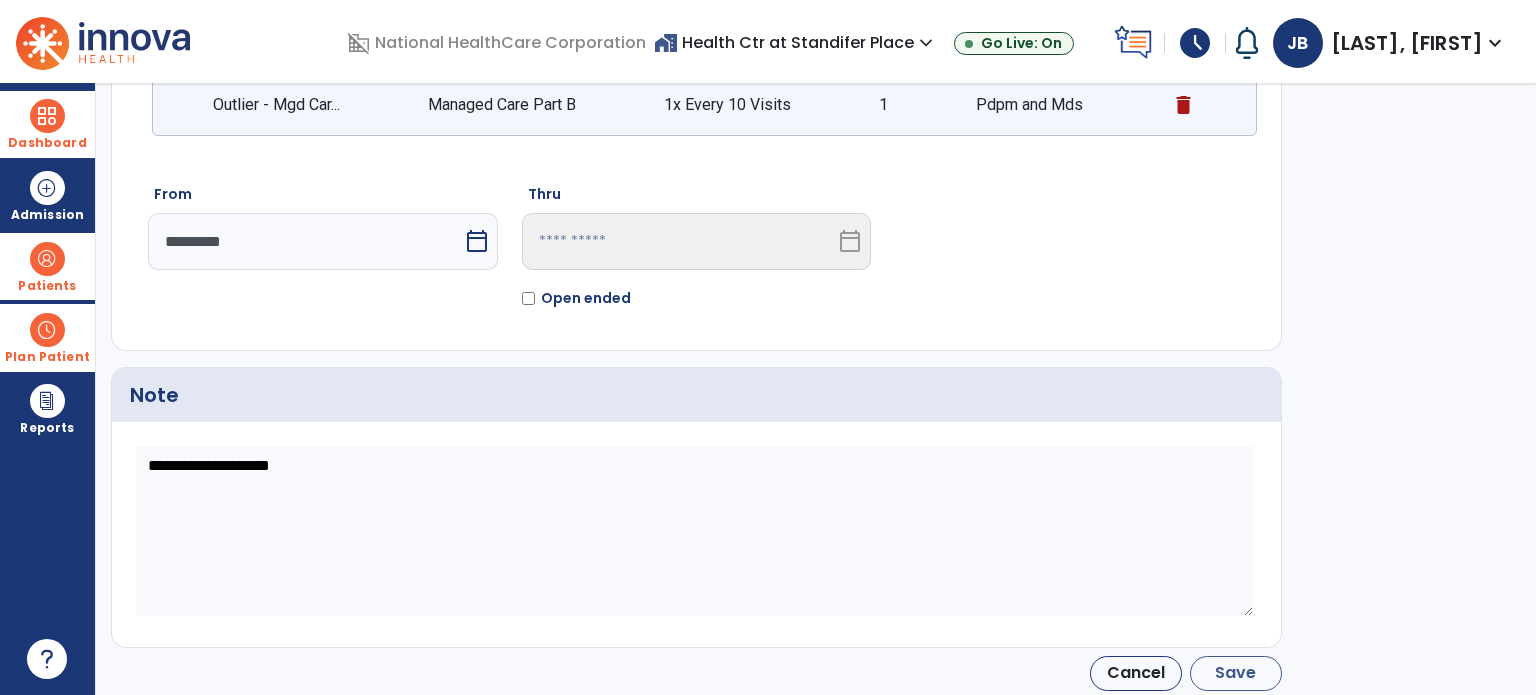 type on "*********" 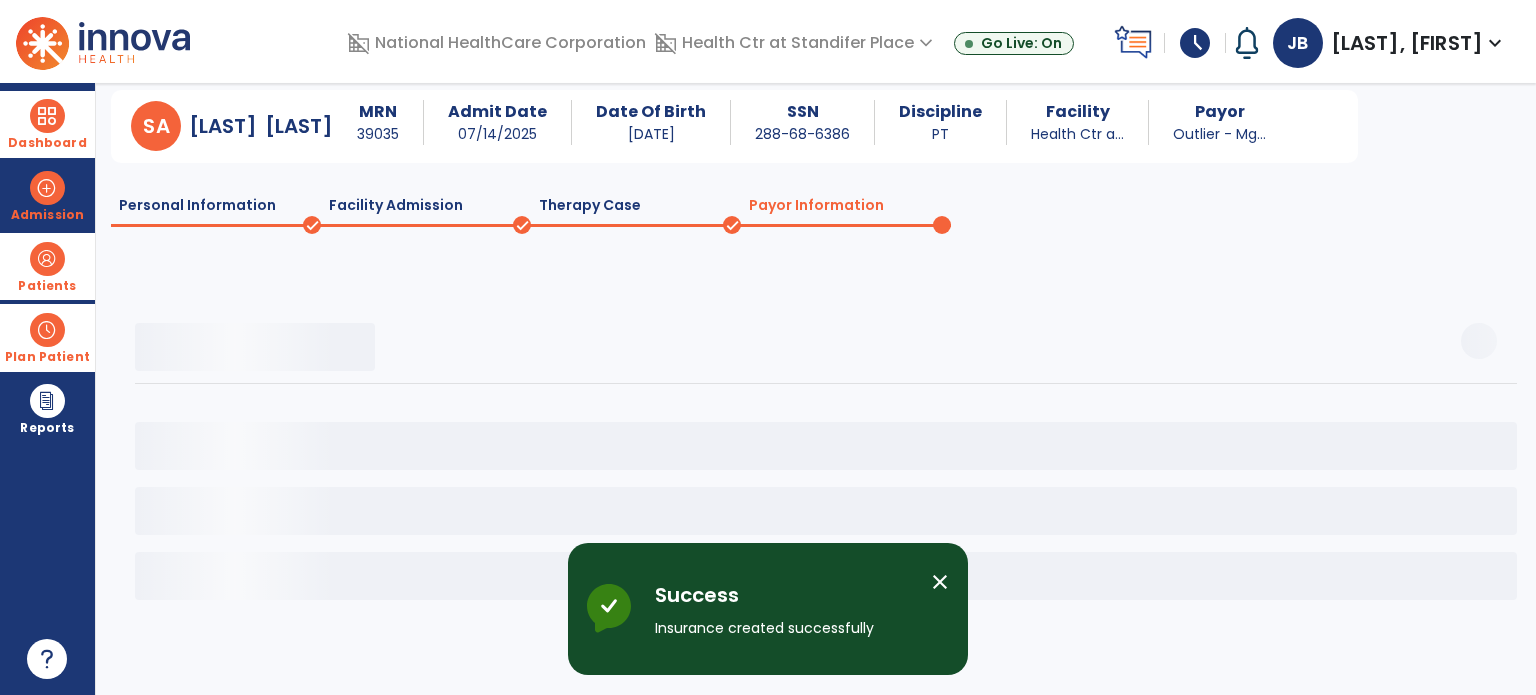 scroll, scrollTop: 58, scrollLeft: 0, axis: vertical 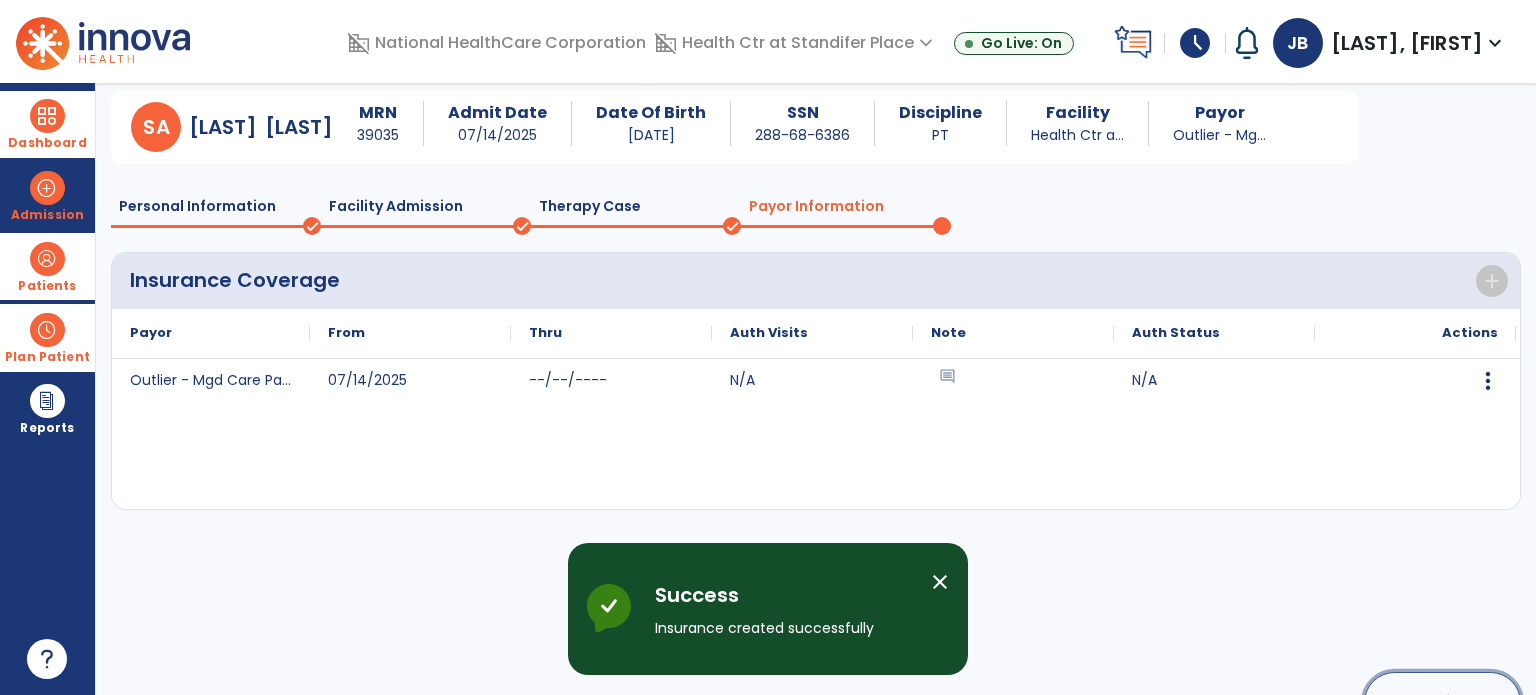 click on "Continue" 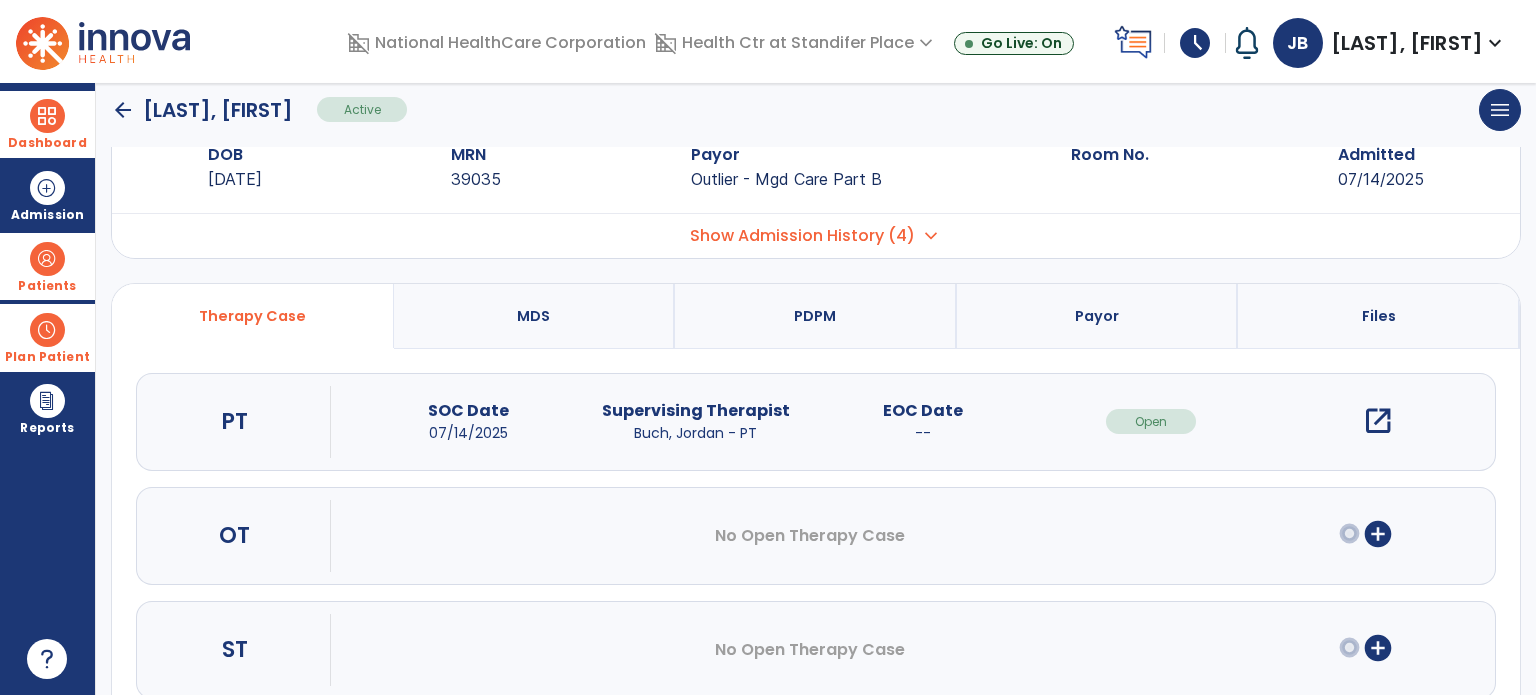 click on "open_in_new" at bounding box center [1378, 421] 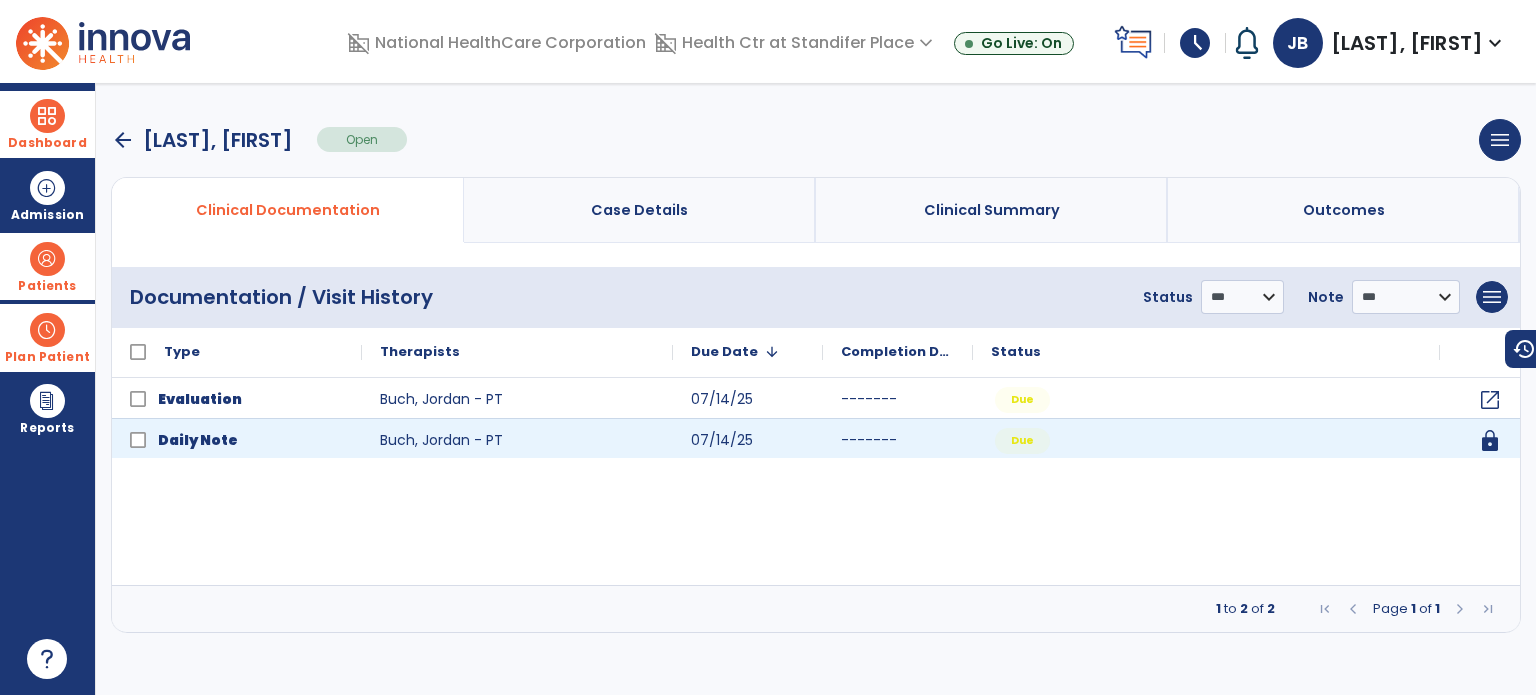 scroll, scrollTop: 0, scrollLeft: 0, axis: both 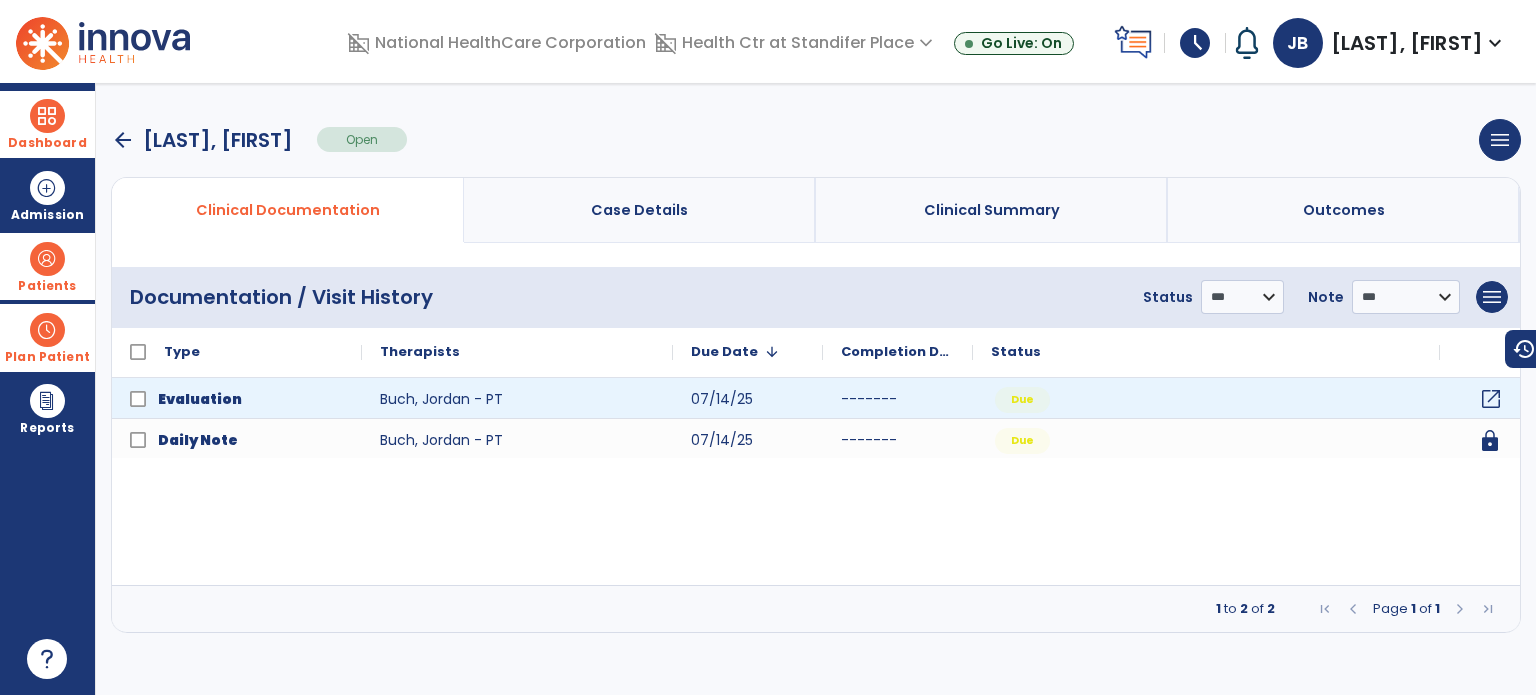 click on "open_in_new" 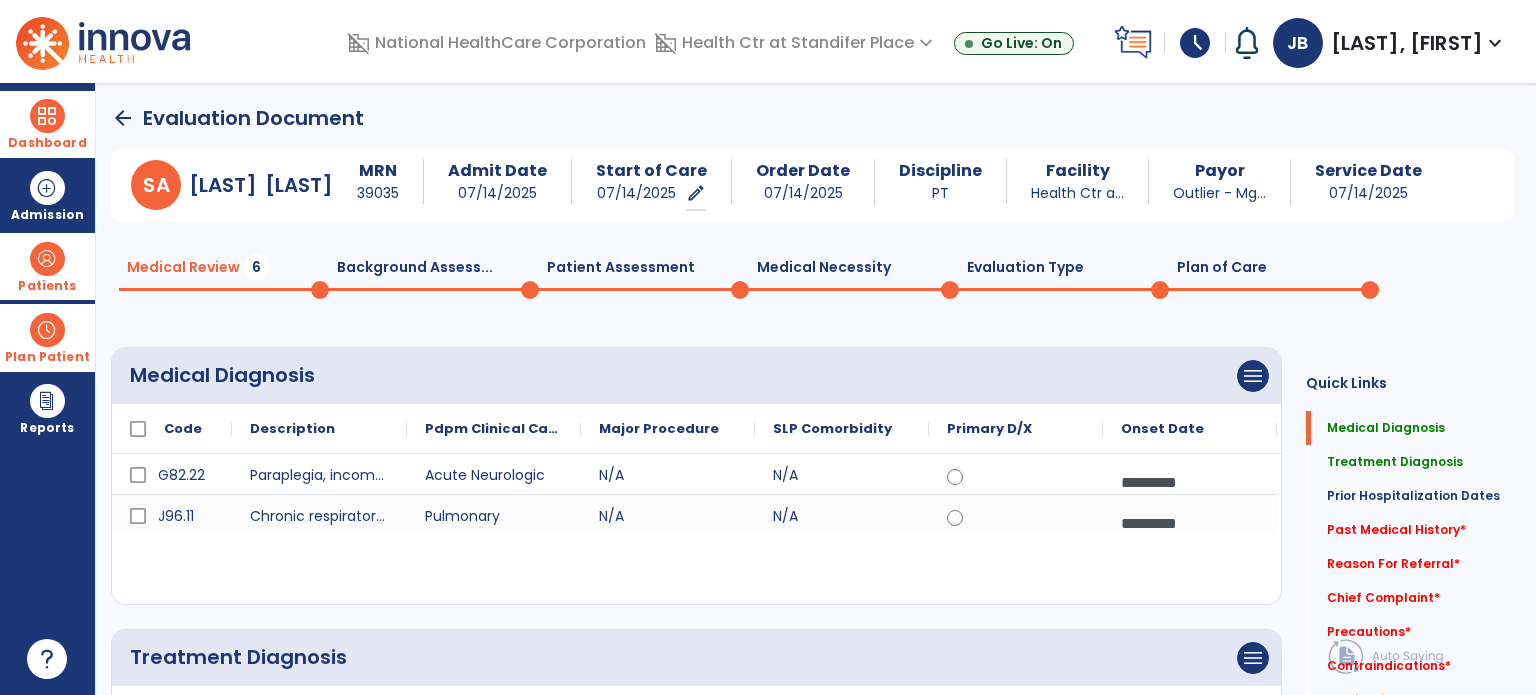click on "Evaluation Type  0" 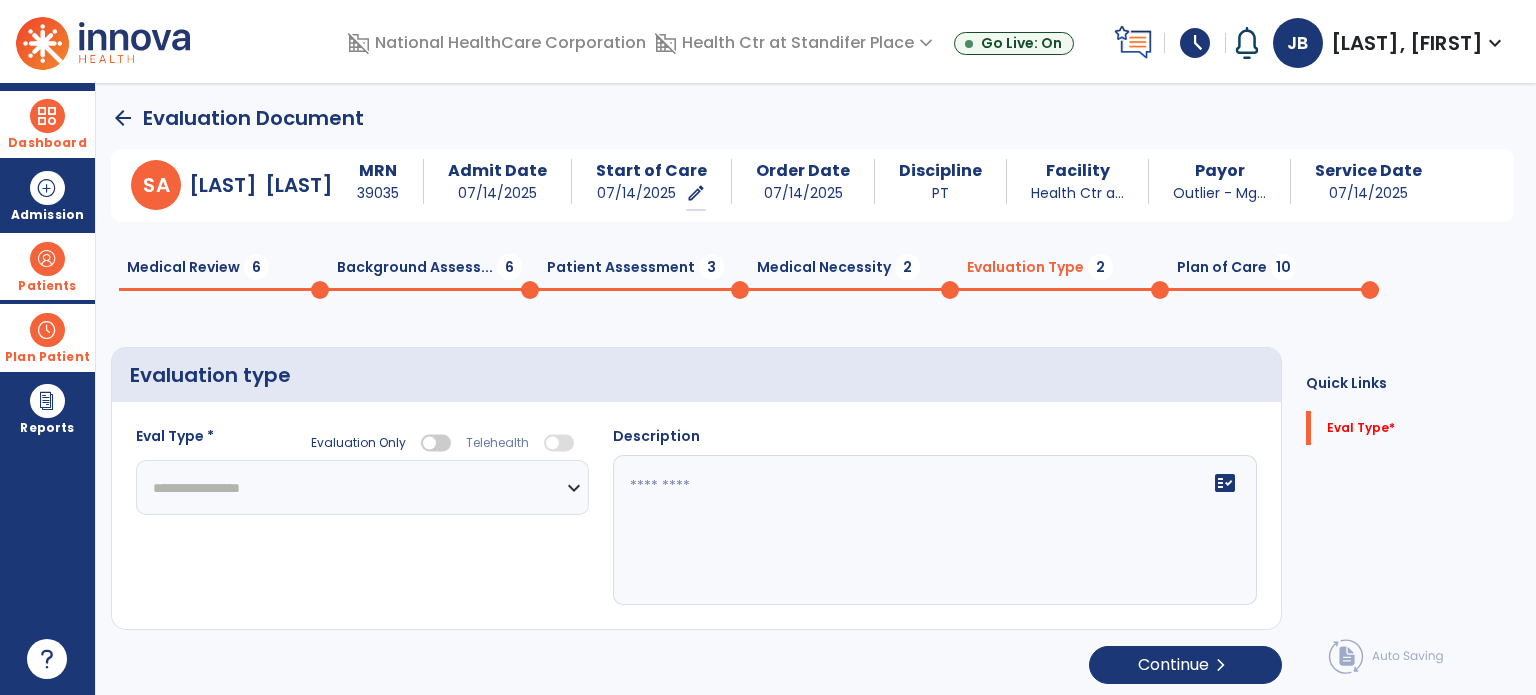 click 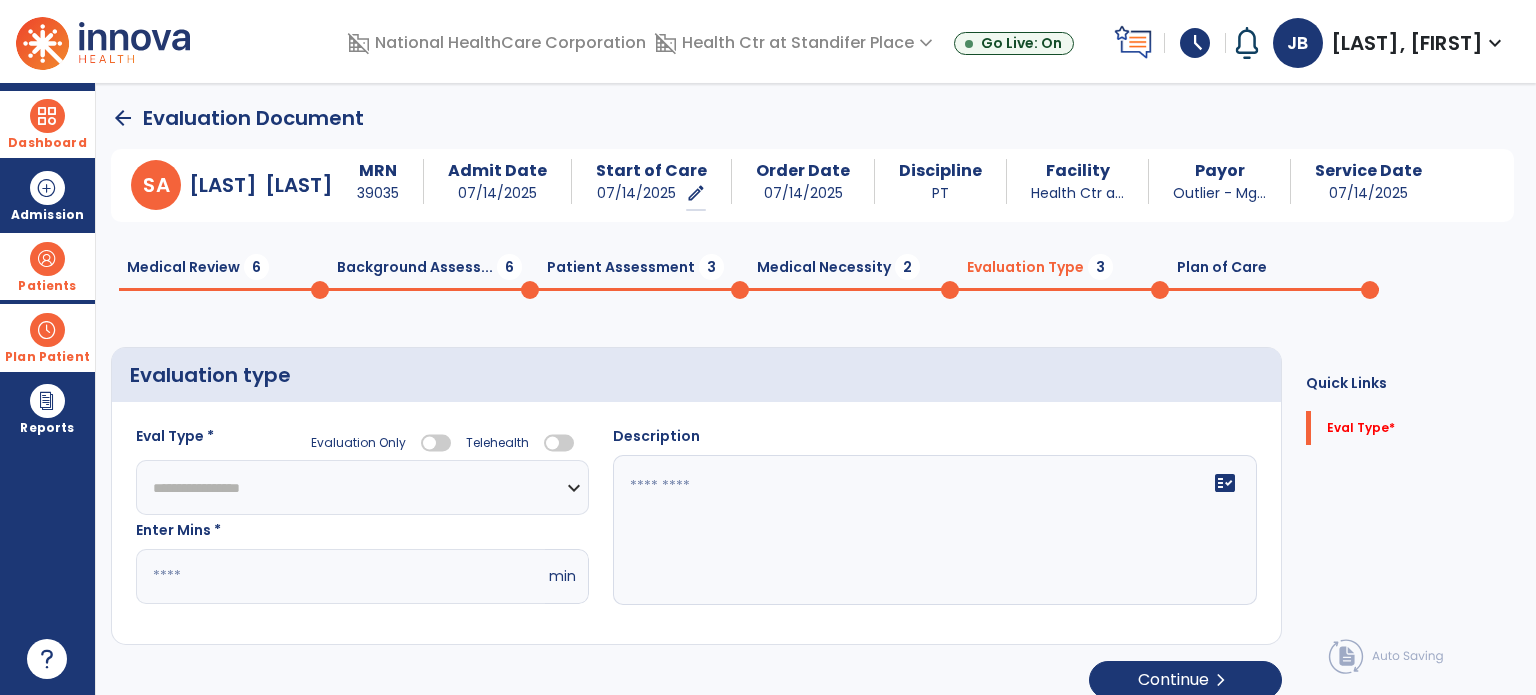 click on "**********" 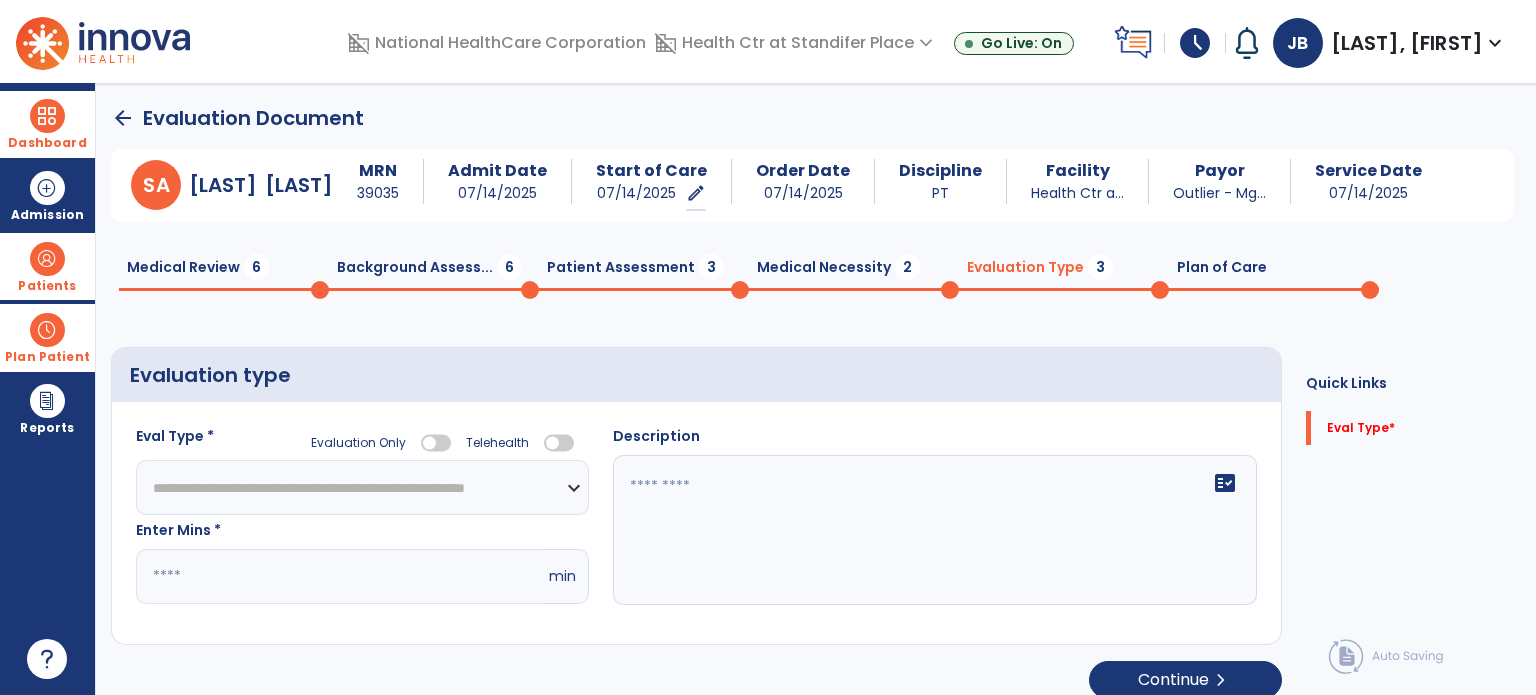 click on "**********" 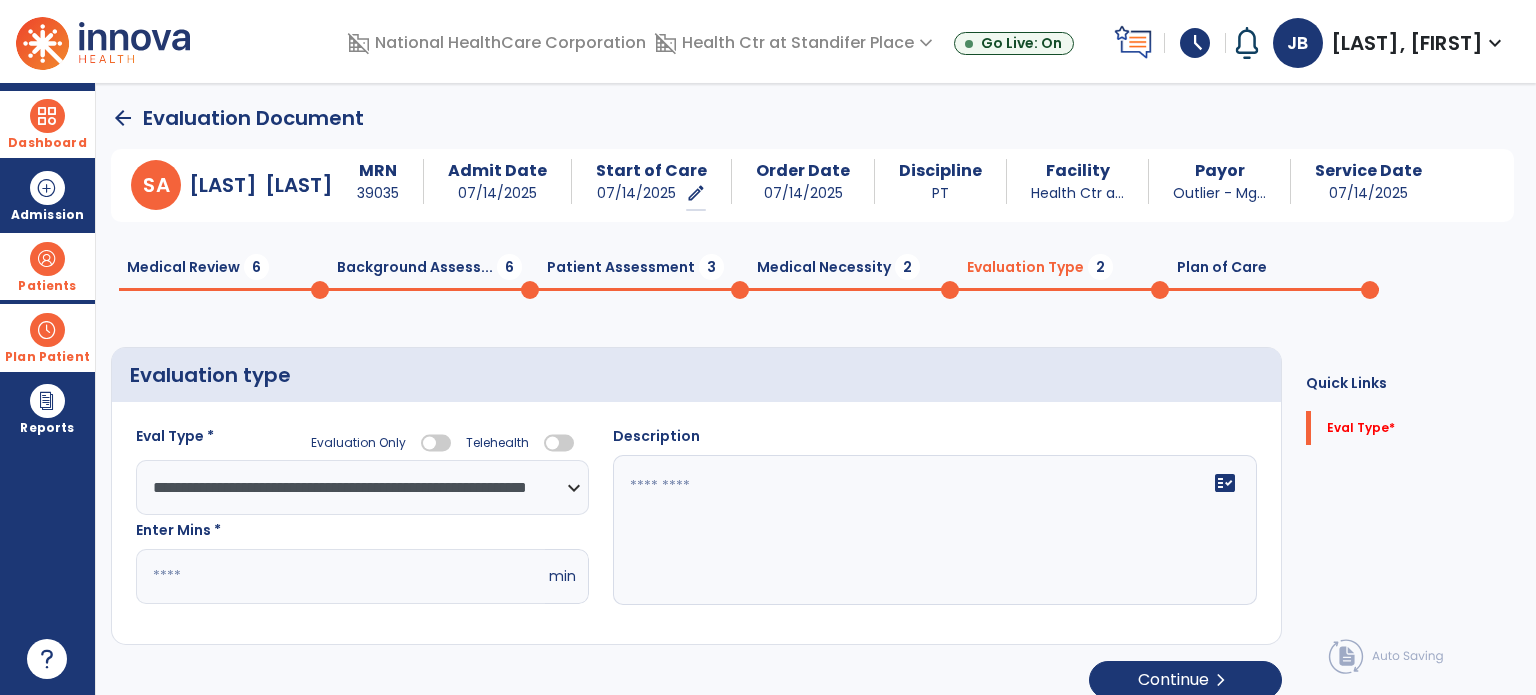 click on "fact_check" 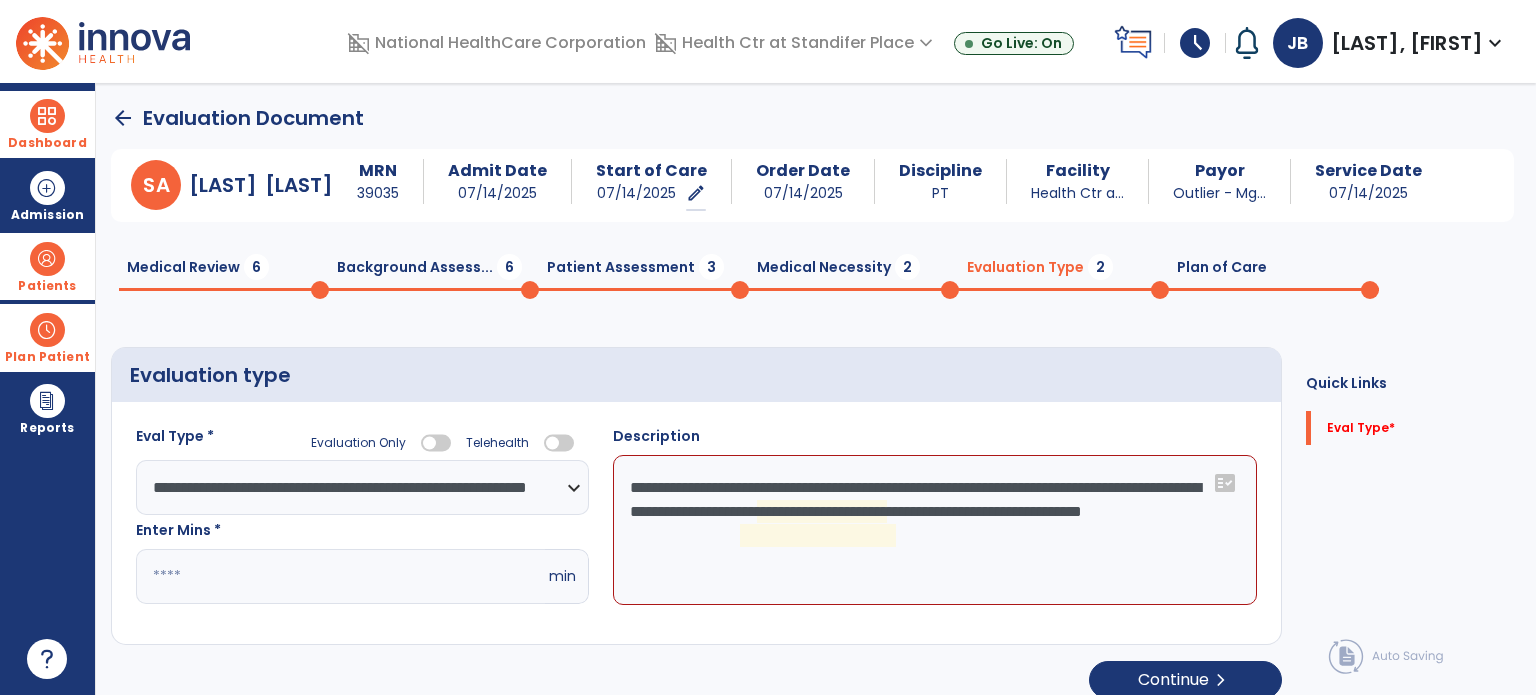 click on "**********" 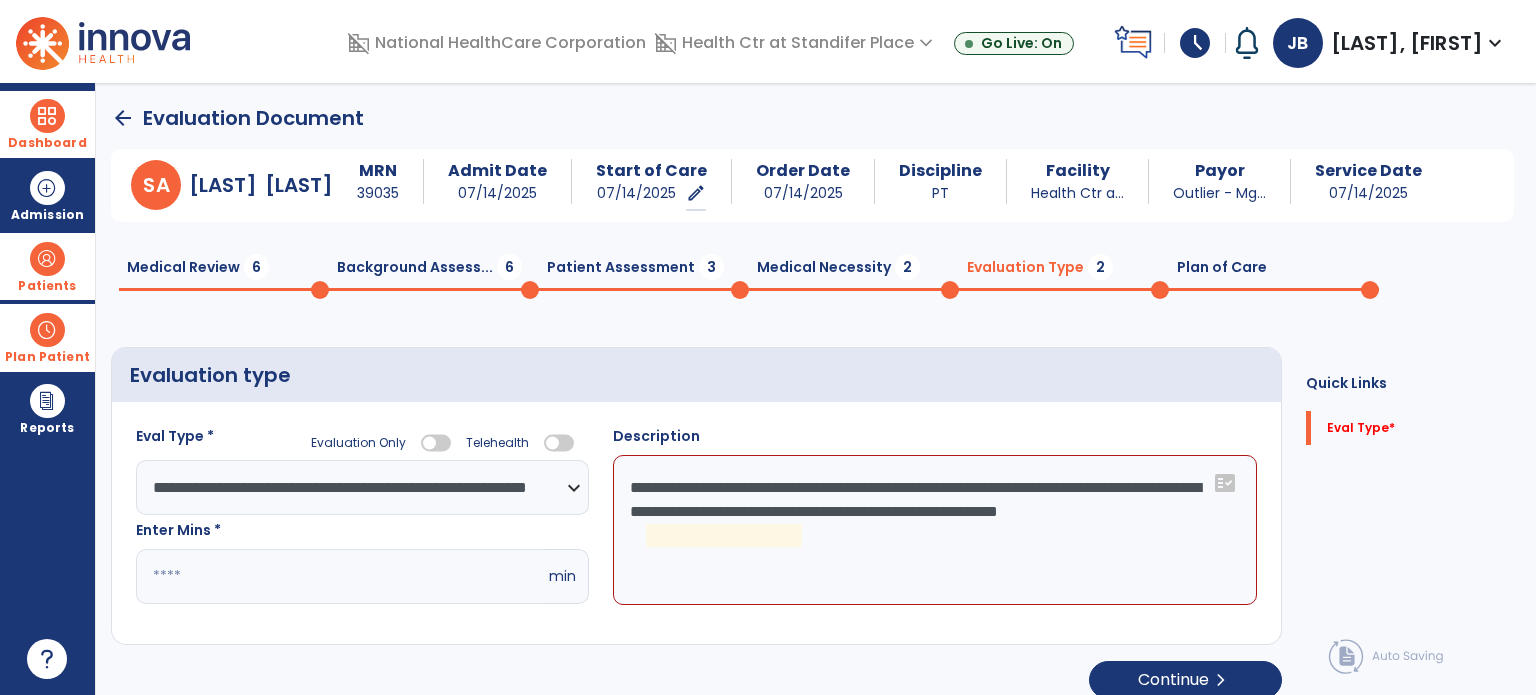 click on "**********" 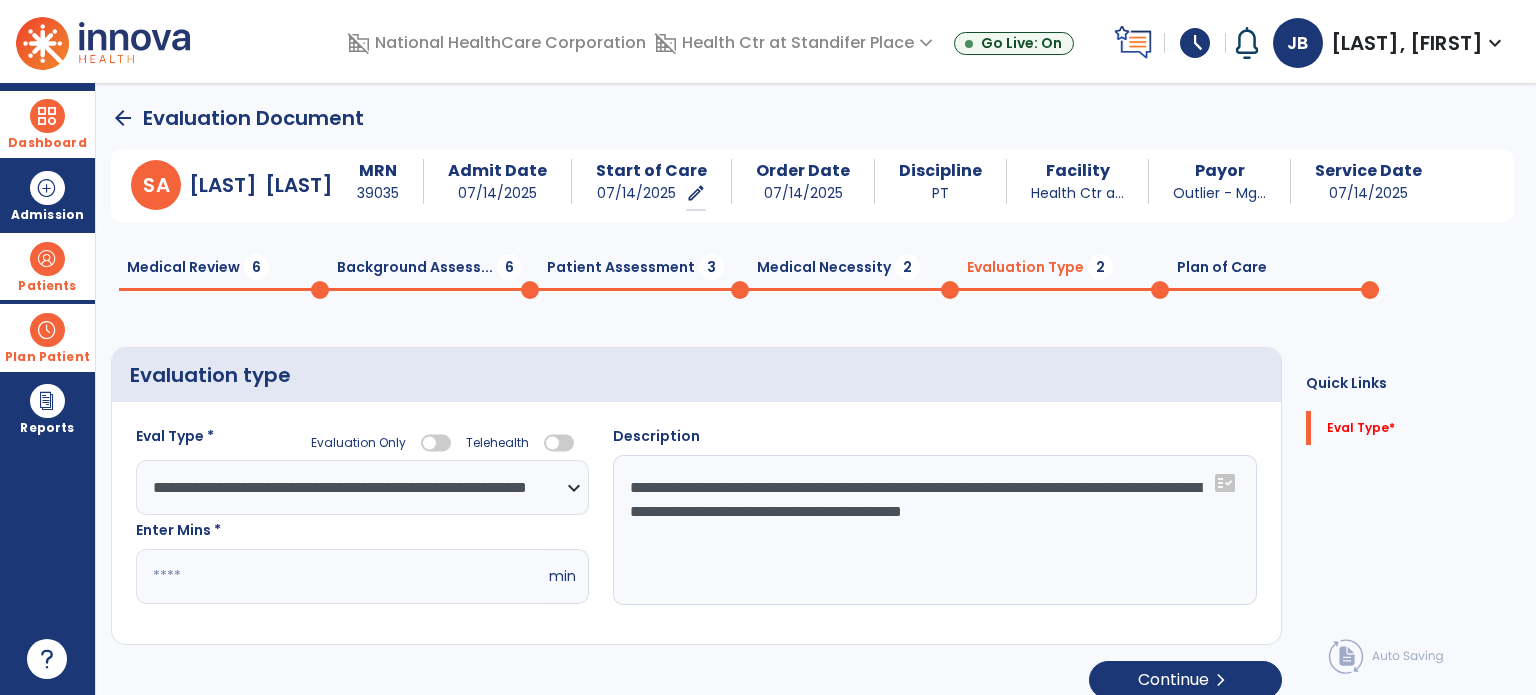 type on "**********" 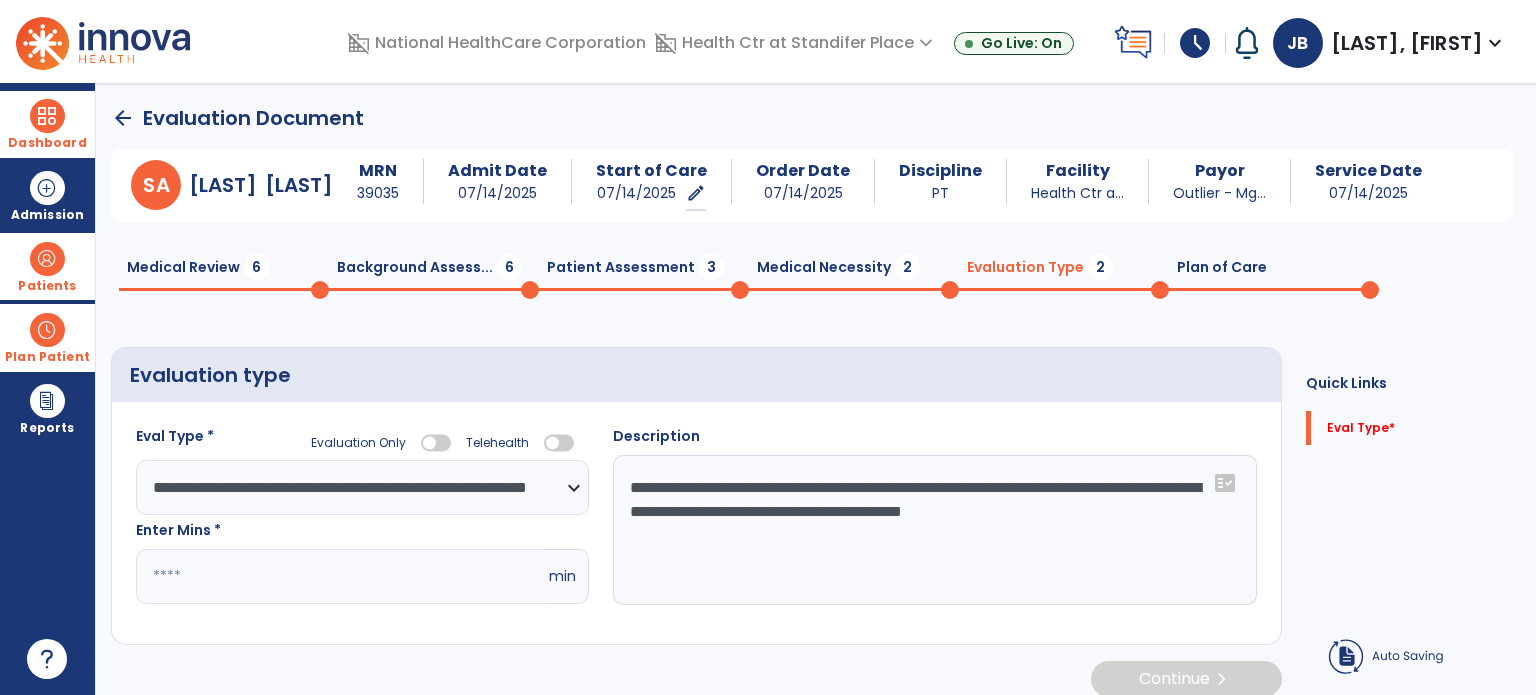 click on "arrow_back" 